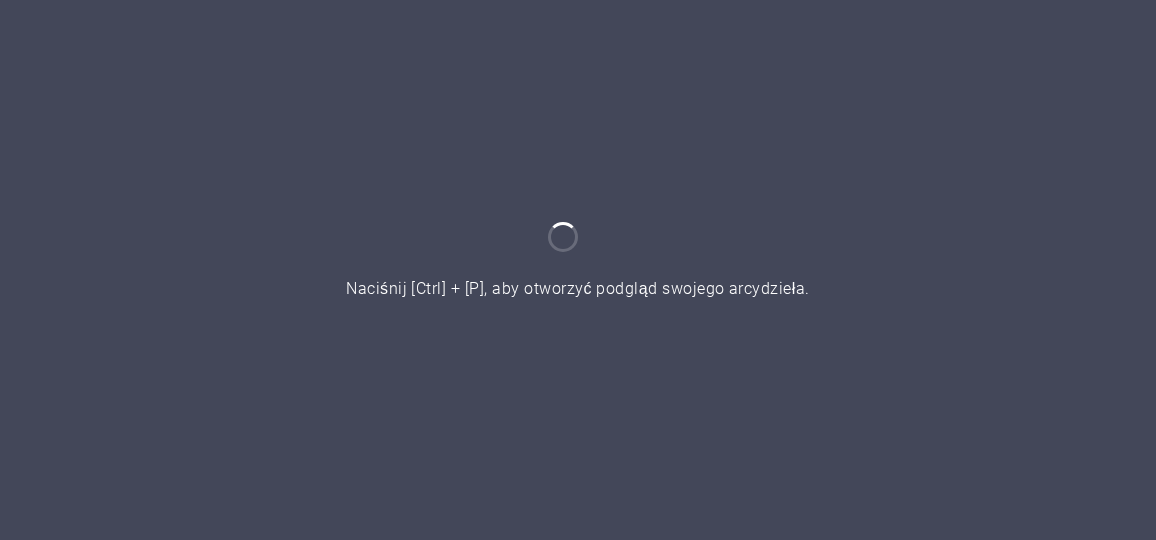 scroll, scrollTop: 0, scrollLeft: 0, axis: both 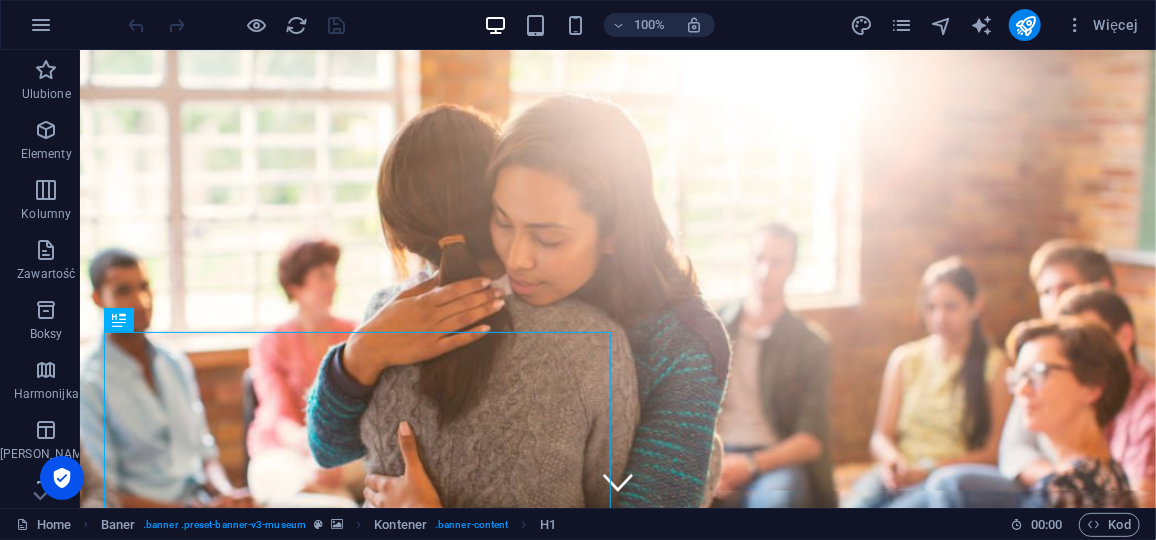 drag, startPoint x: 1152, startPoint y: 87, endPoint x: 1232, endPoint y: 92, distance: 80.1561 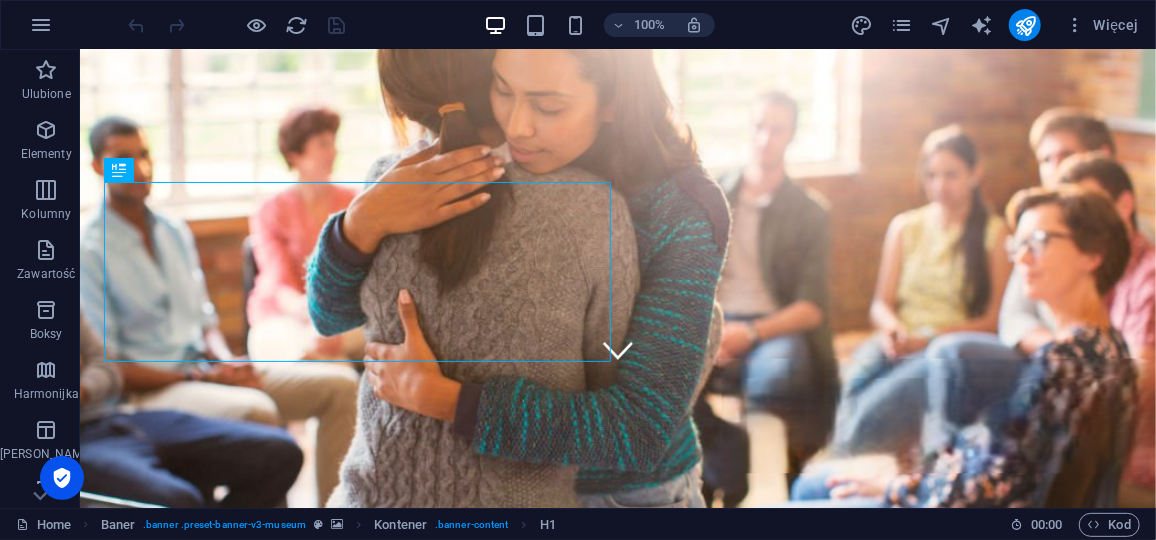 scroll, scrollTop: 150, scrollLeft: 0, axis: vertical 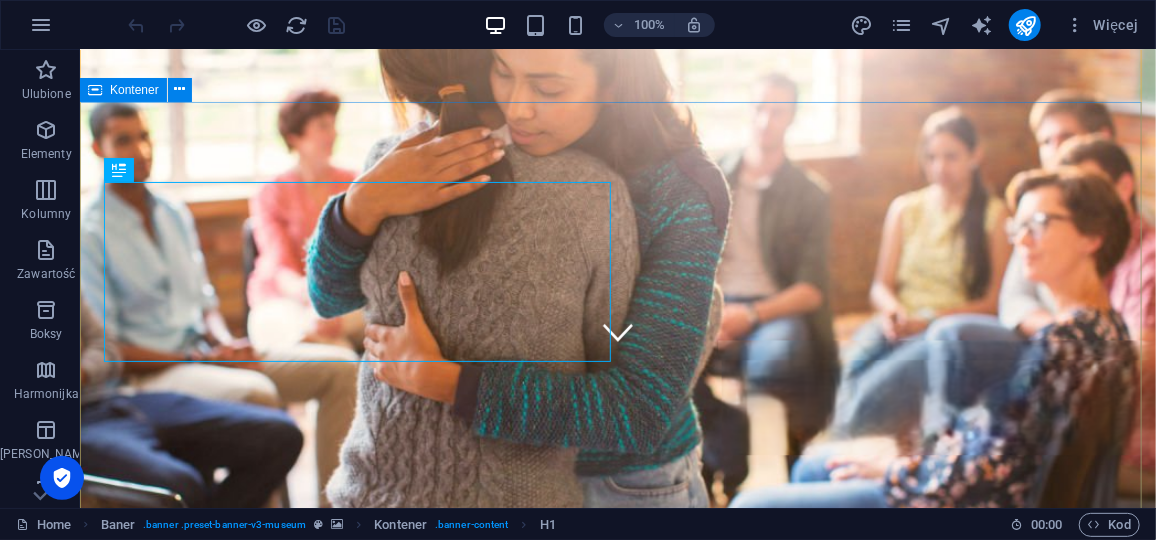 click on "Fundacja Szema Usłyszeć siebie Lorem ipsum dolor sit amet, consectetur adipiscing elit, sed do eiusmod tempor incididunt ut labore Lorem ipsum dolor sit amet, consectetur adipiscing elit, sed do eiusmod tempor incididunt ut labore Explore" at bounding box center (617, 1167) 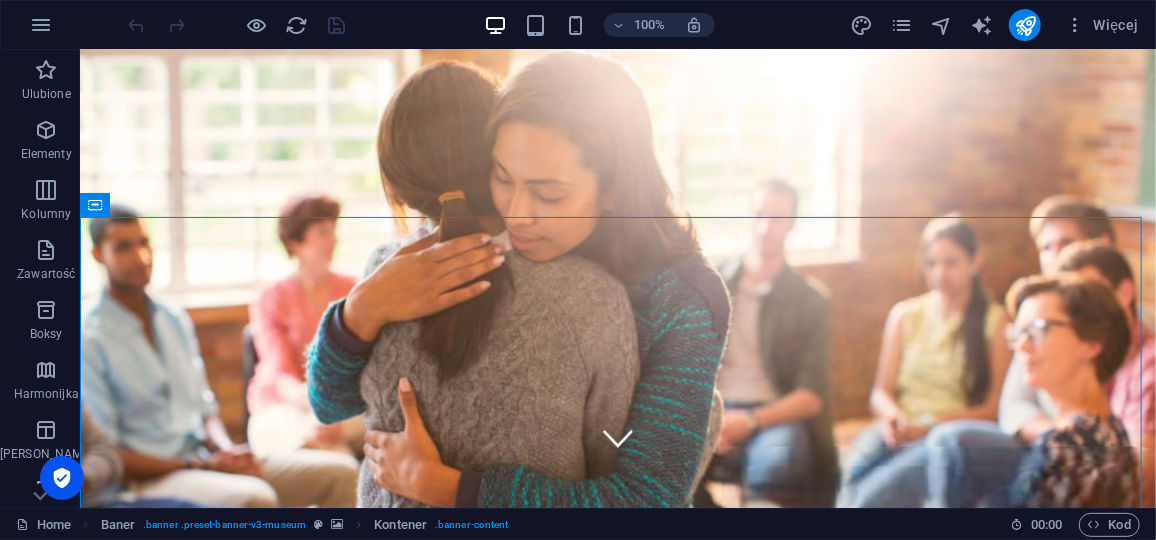 scroll, scrollTop: 0, scrollLeft: 0, axis: both 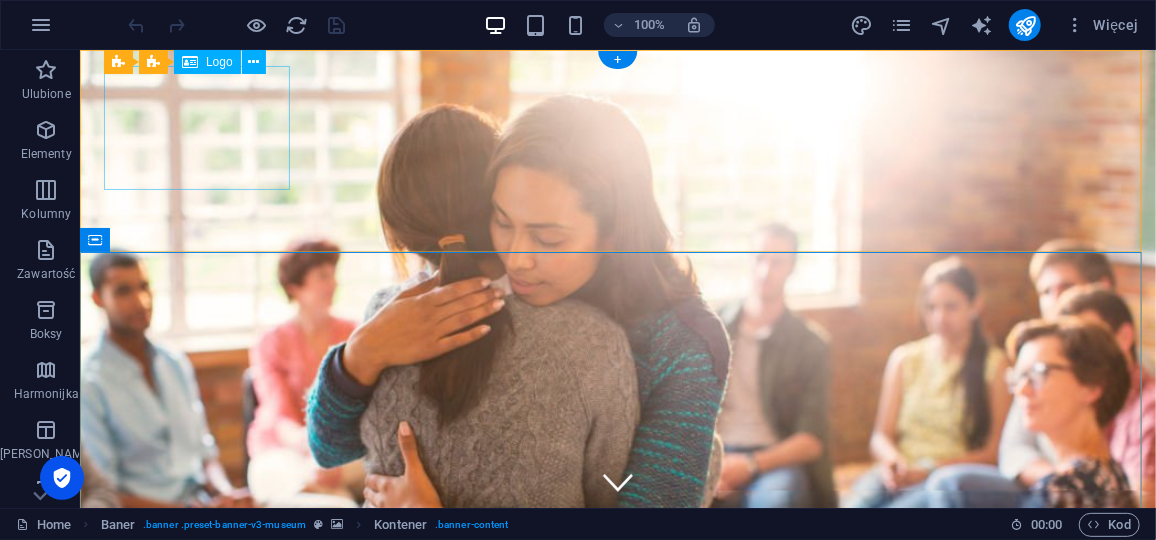 click at bounding box center [617, 880] 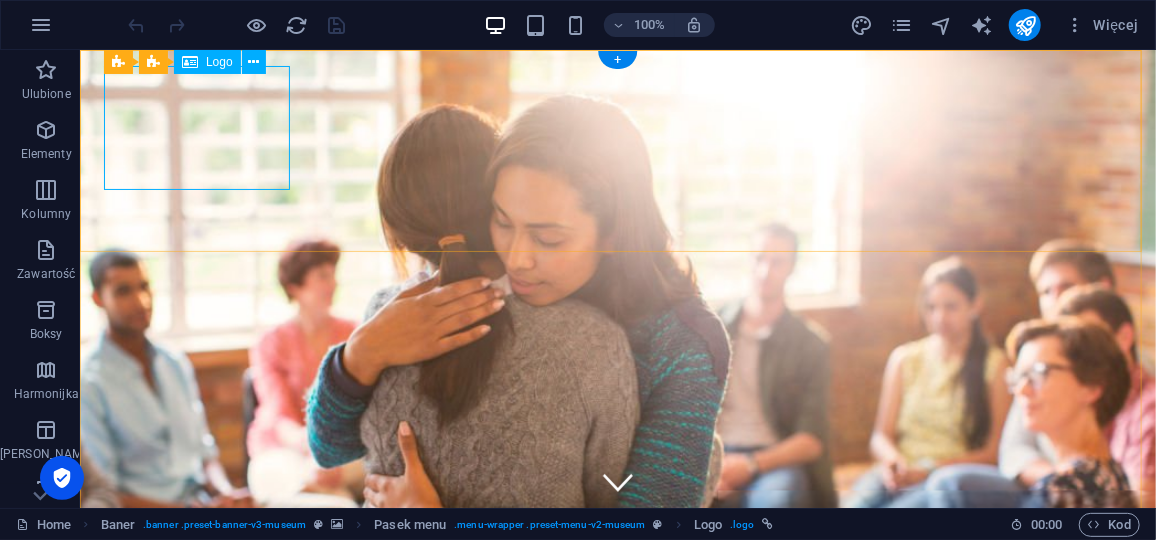 click at bounding box center (617, 880) 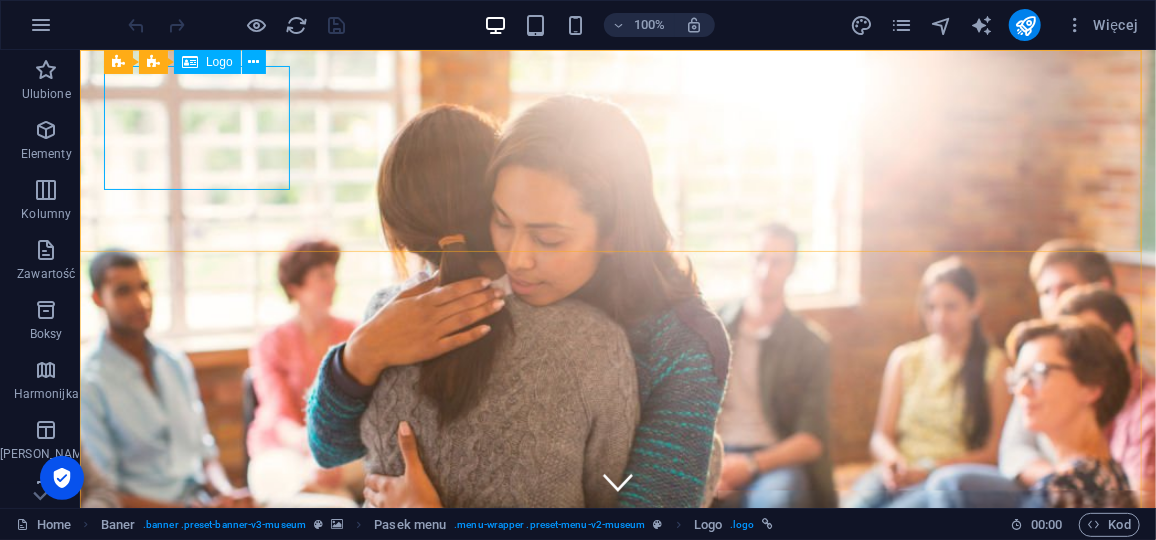click on "Logo" at bounding box center (219, 62) 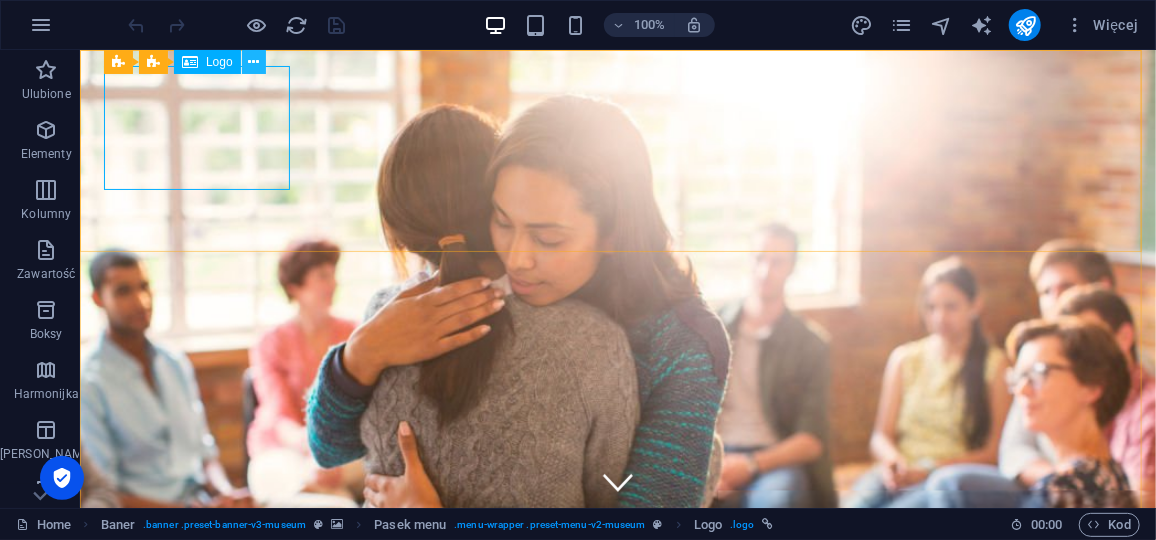 click at bounding box center [253, 62] 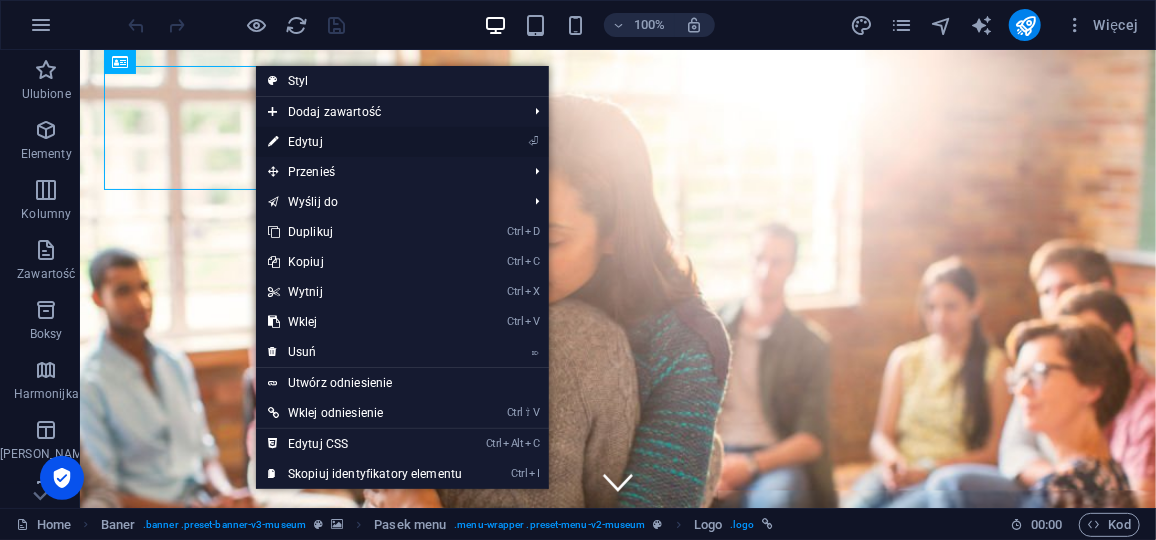 click on "⏎  Edytuj" at bounding box center (365, 142) 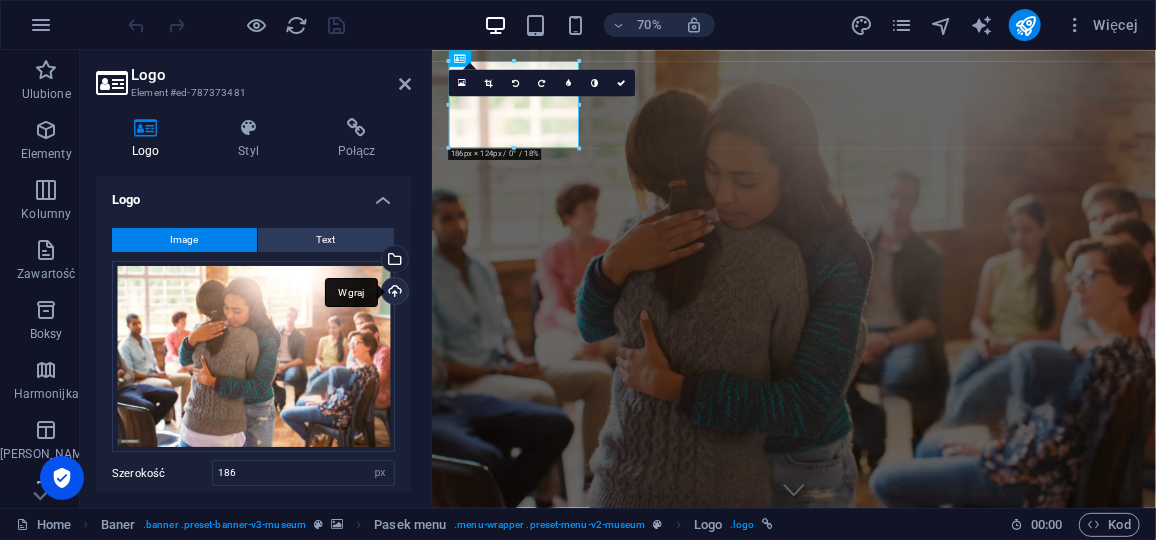 click on "Wgraj" at bounding box center (393, 293) 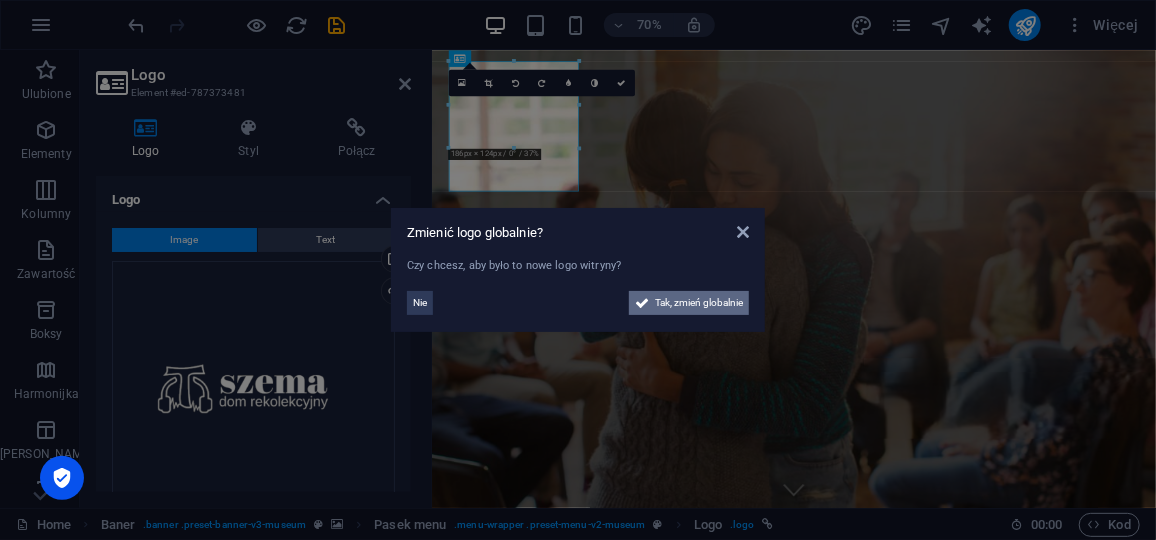 click on "Tak, zmień globalnie" at bounding box center (699, 303) 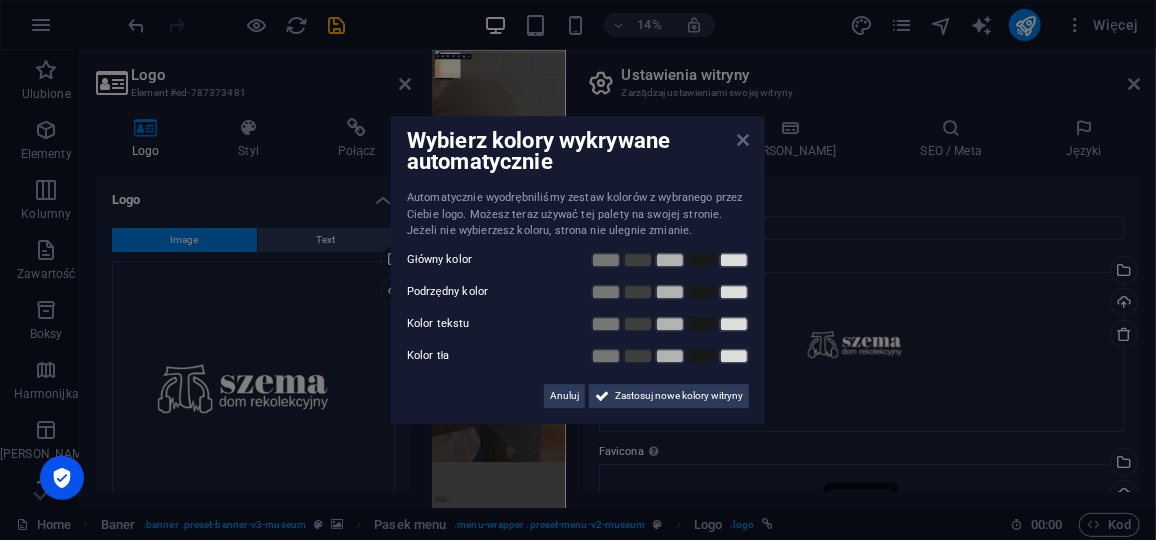 click at bounding box center [743, 140] 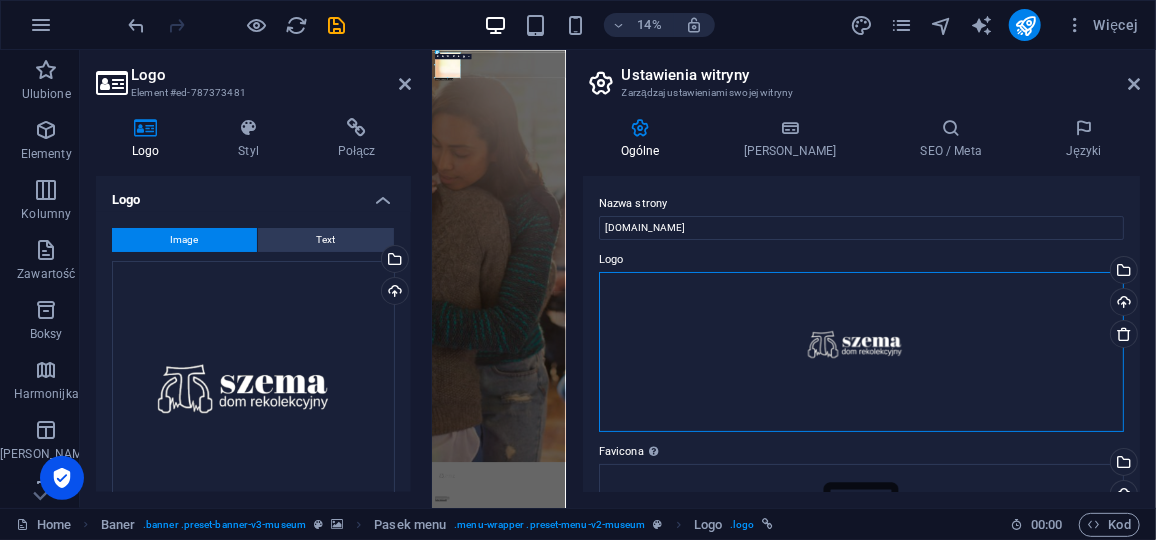 click on "Przeciągnij pliki tutaj, kliknij, aby wybrać pliki lub wybierz pliki z Plików lub naszych bezpłatnych zdjęć i filmów" at bounding box center [861, 352] 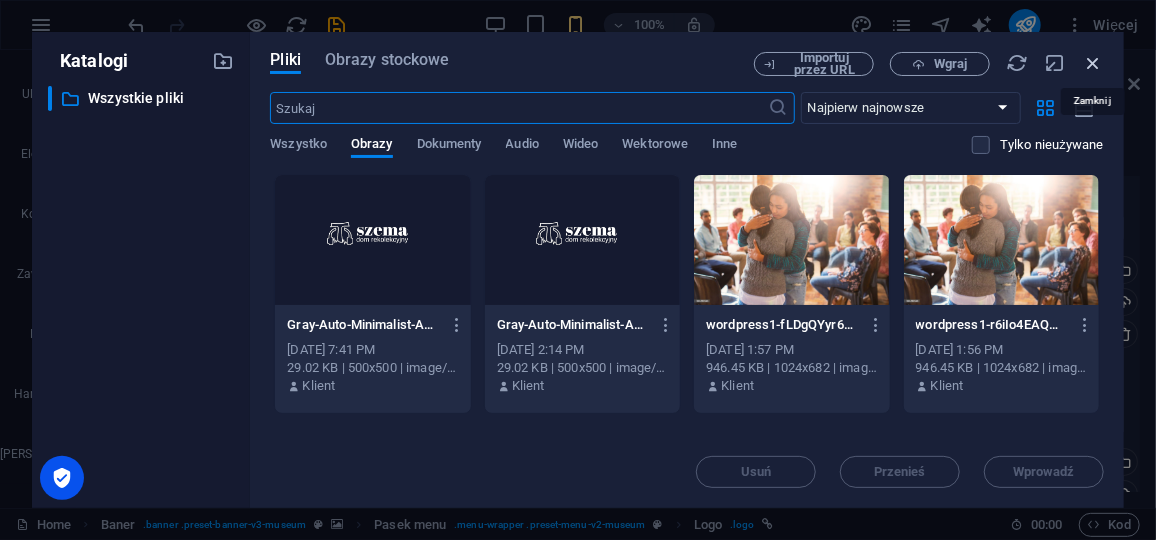 click at bounding box center (1093, 63) 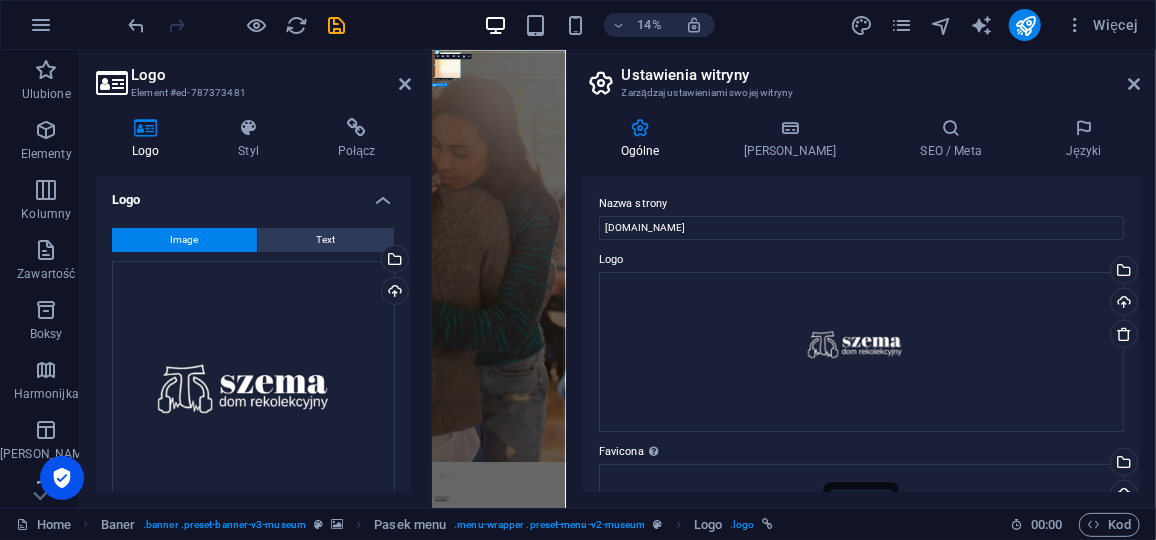 click on "Fundacja Szema Usłyszeć siebie Lorem ipsum dolor sit amet, consectetur adipiscing elit, sed do eiusmod tempor incididunt ut labore Lorem ipsum dolor sit amet, consectetur adipiscing elit, sed do eiusmod tempor incididunt ut labore Explore" at bounding box center (917, 3577) 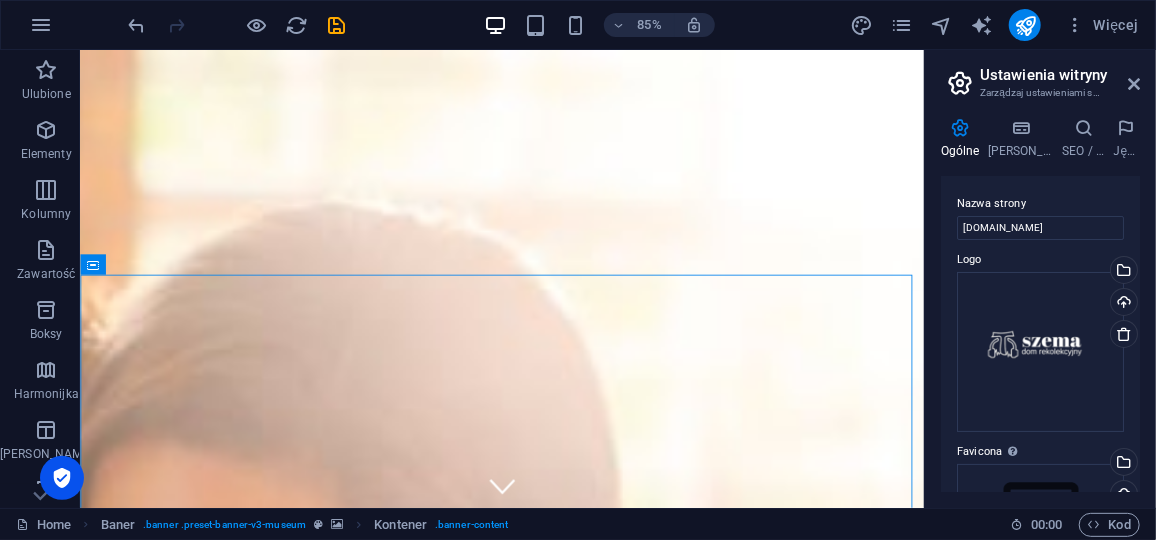 drag, startPoint x: 568, startPoint y: 270, endPoint x: 1008, endPoint y: 246, distance: 440.65405 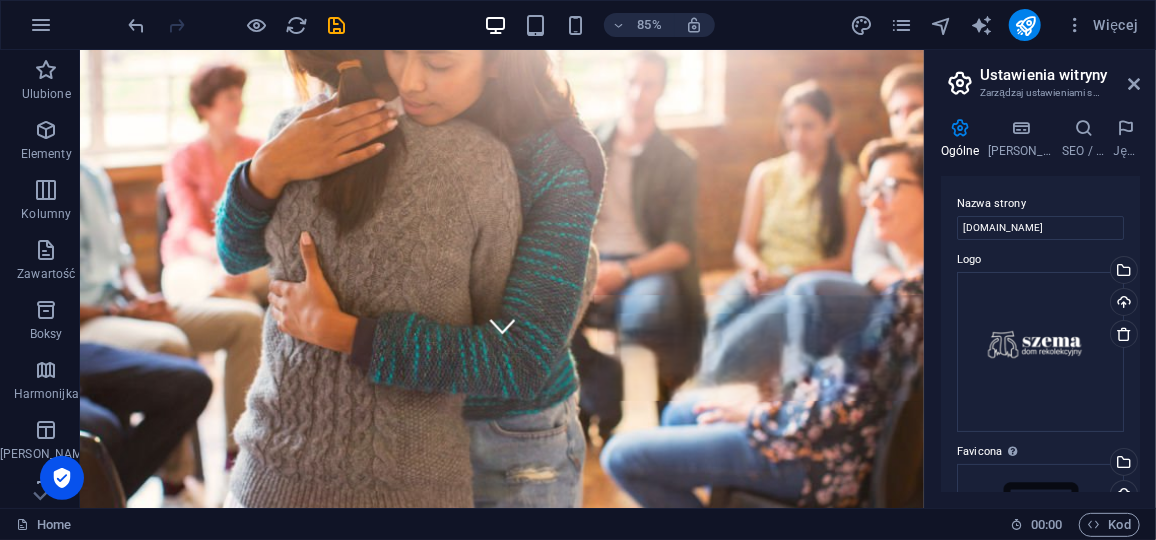 scroll, scrollTop: 0, scrollLeft: 0, axis: both 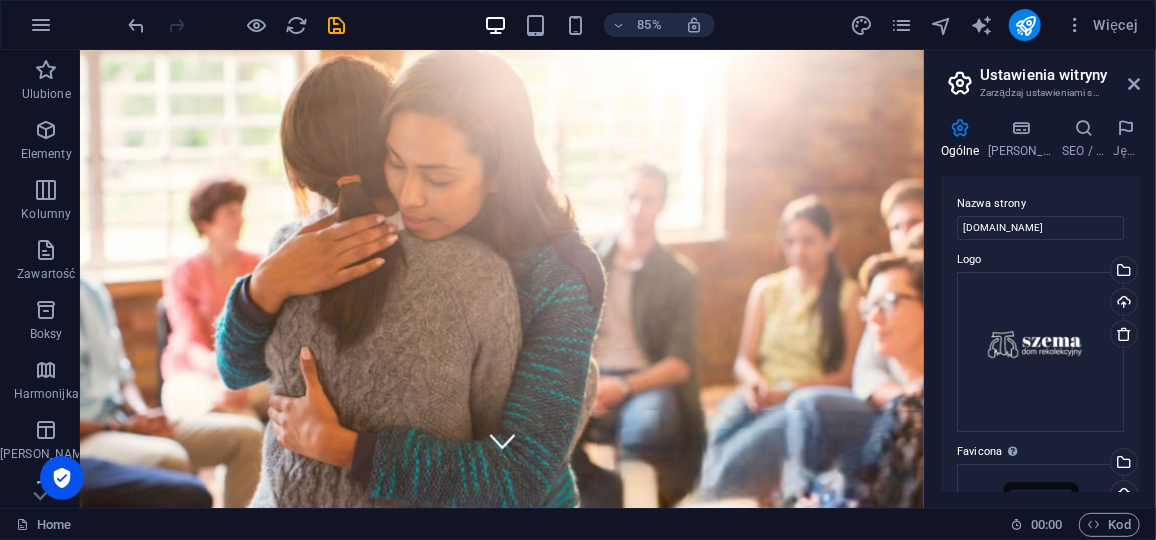 drag, startPoint x: 924, startPoint y: 195, endPoint x: 1155, endPoint y: 187, distance: 231.13849 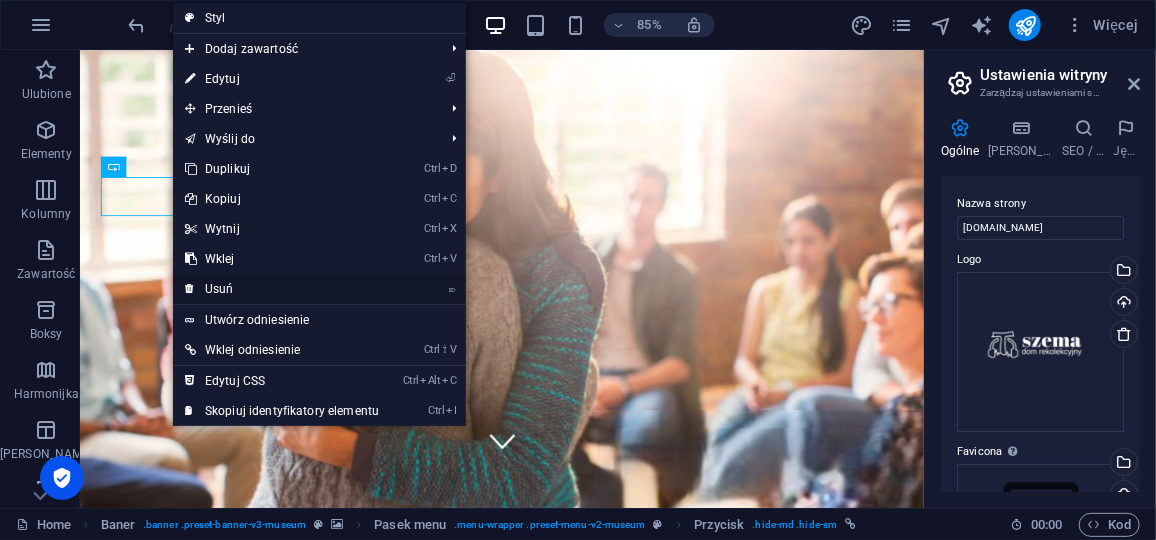 click on "⌦  Usuń" at bounding box center (282, 289) 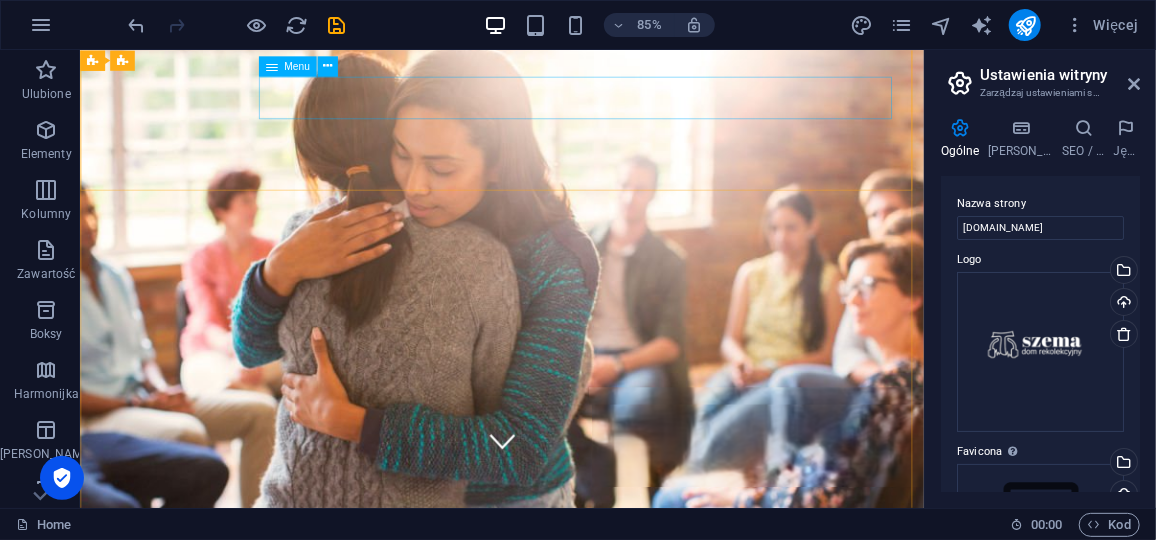 click on "Sesje grupowe O nas Exhibitions Events Contact" at bounding box center [575, 992] 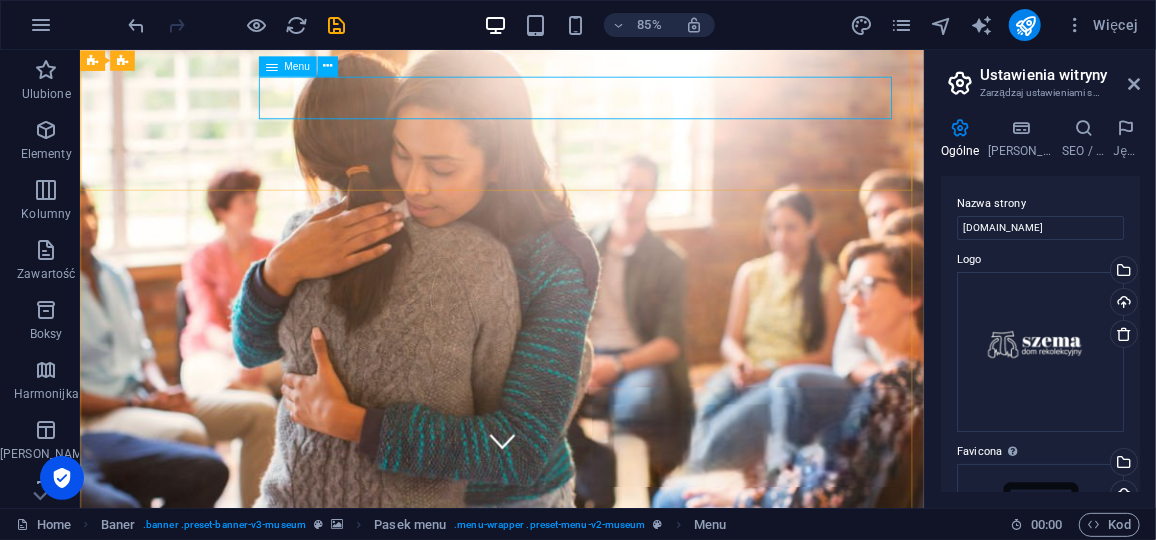 click on "Sesje grupowe O nas Exhibitions Events Contact" at bounding box center [575, 992] 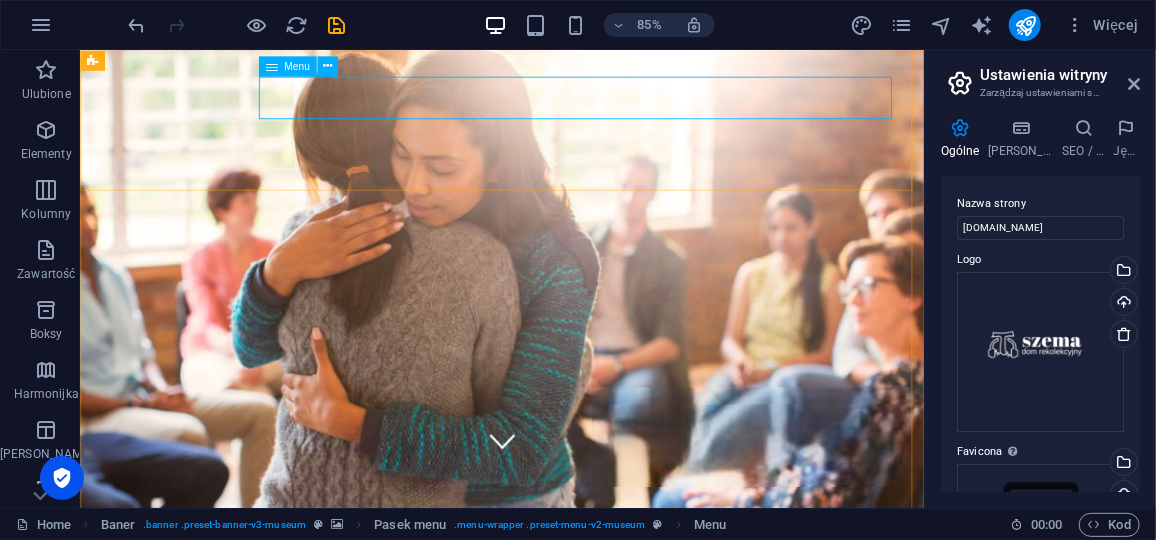 click at bounding box center [271, 66] 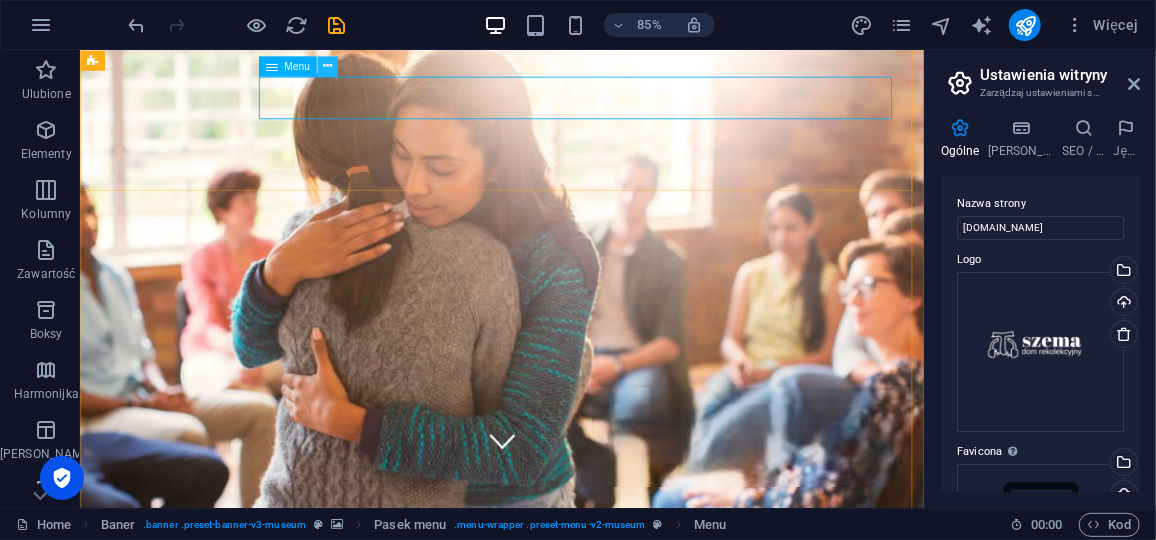 click at bounding box center [327, 66] 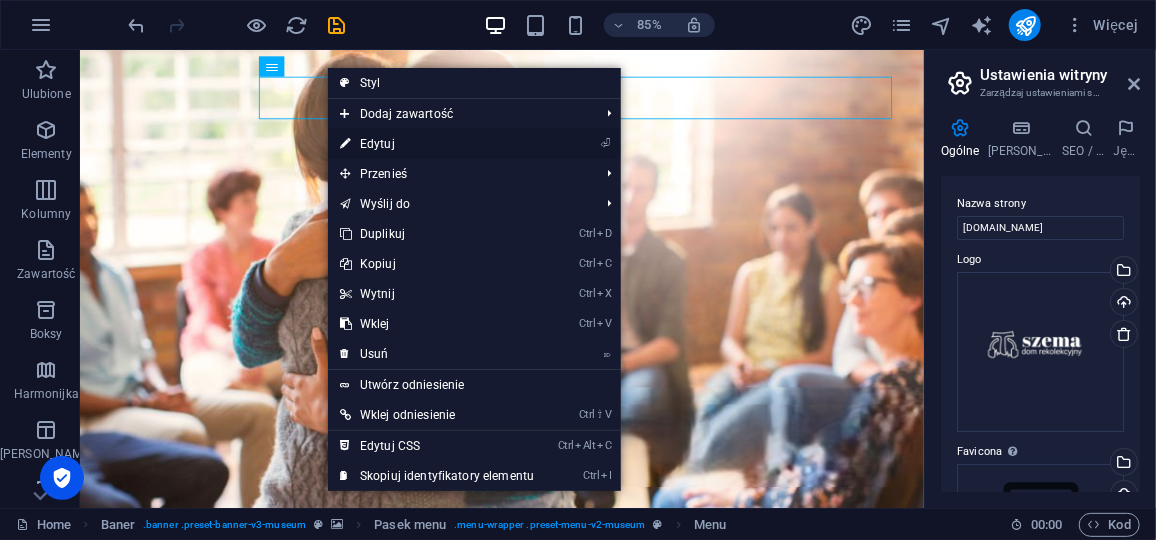 click on "⏎  Edytuj" at bounding box center (437, 144) 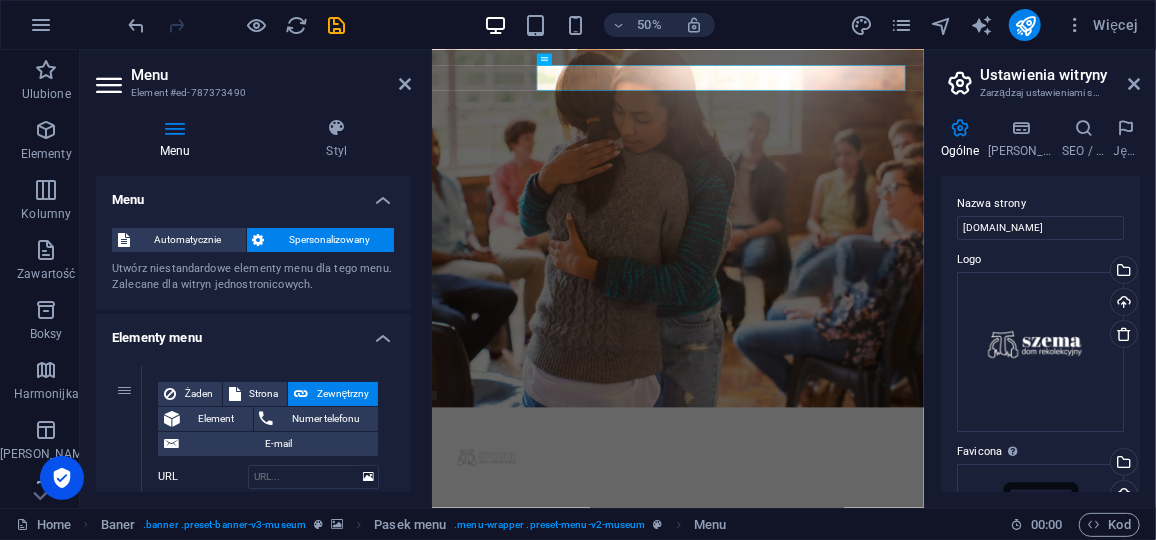 click on "Spersonalizowany" at bounding box center (330, 240) 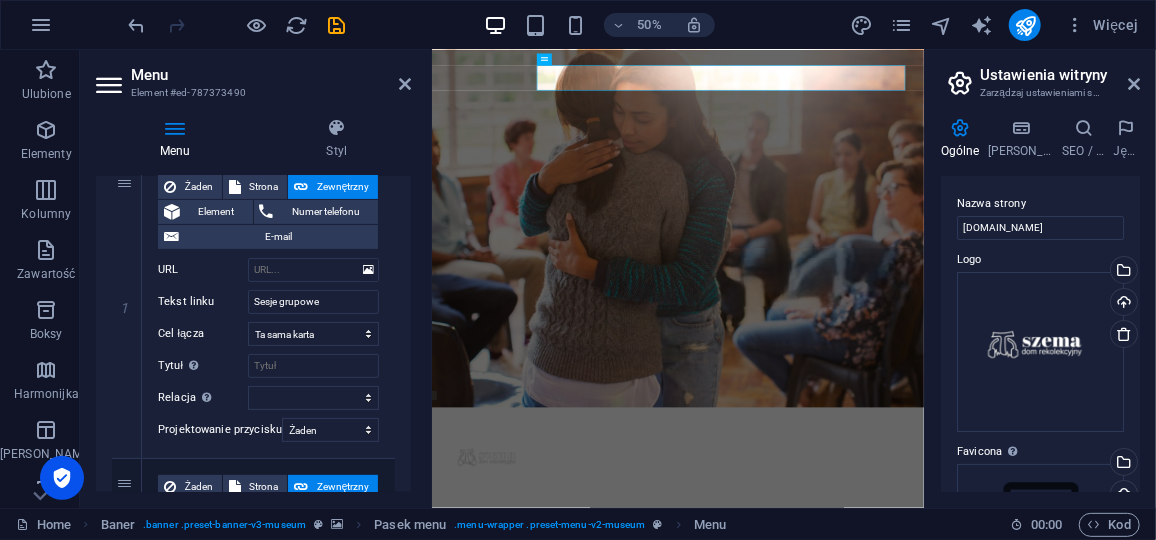 scroll, scrollTop: 218, scrollLeft: 0, axis: vertical 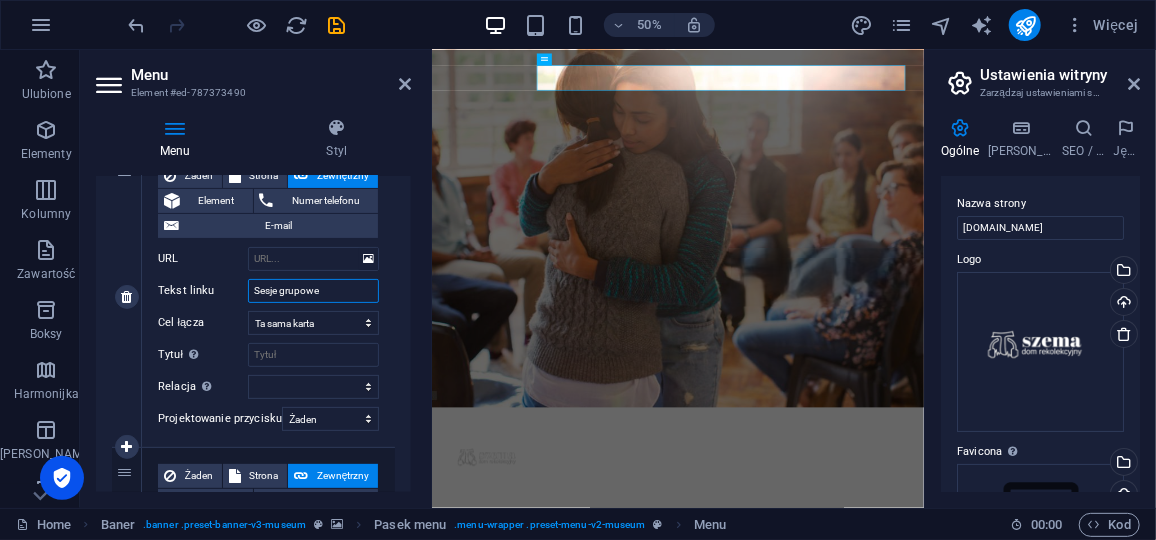 click on "Sesje grupowe" at bounding box center [313, 291] 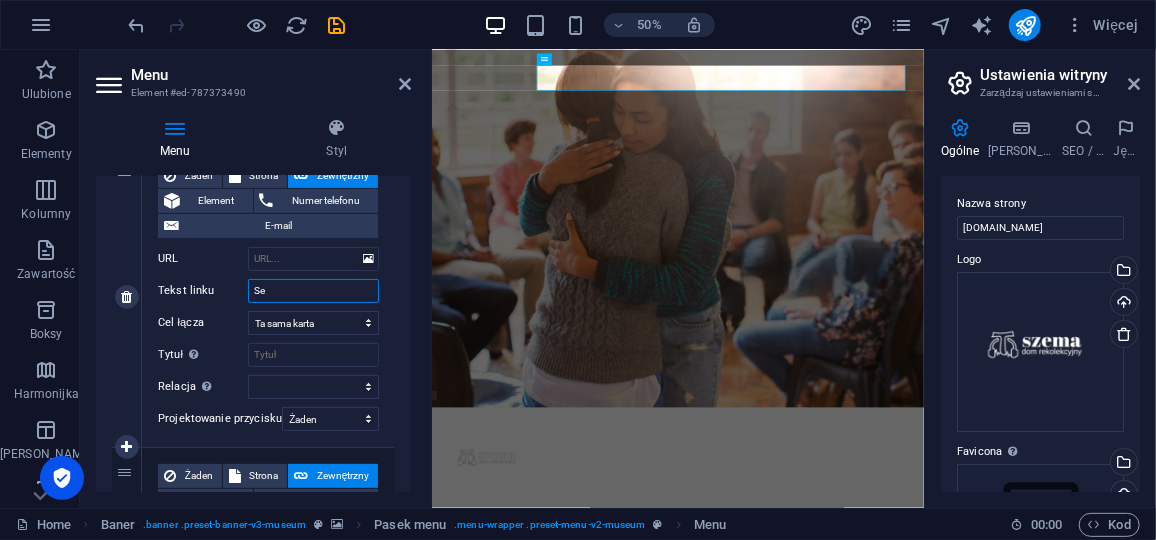 type on "S" 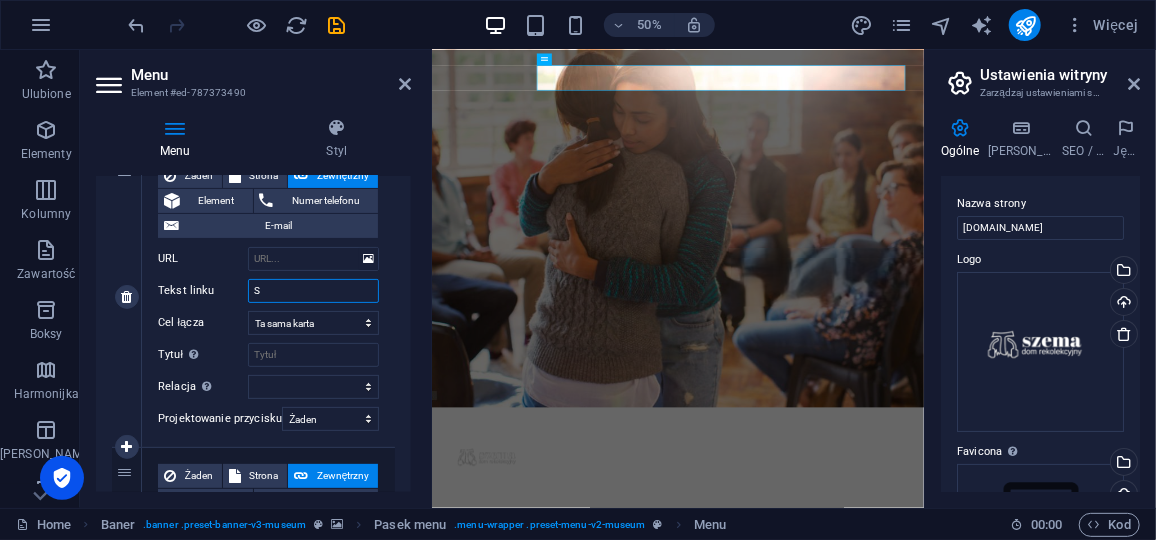 type 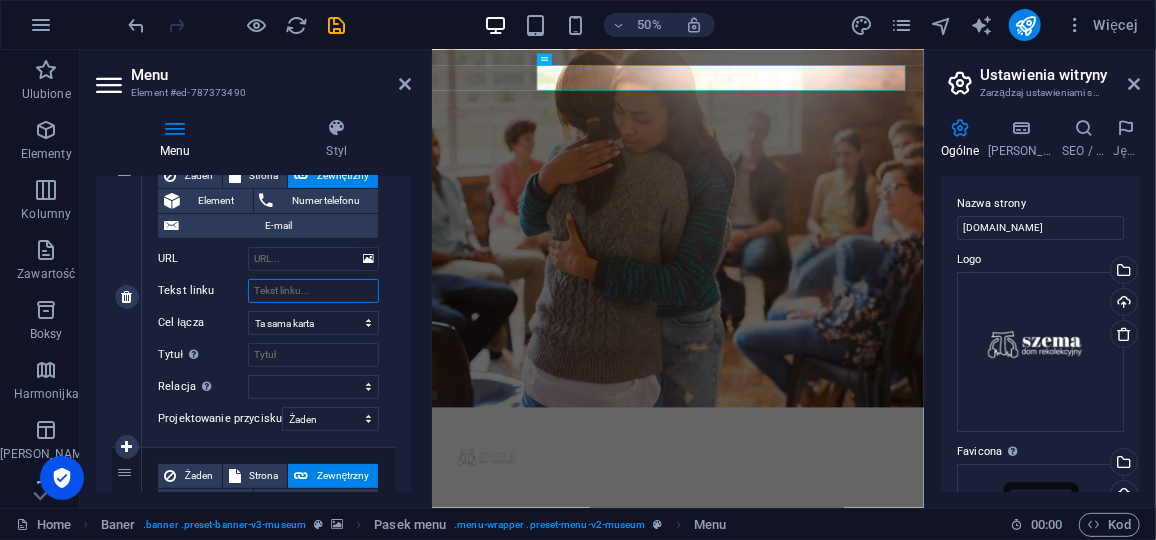 select 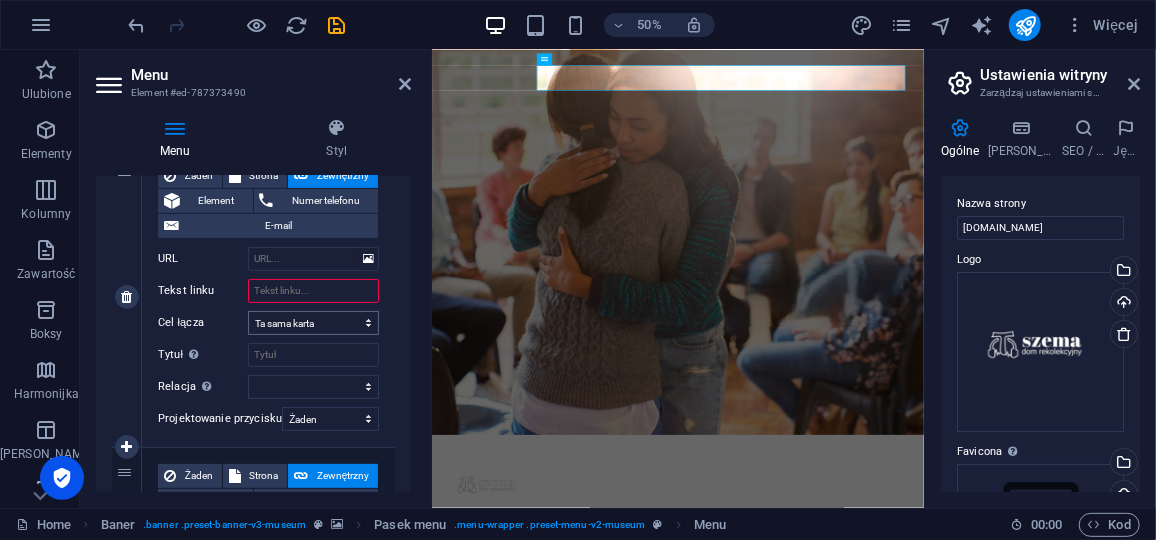 type 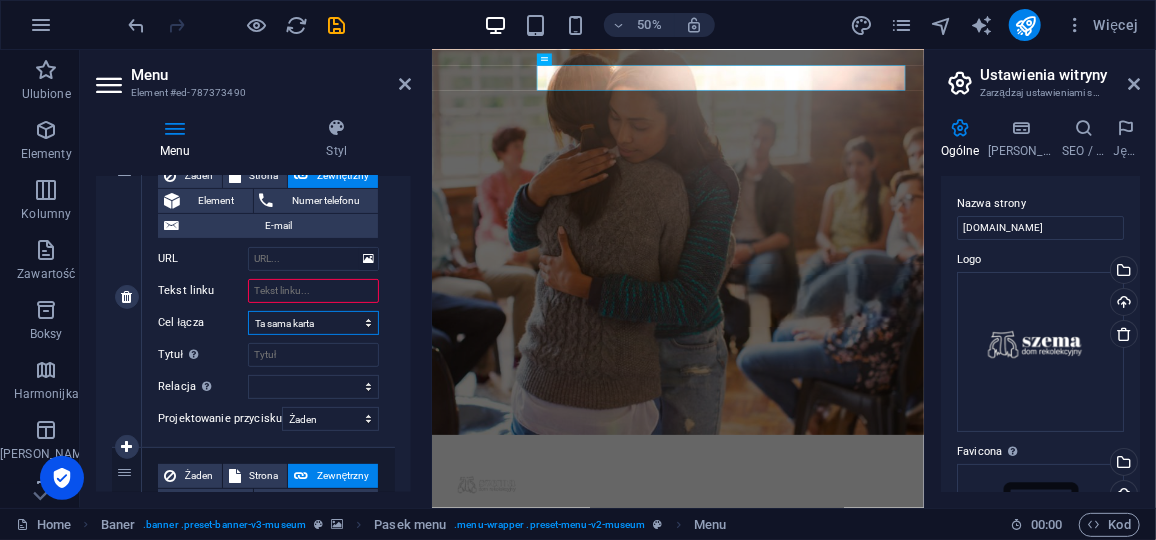 click on "Nowa karta Ta sama karta Nakładka" at bounding box center [313, 323] 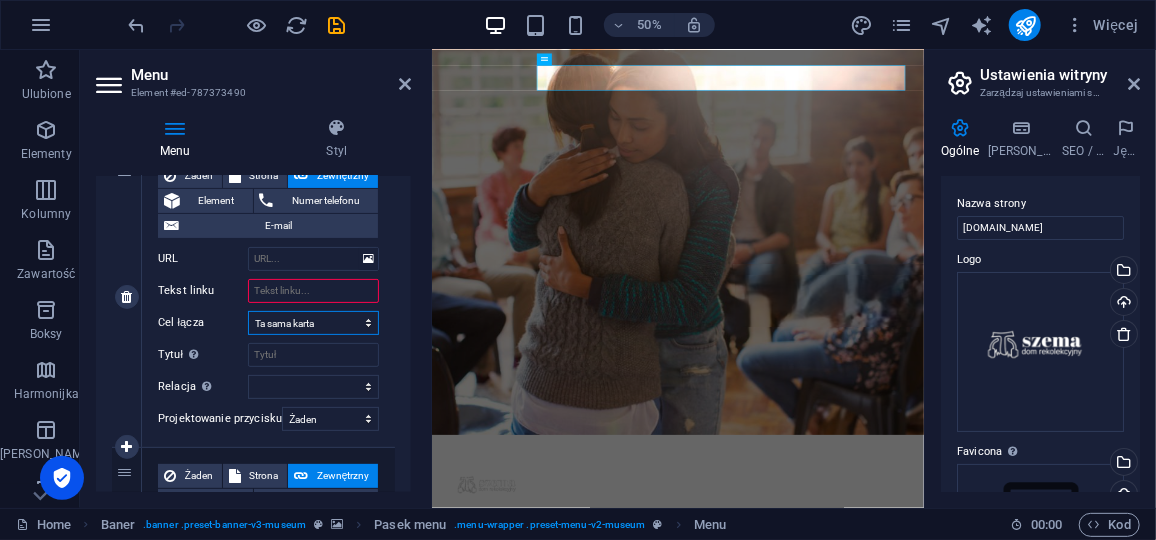 select on "blank" 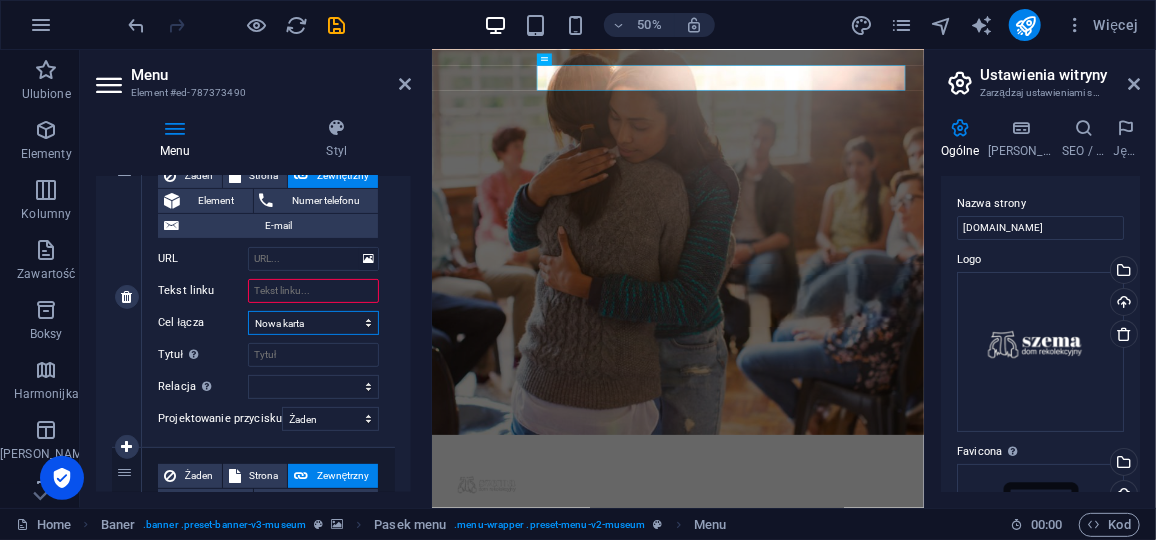 click on "Nowa karta Ta sama karta Nakładka" at bounding box center [313, 323] 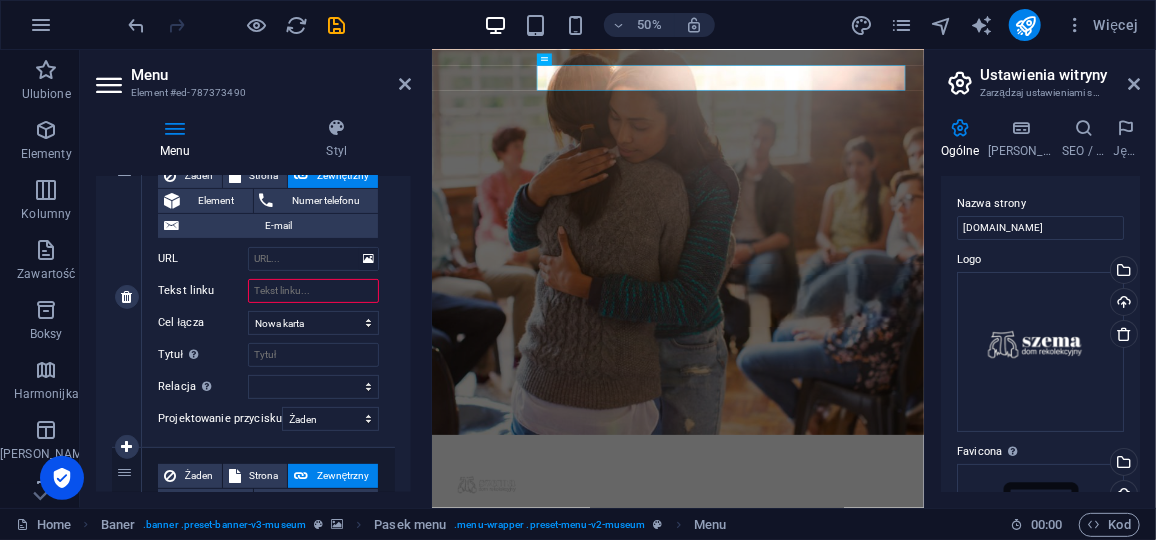 click on "Tekst linku" at bounding box center (313, 291) 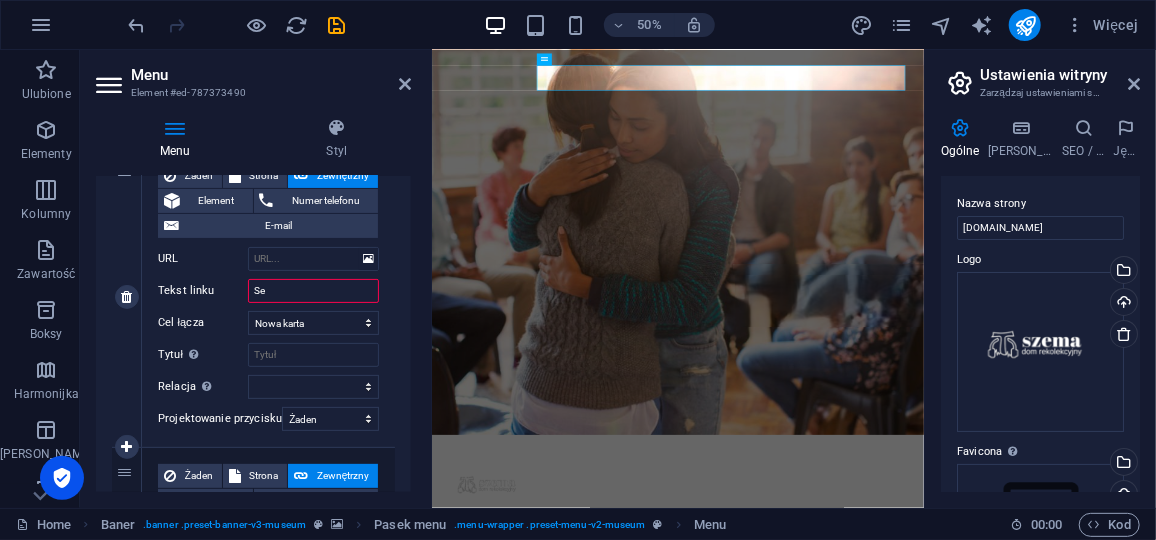 type on "Ses" 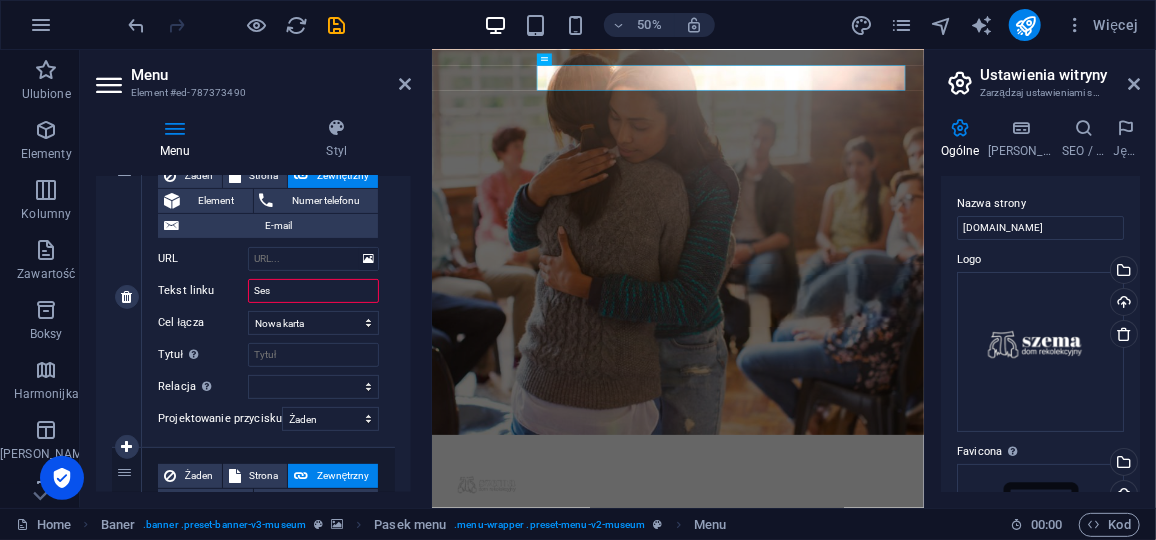 select 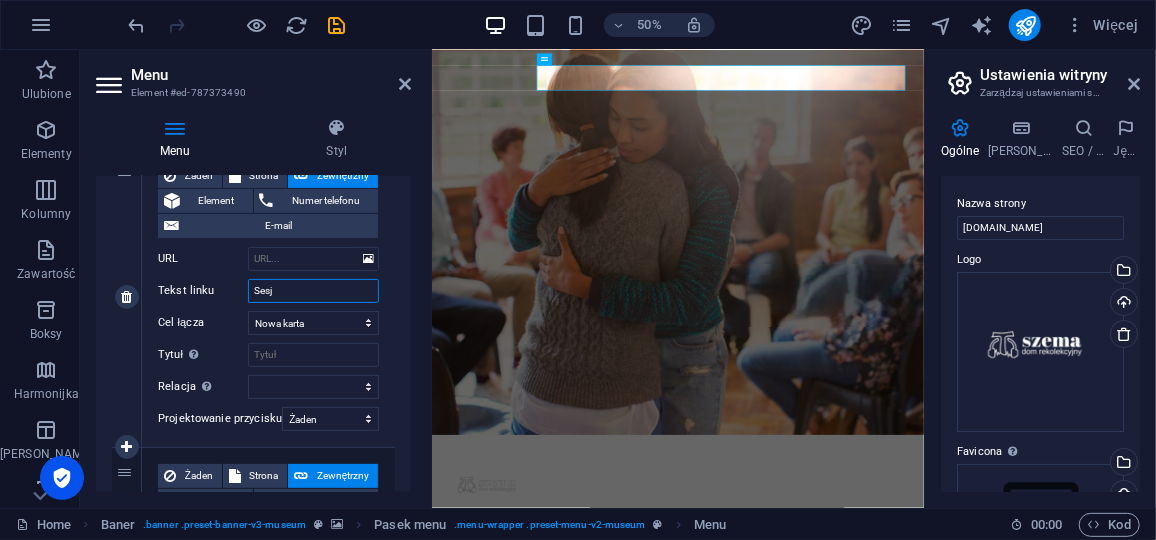 type on "Sesje" 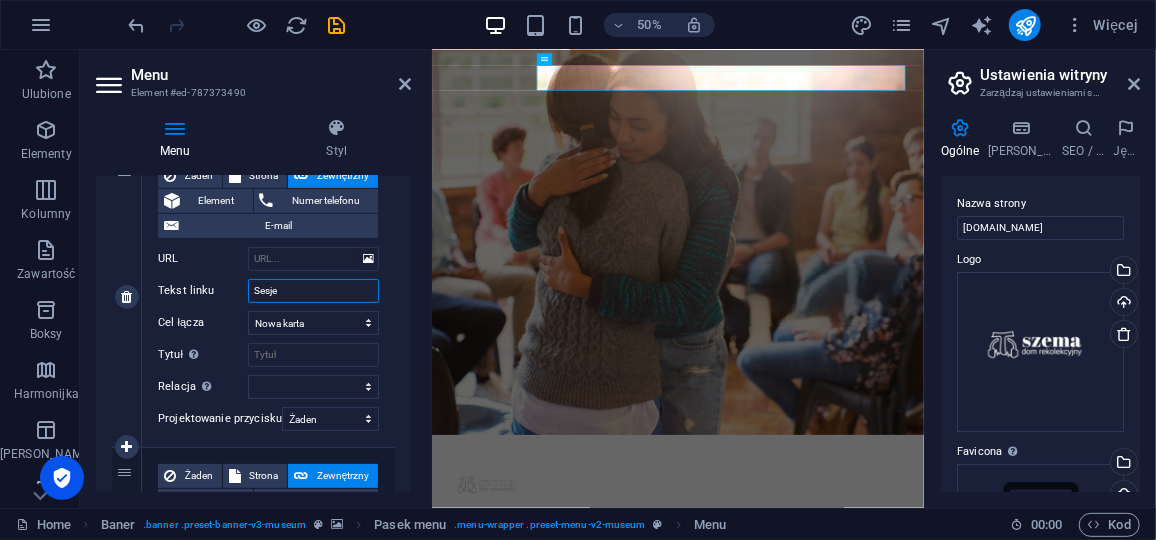 select 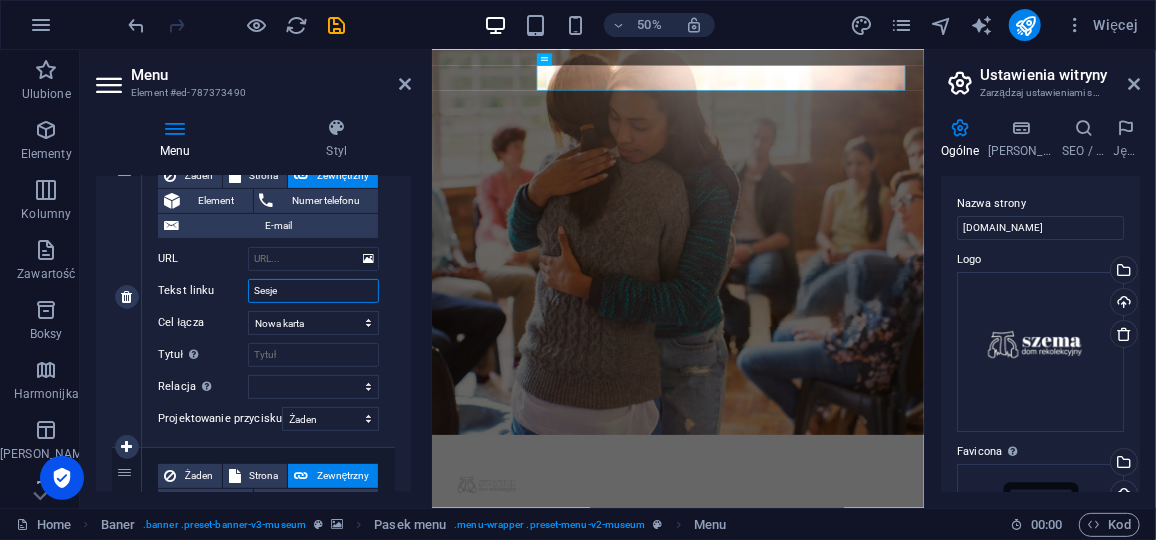 type on "Sesje" 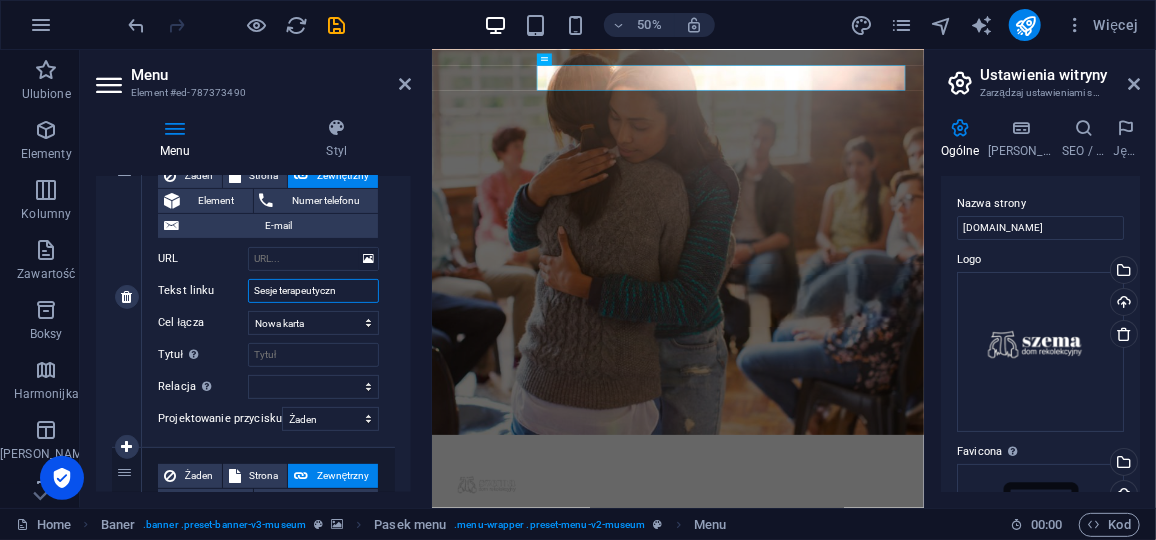 type on "Sesje terapeutyczne" 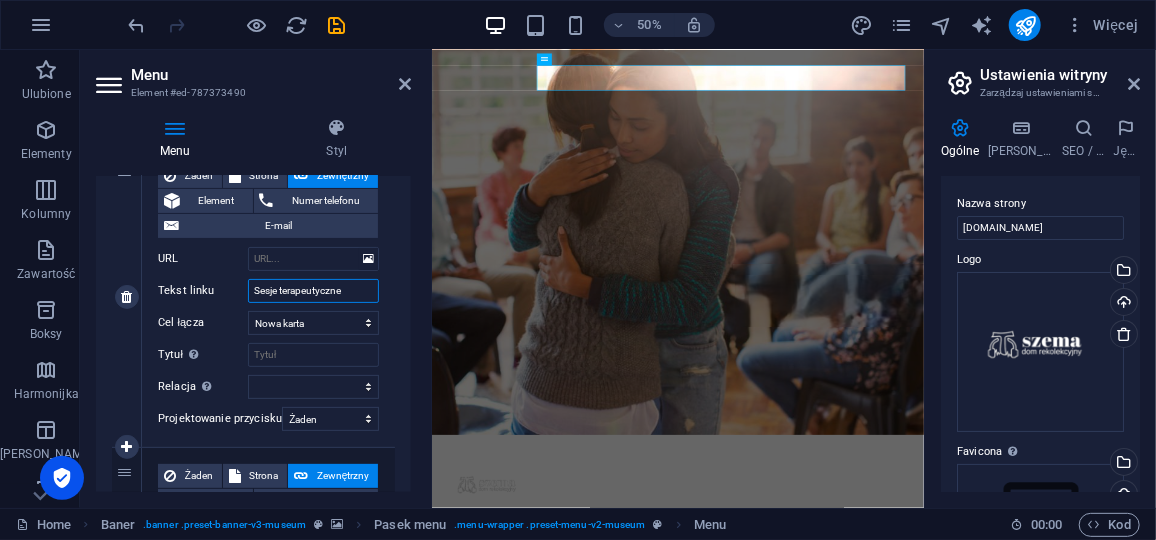 select 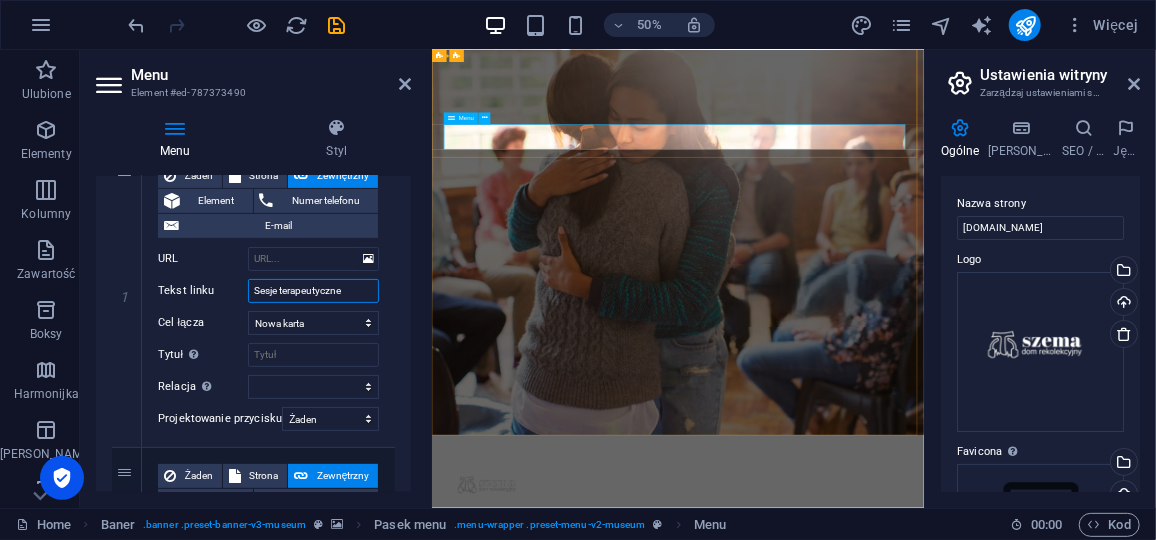 type on "Sesje terapeutyczne" 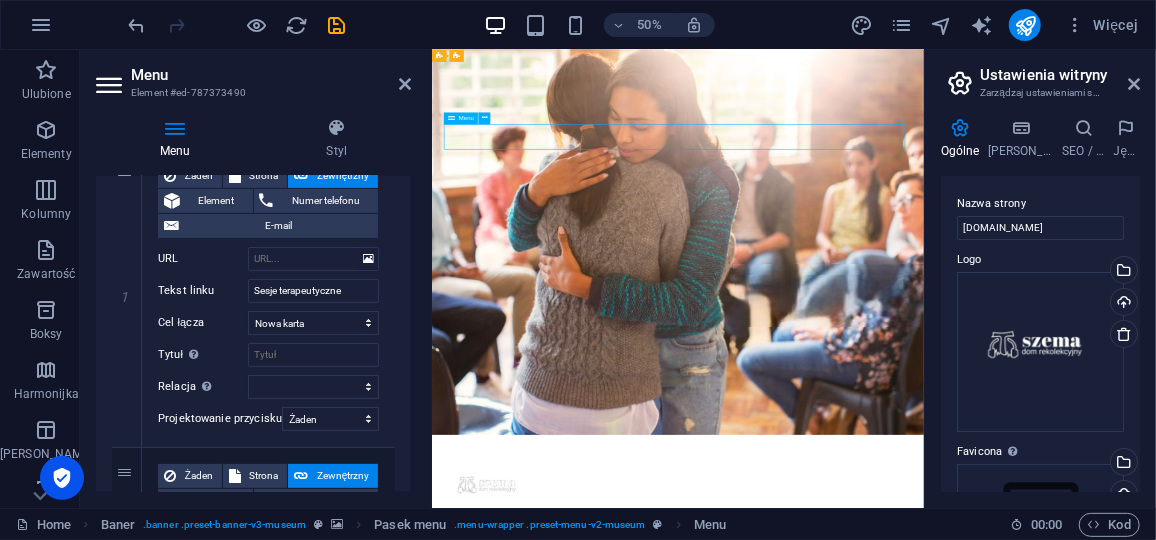 drag, startPoint x: 619, startPoint y: 227, endPoint x: 1043, endPoint y: 218, distance: 424.09552 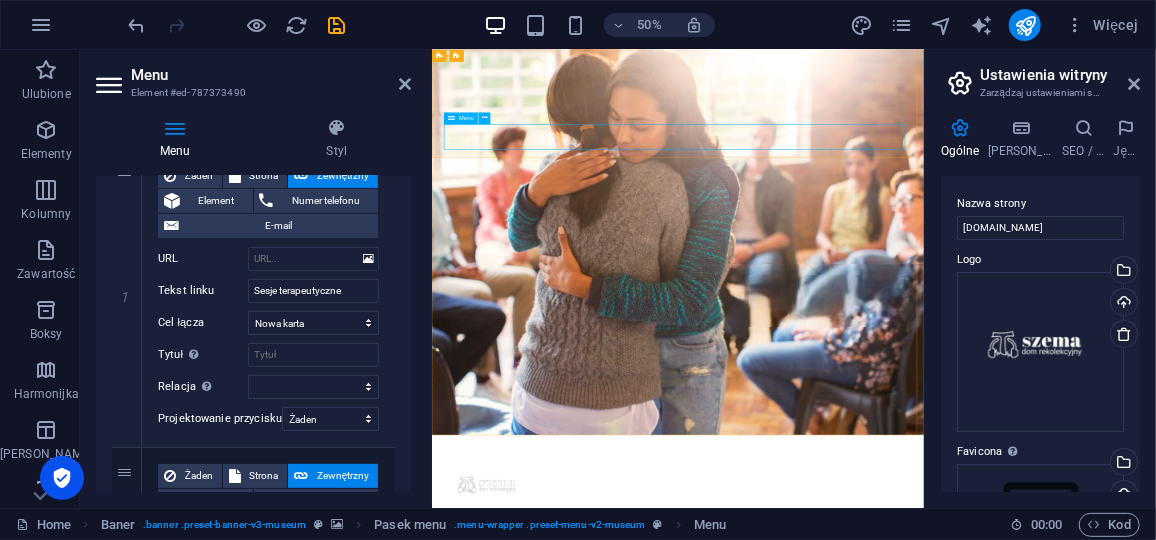 click on "Sesje terapeutyczne O nas Exhibitions Events Contact" at bounding box center [923, 1047] 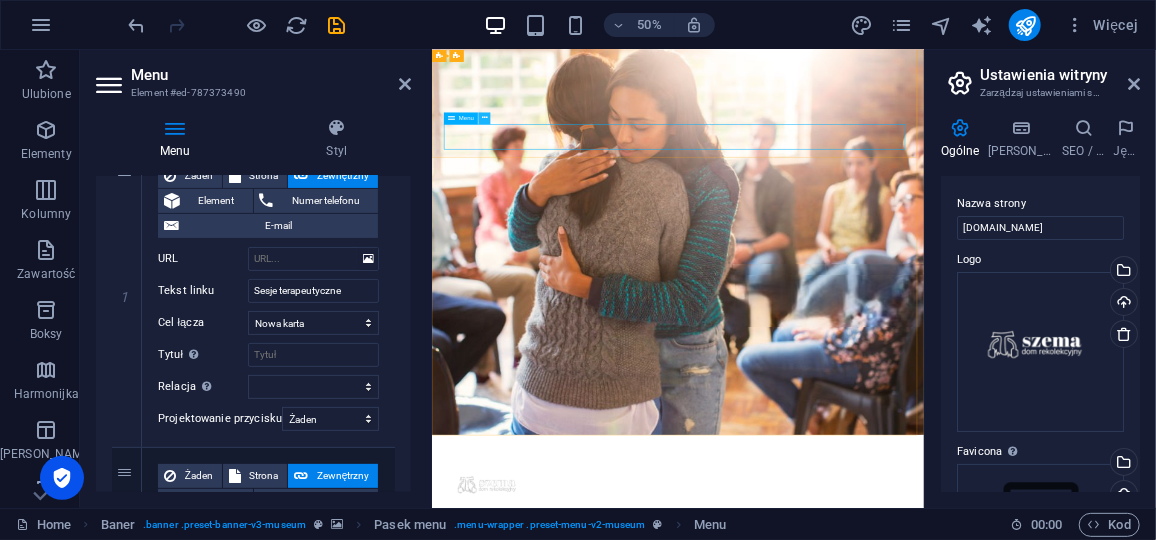 click at bounding box center (485, 118) 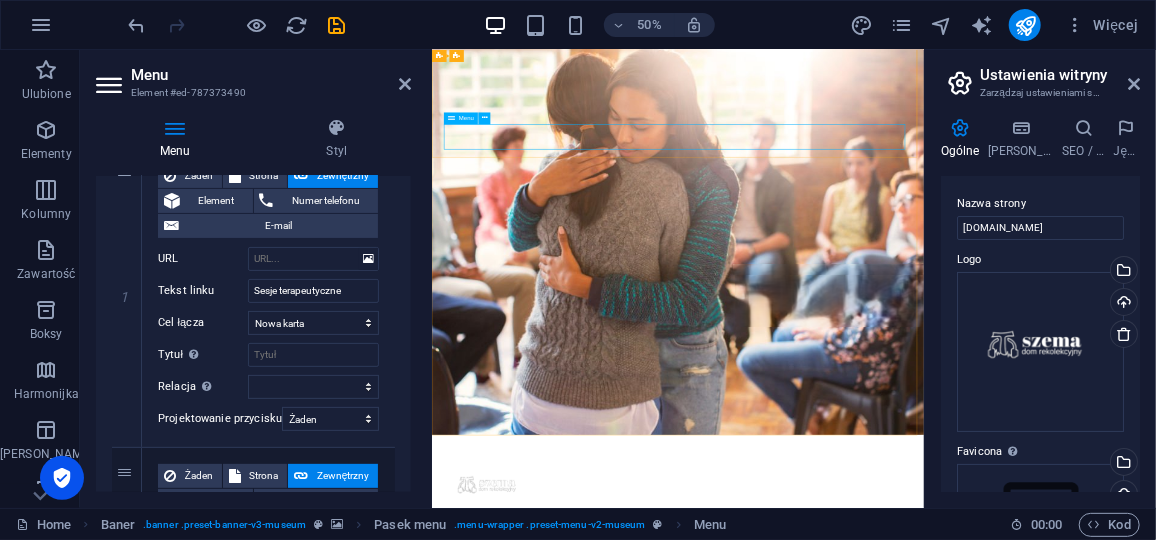 click on "Menu" at bounding box center [466, 118] 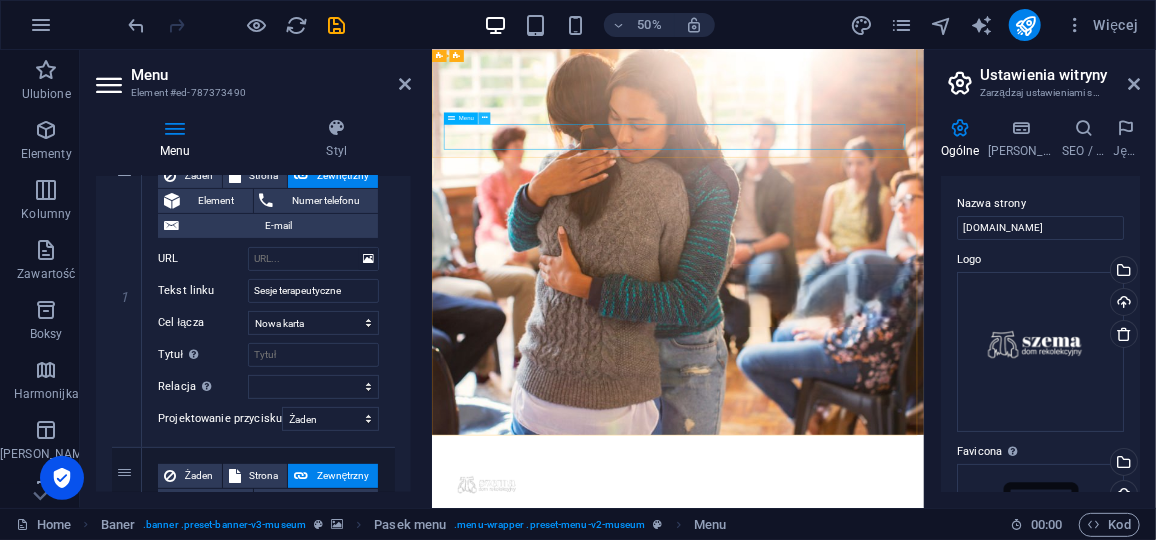 click at bounding box center (485, 118) 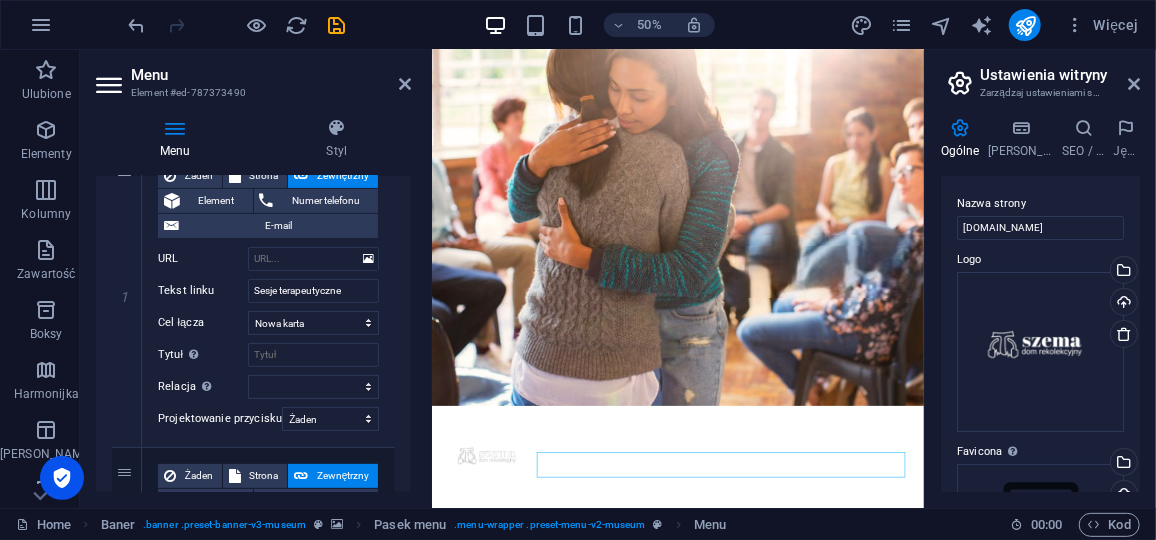 scroll, scrollTop: 0, scrollLeft: 0, axis: both 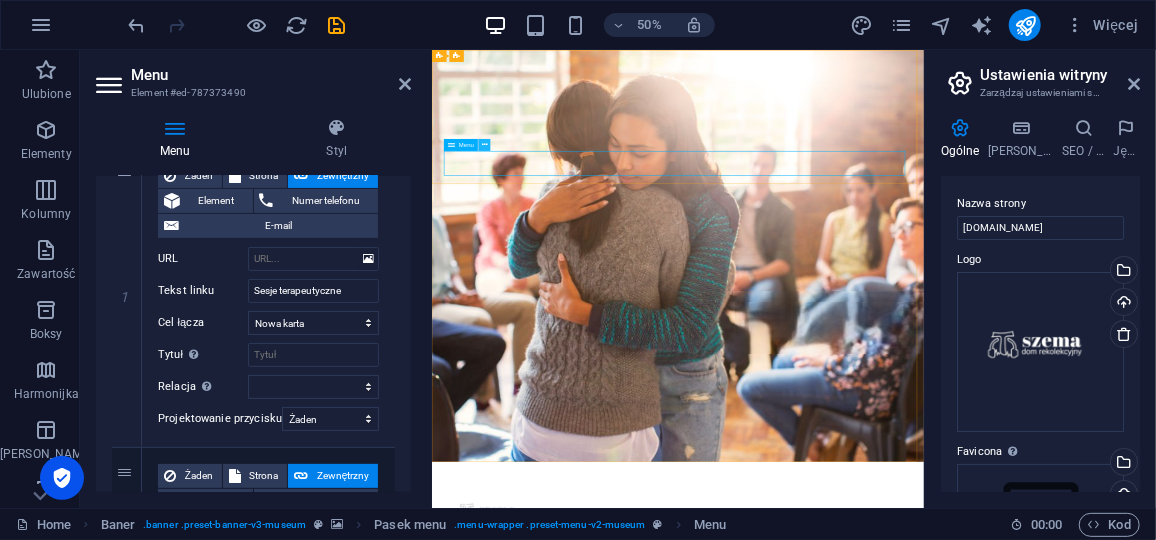click at bounding box center (485, 145) 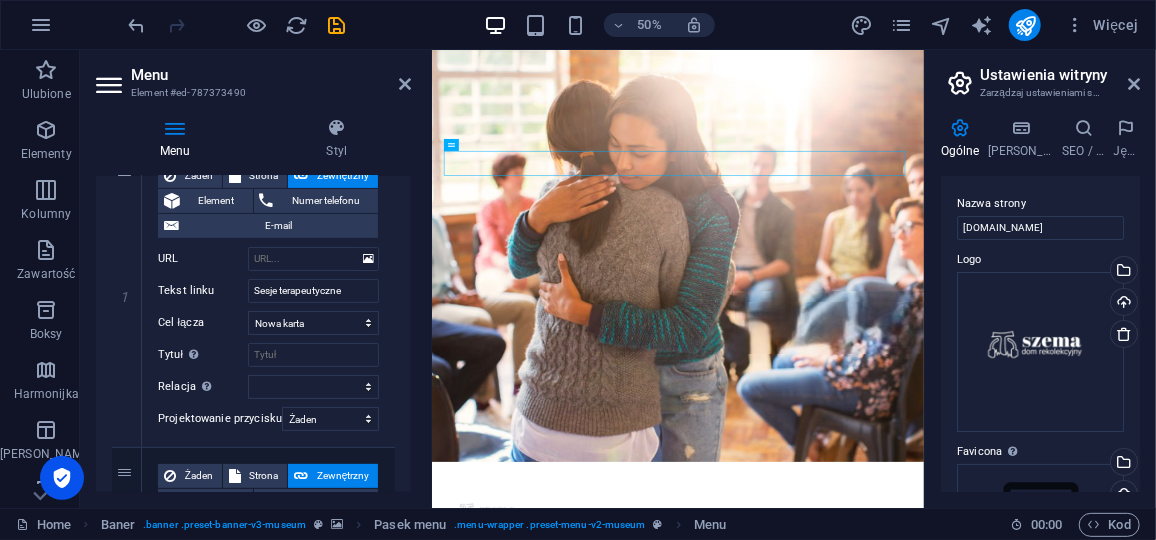 drag, startPoint x: 412, startPoint y: 238, endPoint x: 403, endPoint y: 195, distance: 43.931767 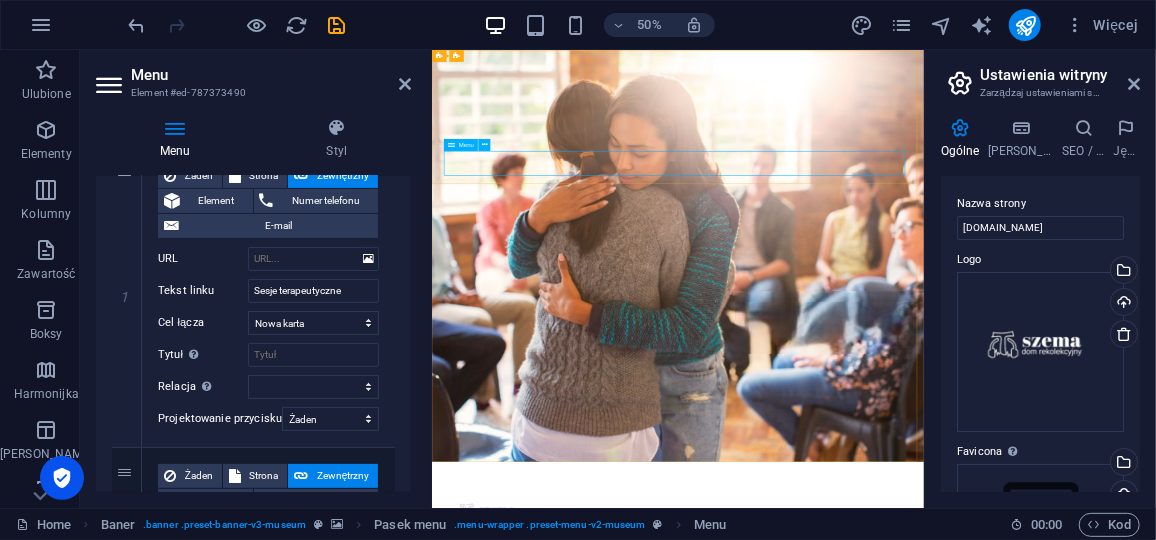 click on "Sesje terapeutyczne O nas Exhibitions Events Contact" at bounding box center (923, 1100) 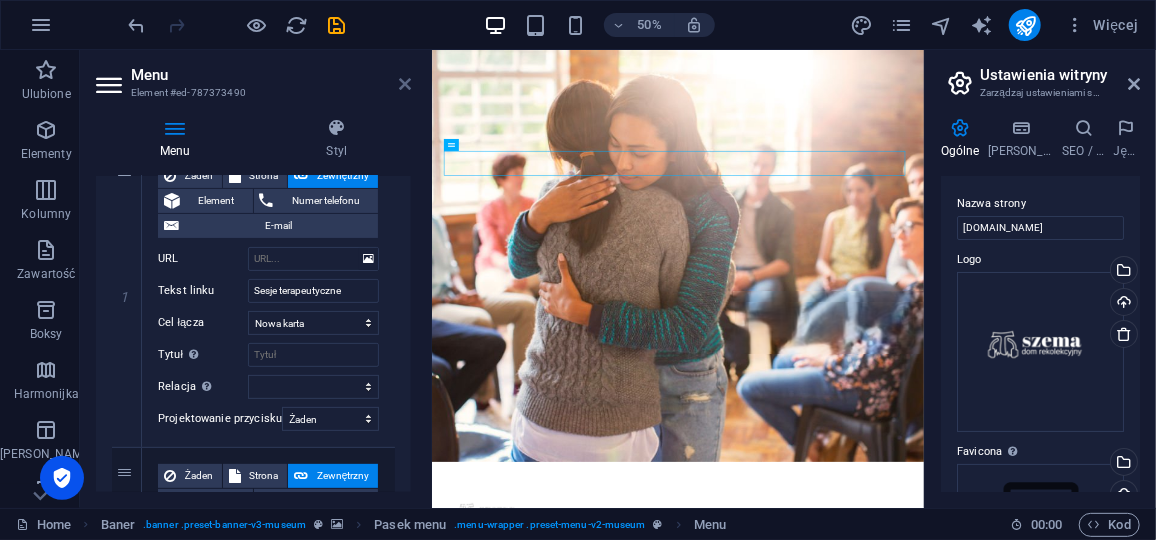 click at bounding box center [405, 84] 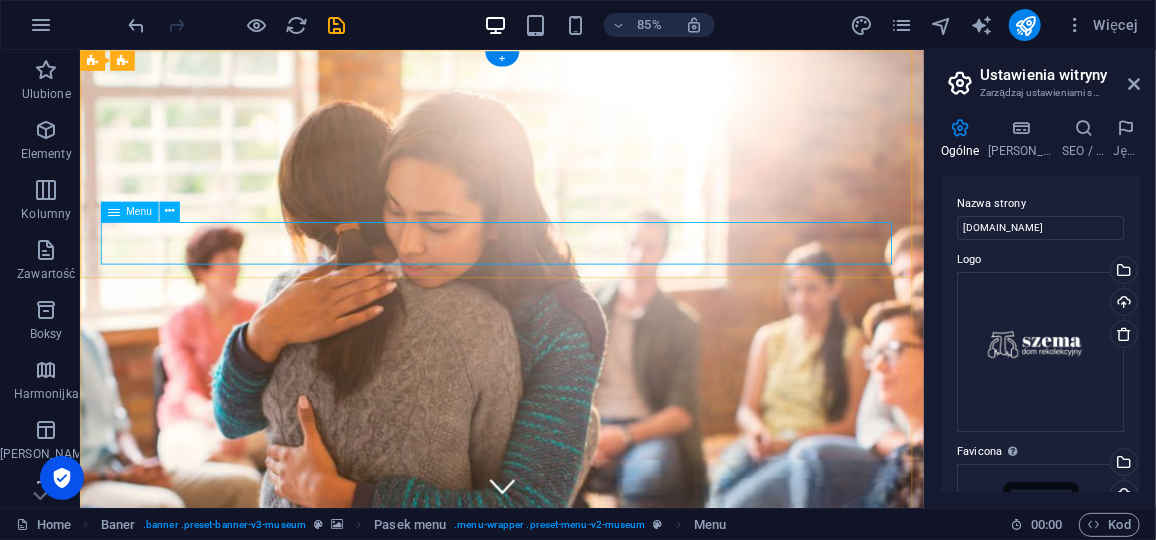 click on "Sesje terapeutyczne O nas Exhibitions Events Contact" at bounding box center [575, 1100] 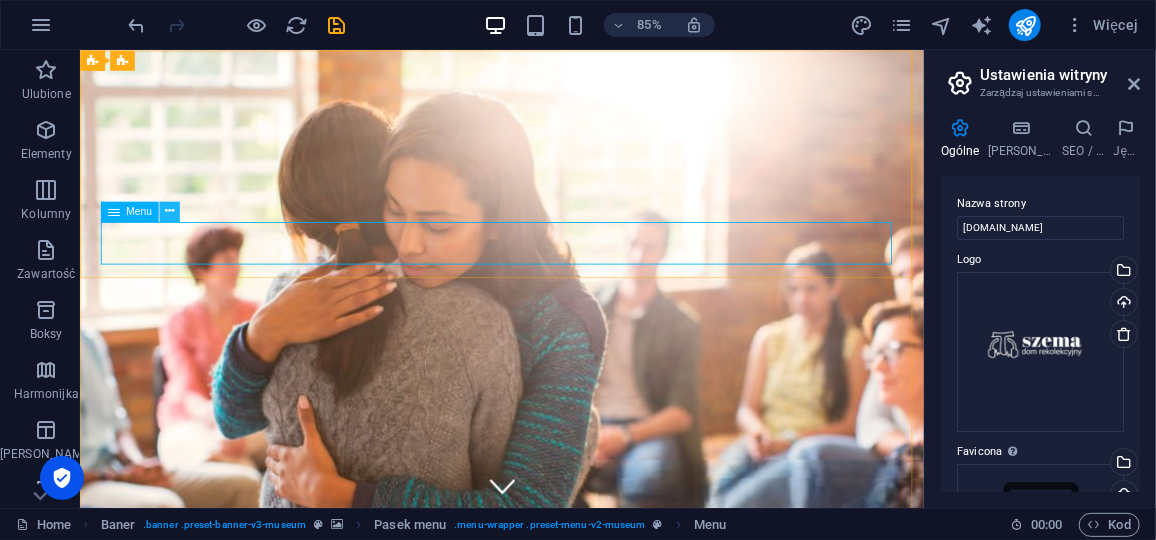 click at bounding box center [169, 212] 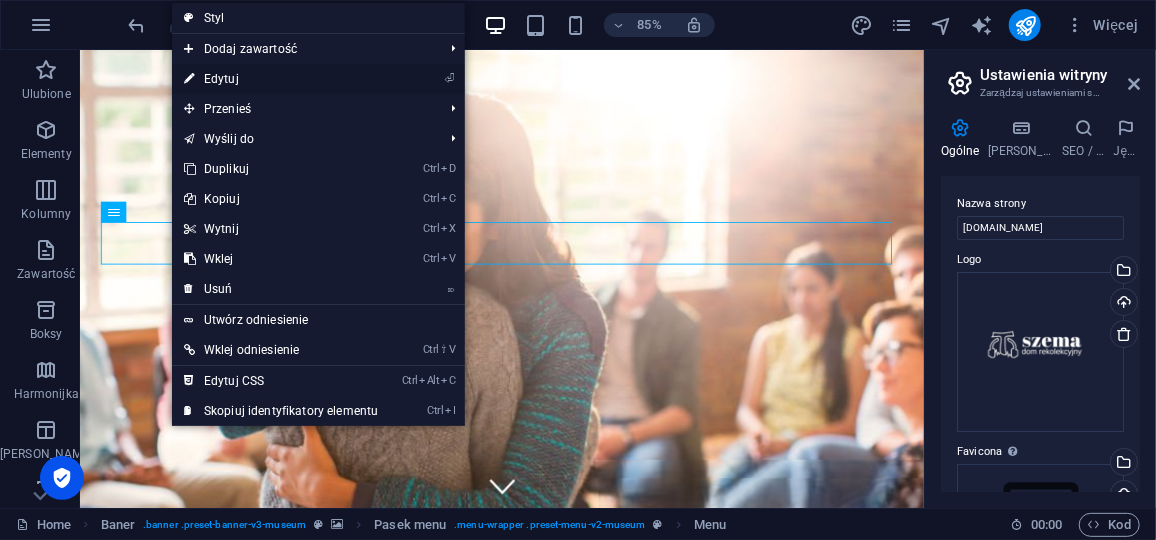click on "⏎  Edytuj" at bounding box center [281, 79] 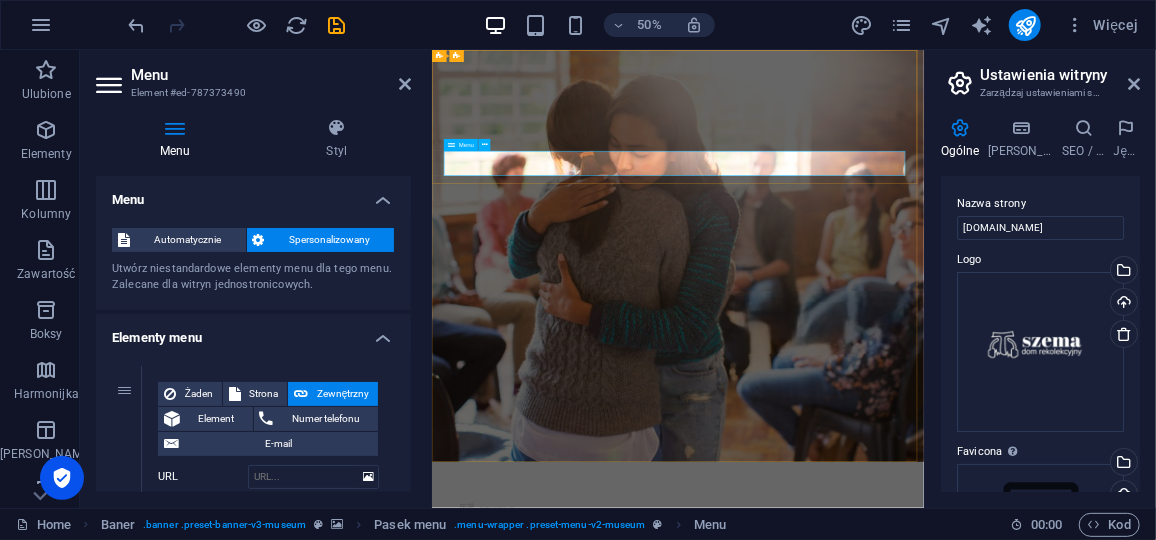 click on "Sesje terapeutyczne O nas Exhibitions Events Contact" at bounding box center [923, 1100] 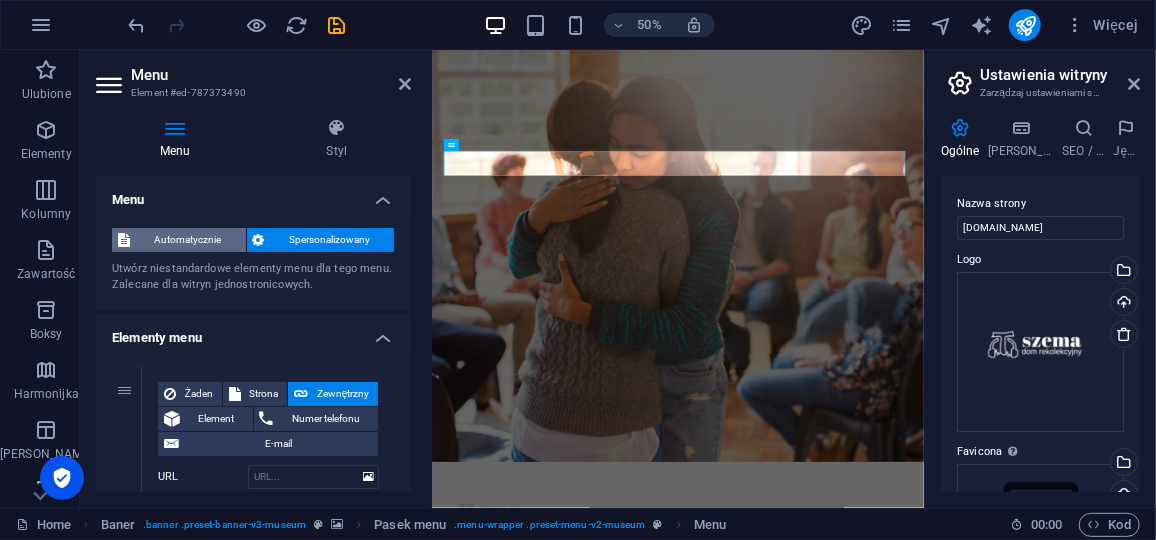 click on "Automatycznie" at bounding box center (188, 240) 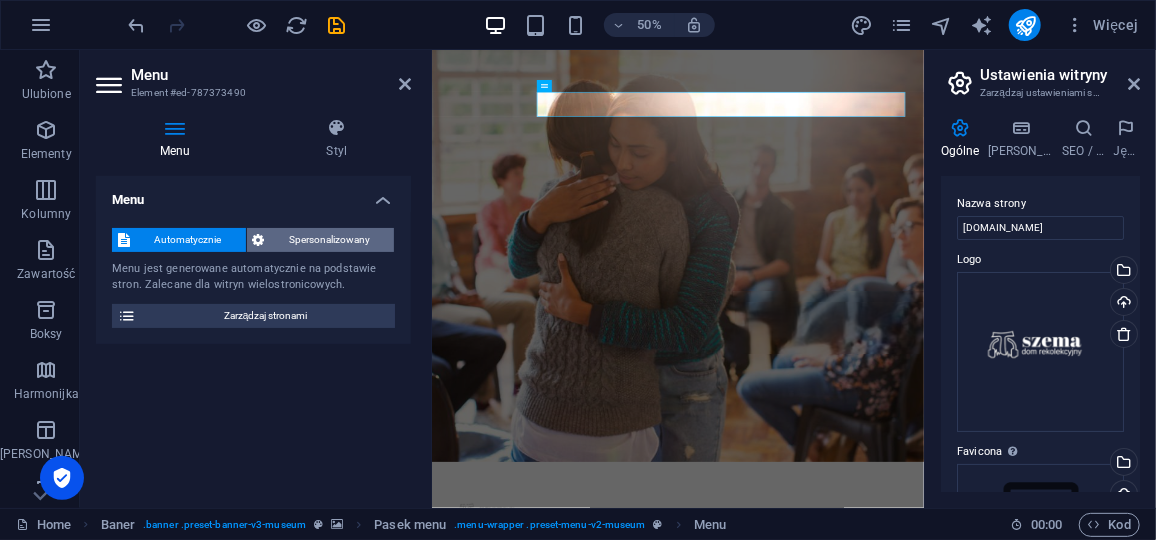 click on "Spersonalizowany" at bounding box center (330, 240) 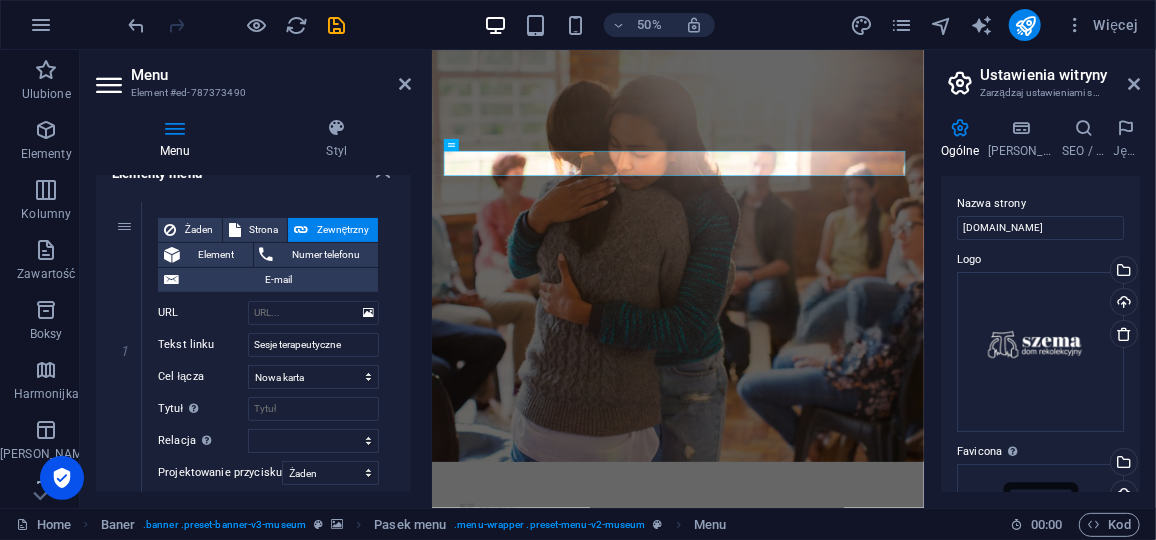 scroll, scrollTop: 179, scrollLeft: 0, axis: vertical 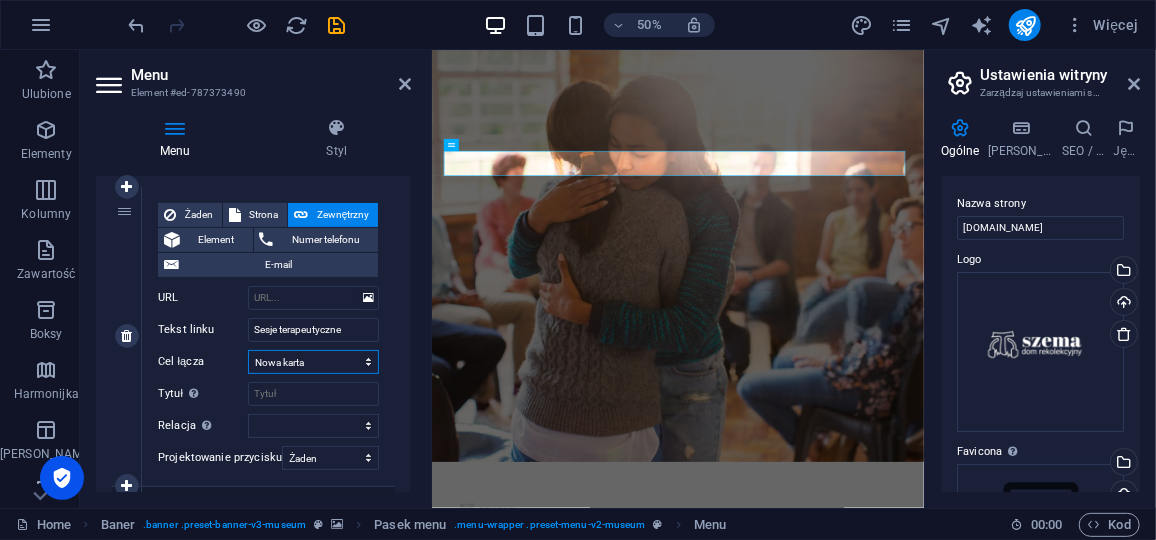 click on "Nowa karta Ta sama karta Nakładka" at bounding box center [313, 362] 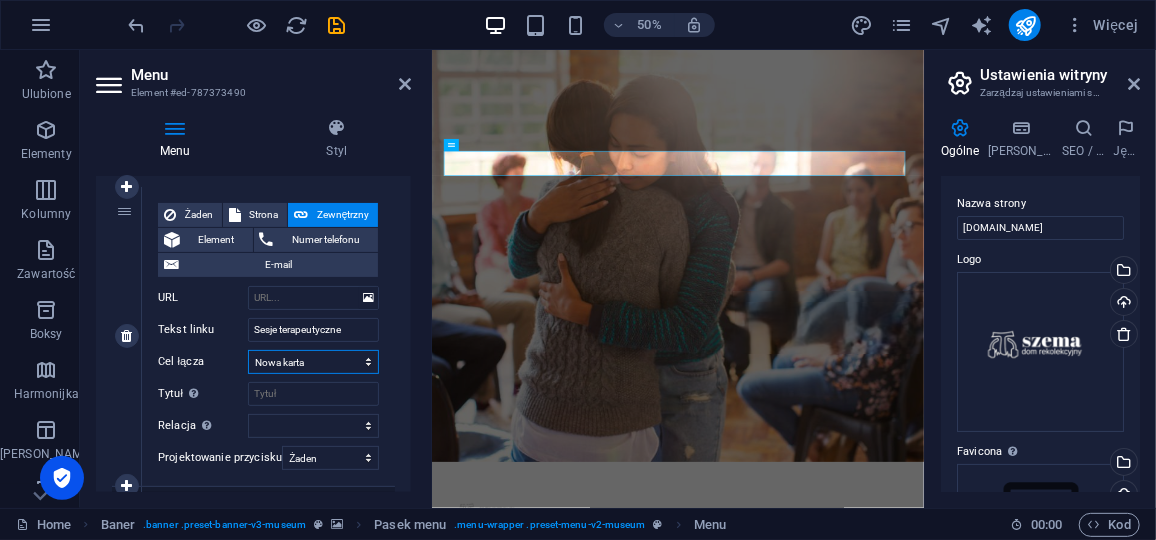 click on "Nowa karta Ta sama karta Nakładka" at bounding box center (313, 362) 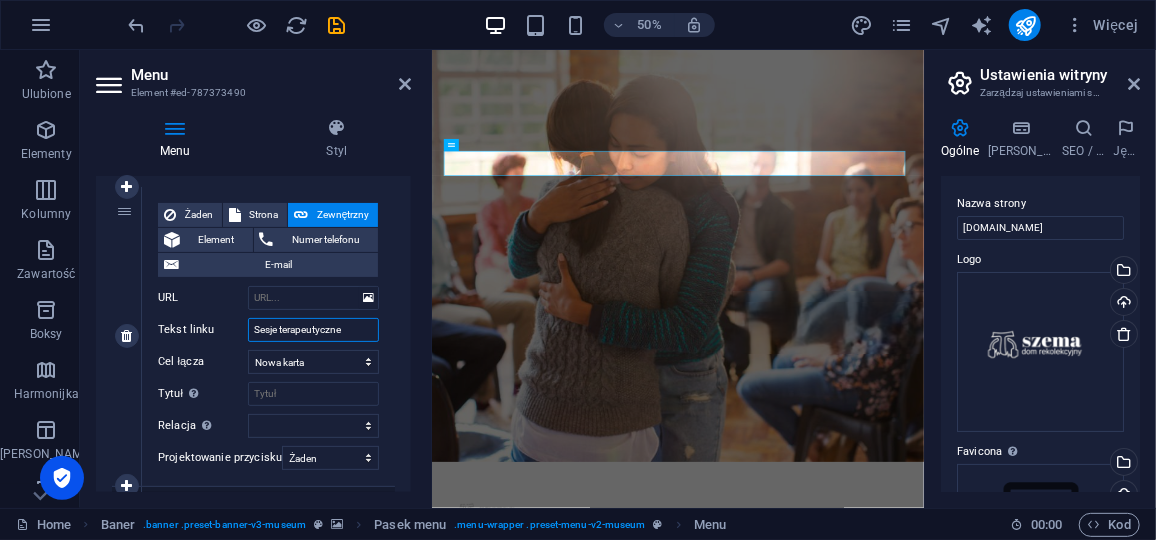 click on "Sesje terapeutyczne" at bounding box center (313, 330) 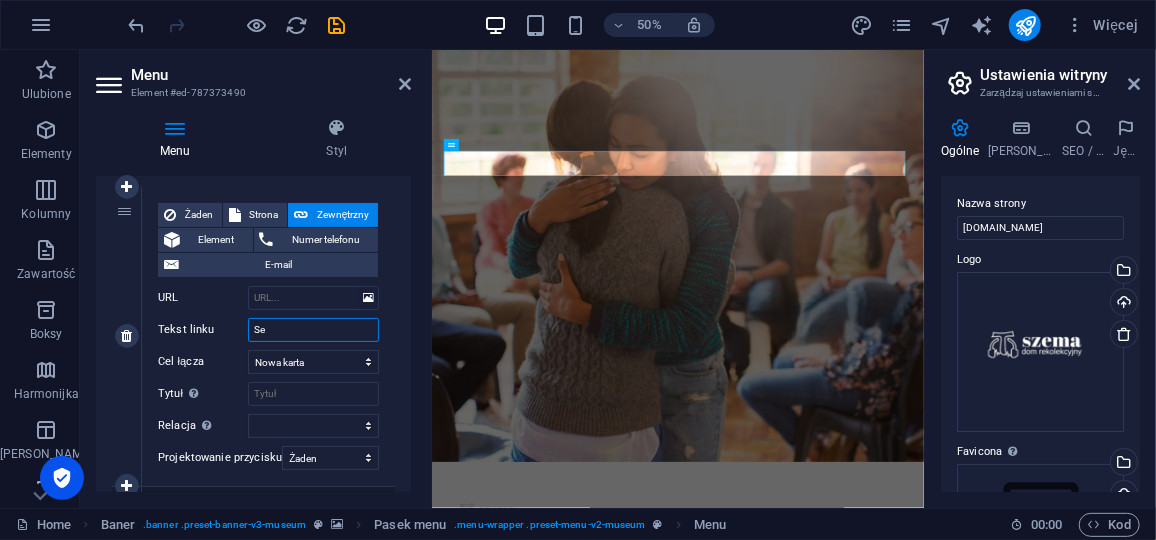 type on "S" 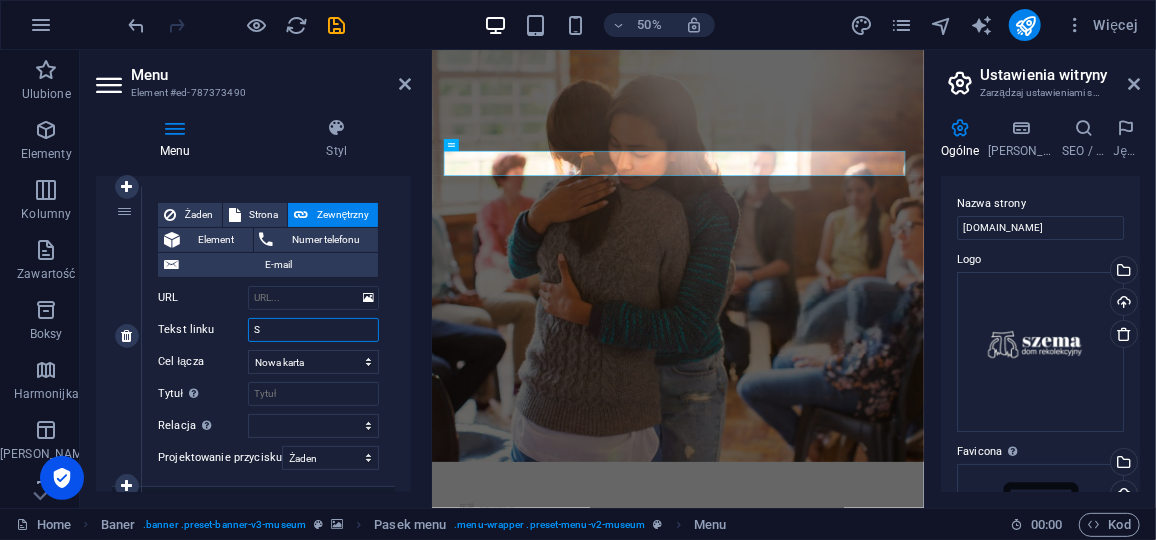type 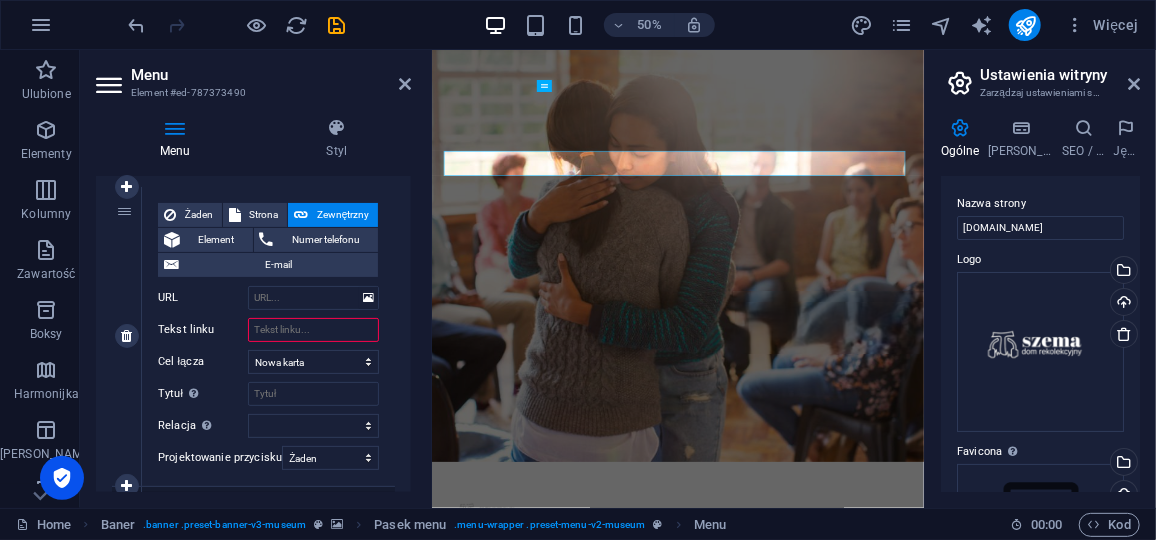 select 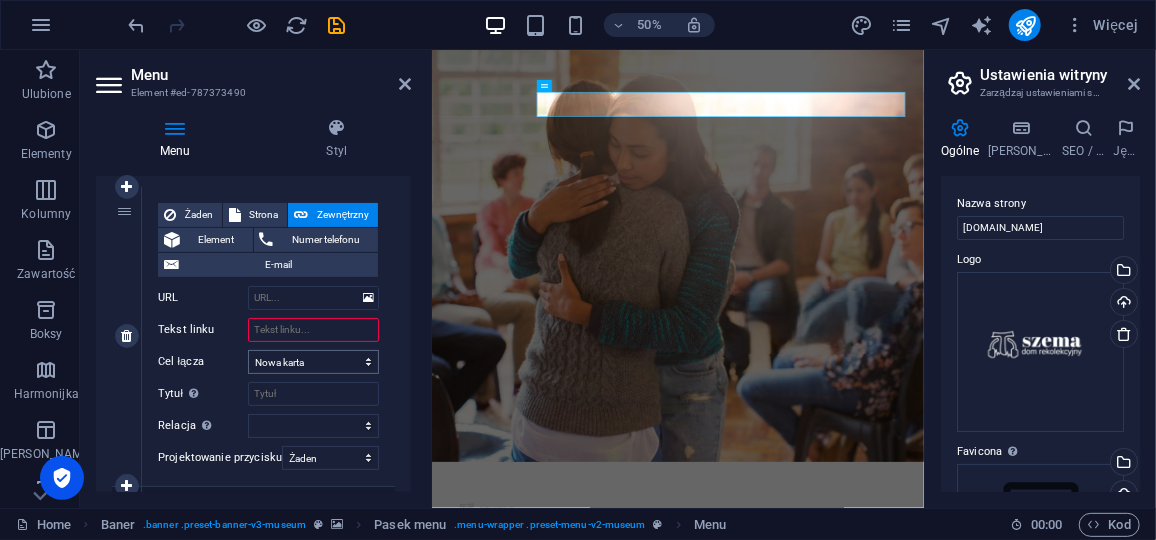 type 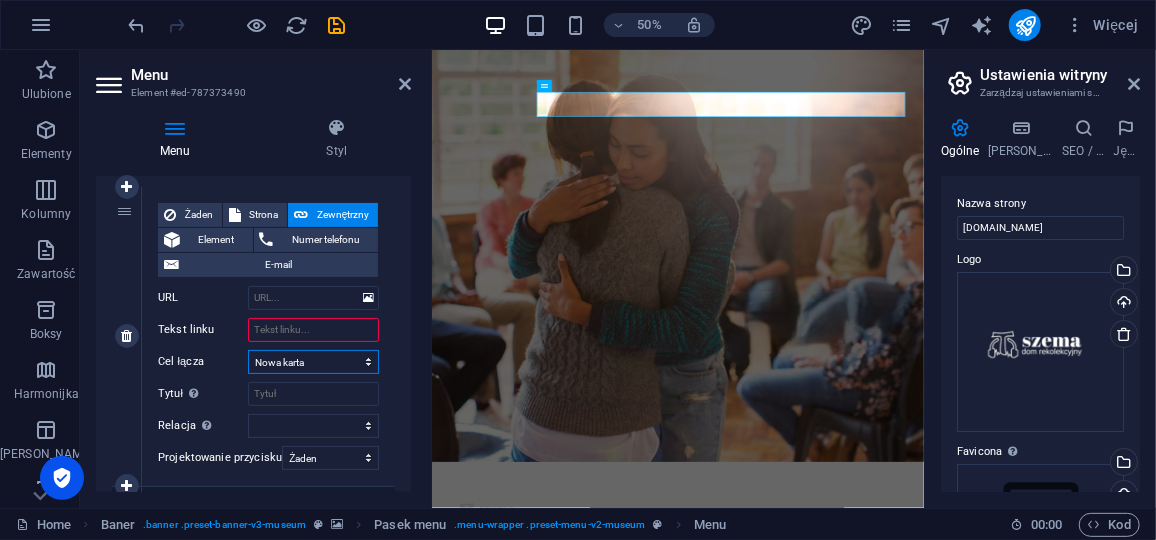 click on "Nowa karta Ta sama karta Nakładka" at bounding box center [313, 362] 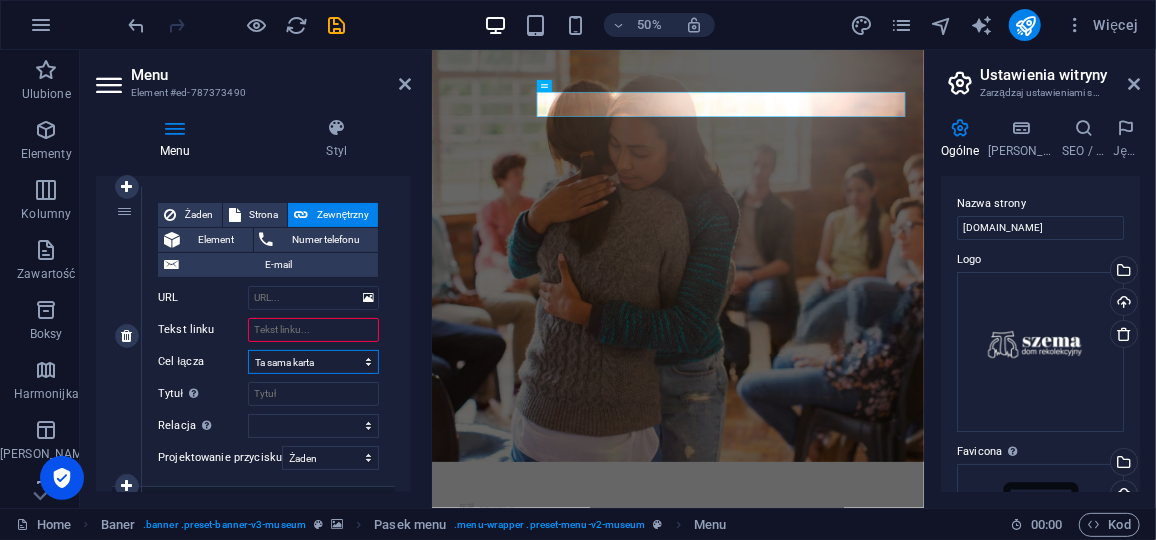 click on "Nowa karta Ta sama karta Nakładka" at bounding box center [313, 362] 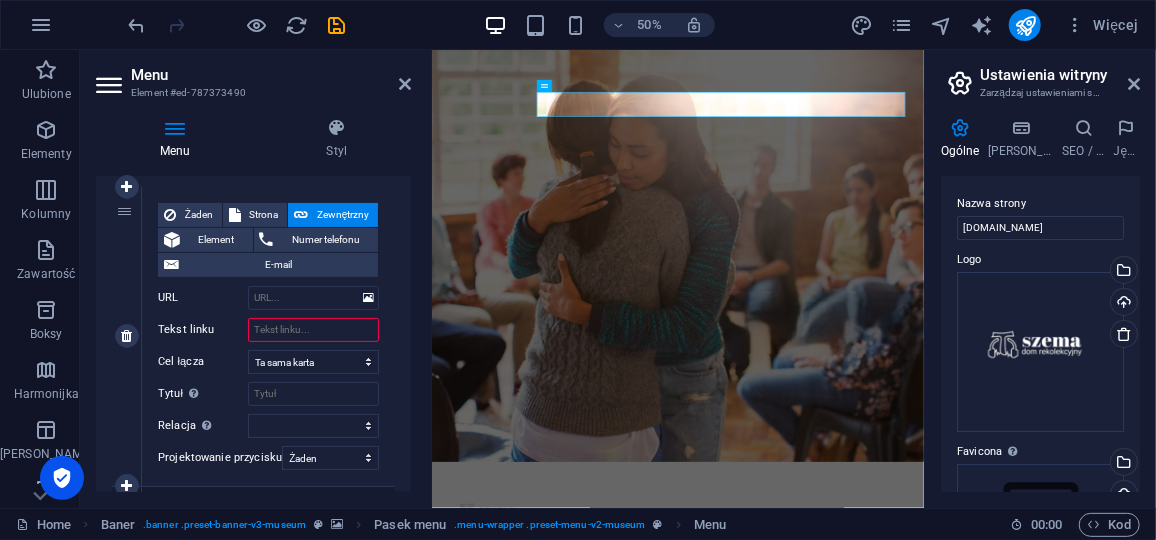 click on "Tekst linku" at bounding box center (313, 330) 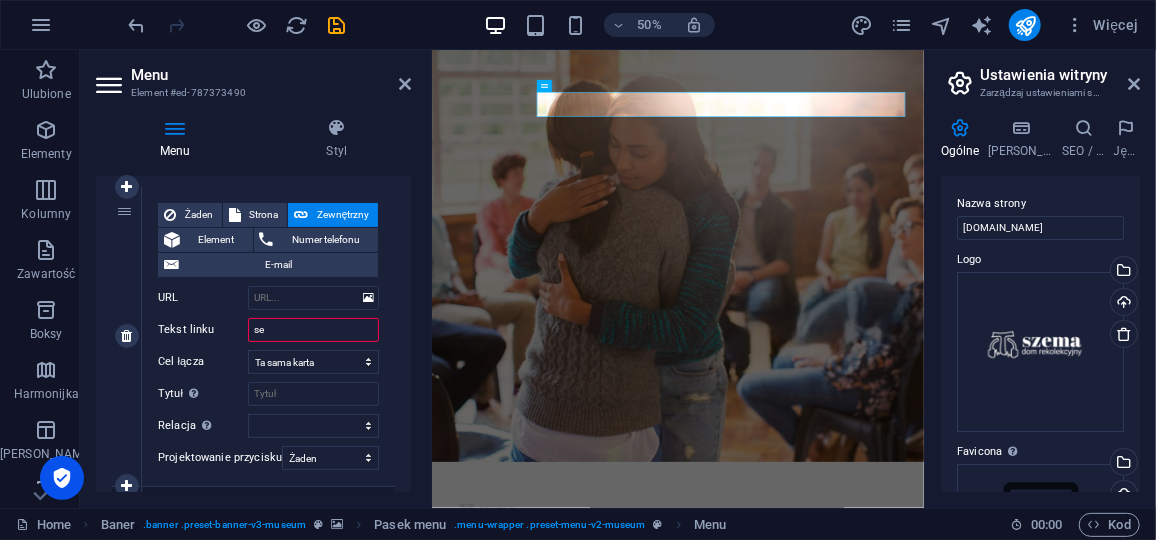 type on "ses" 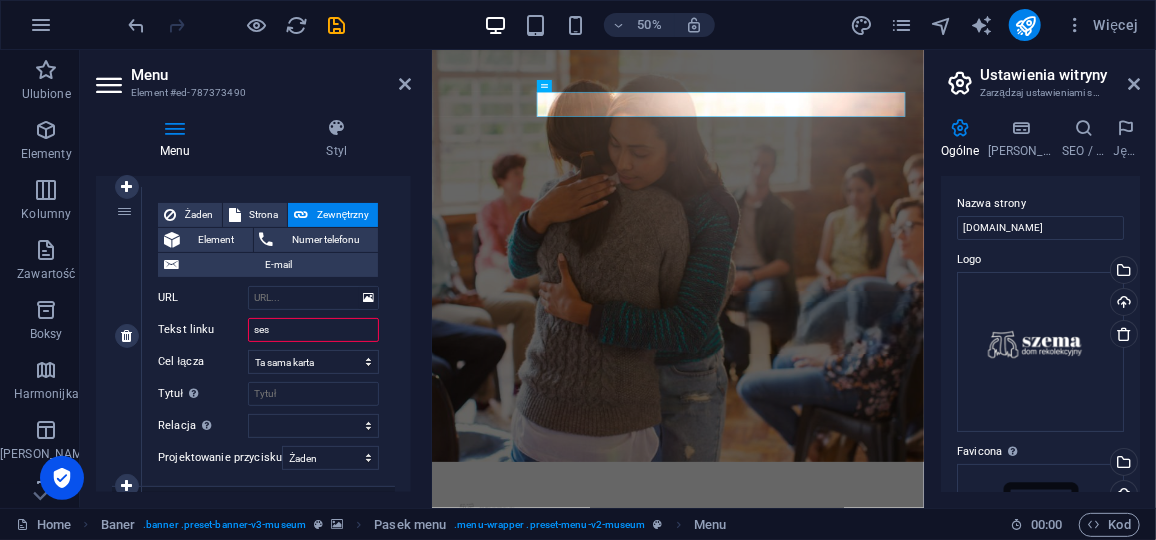 select 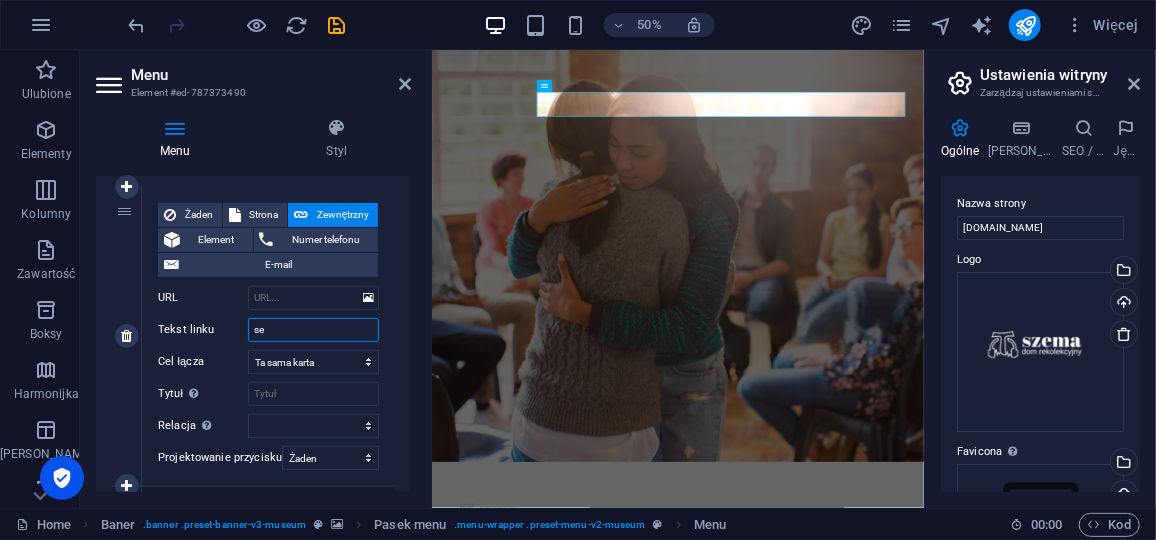 type on "s" 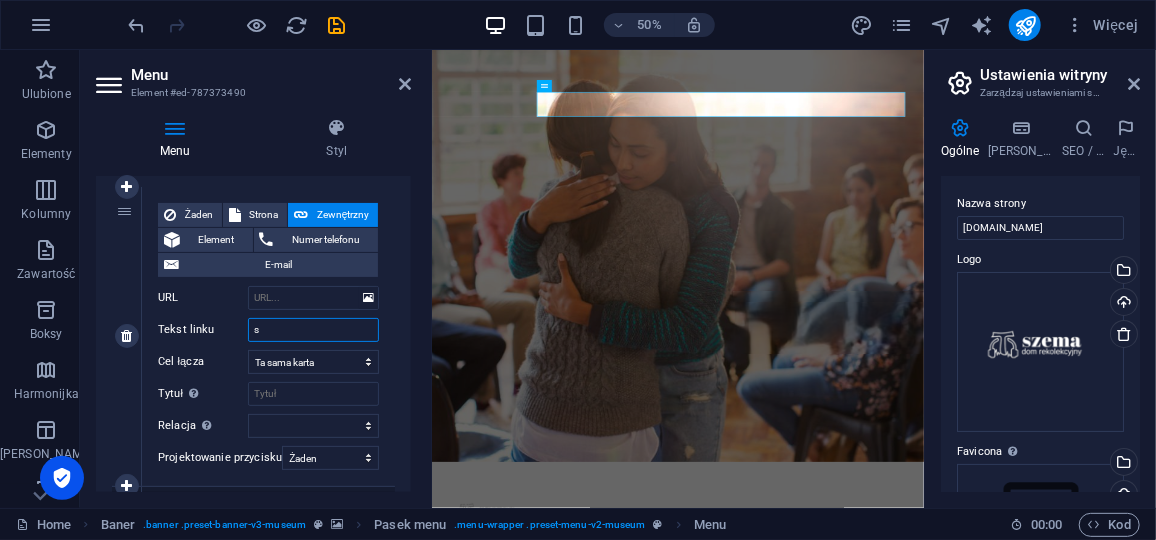 select 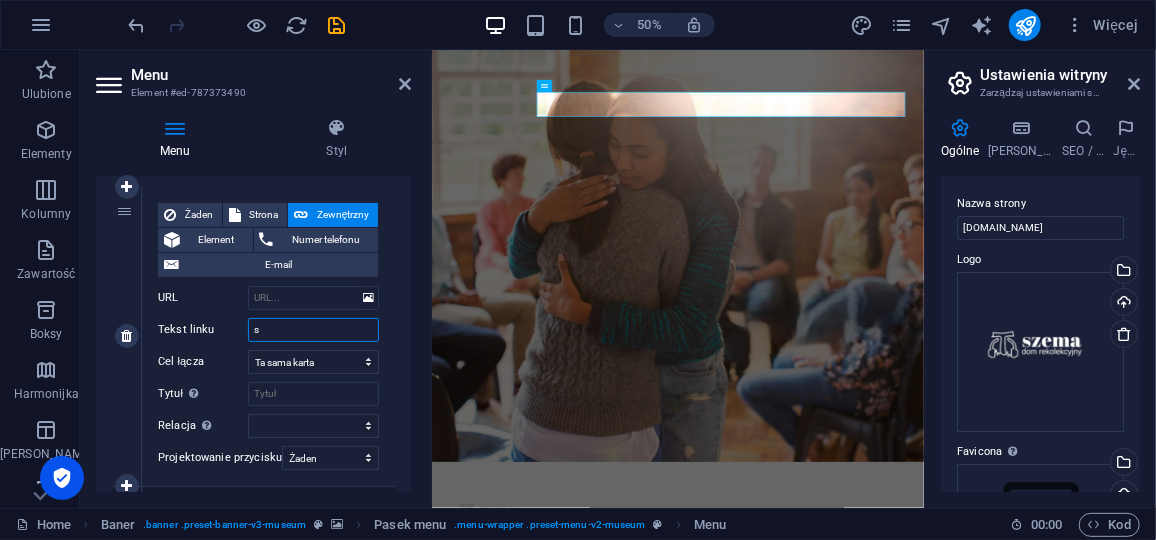 type 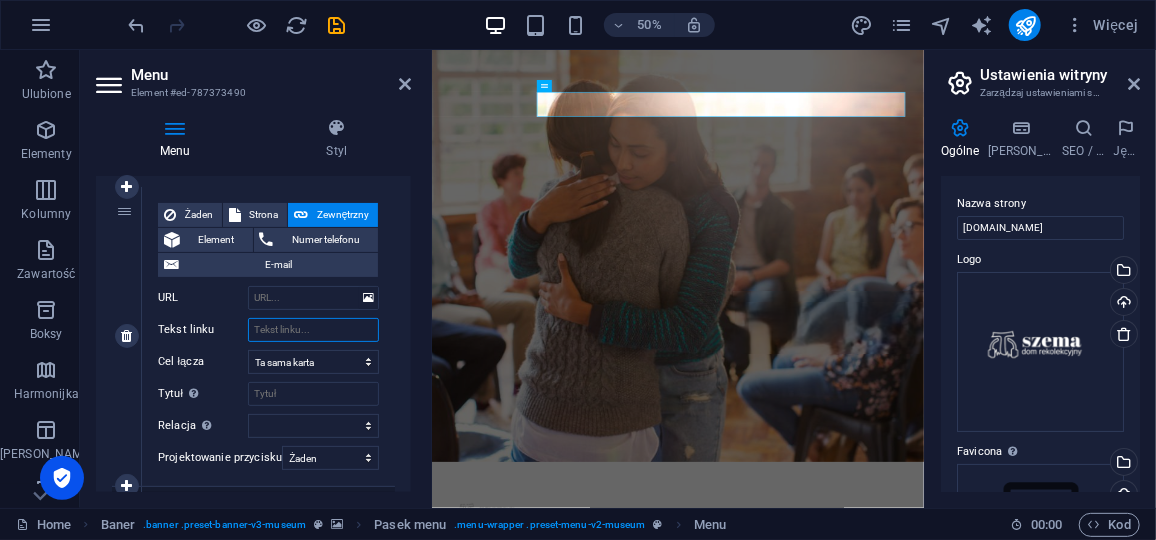 select 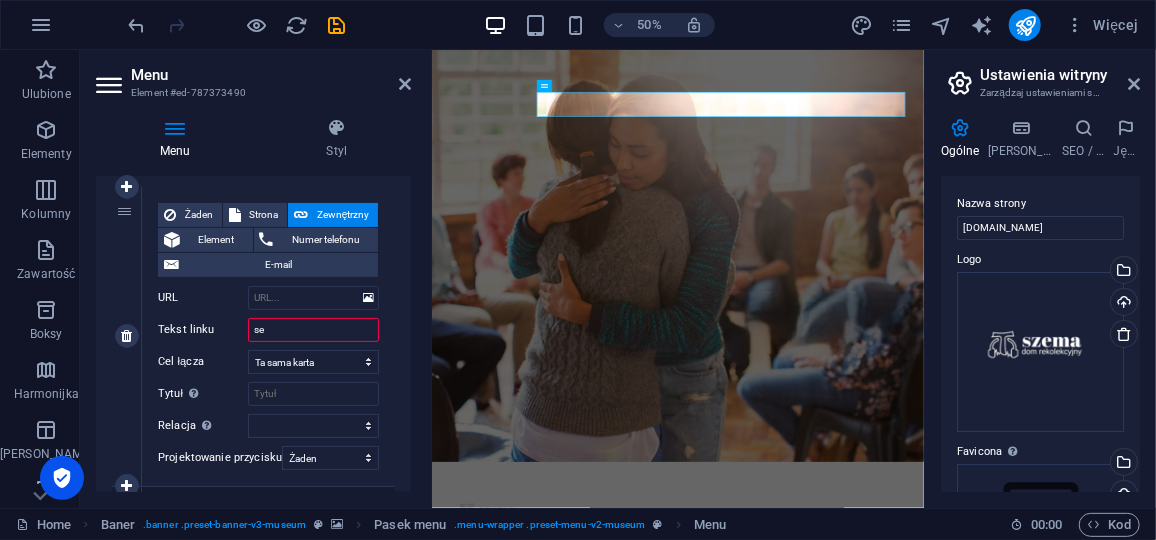 type on "ses" 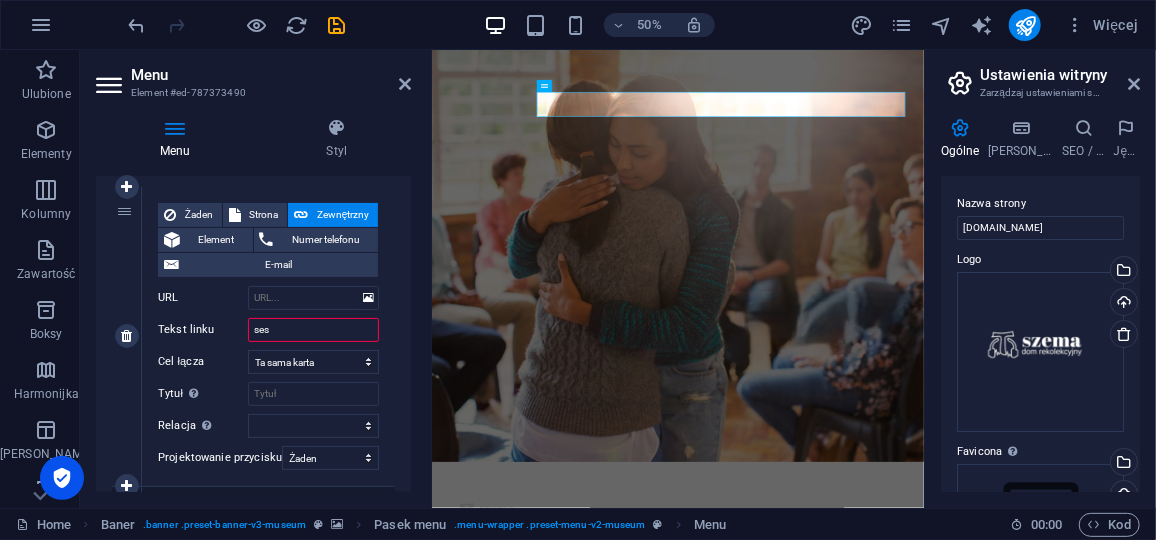 select 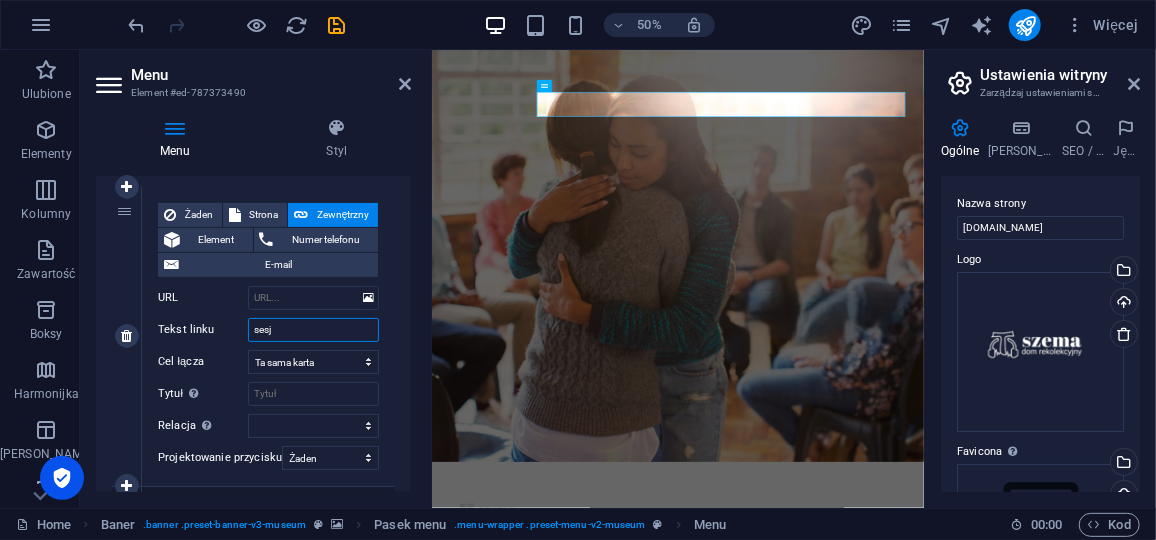 type on "sesje" 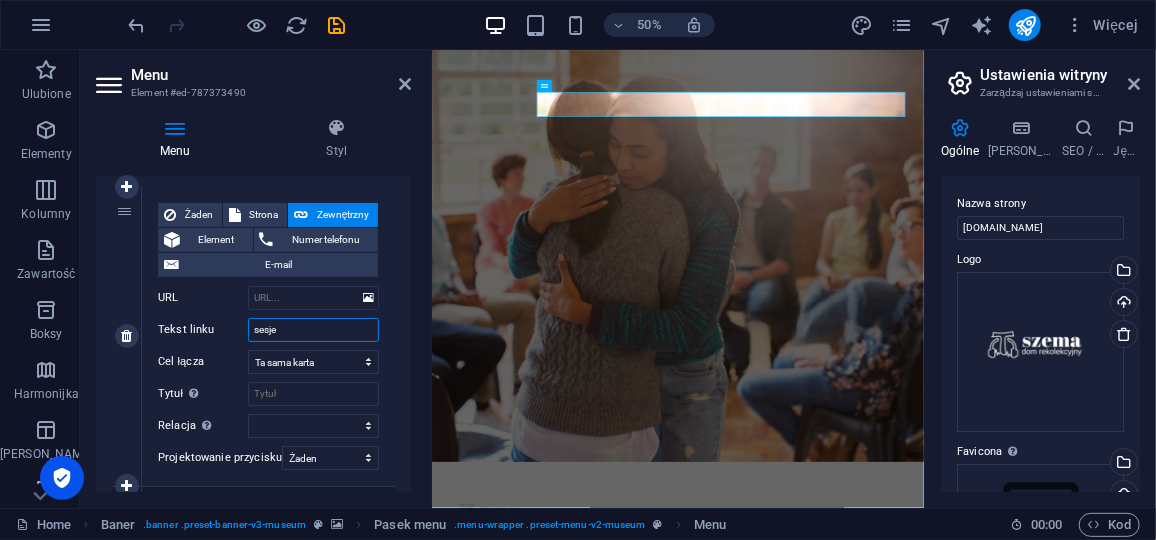 select 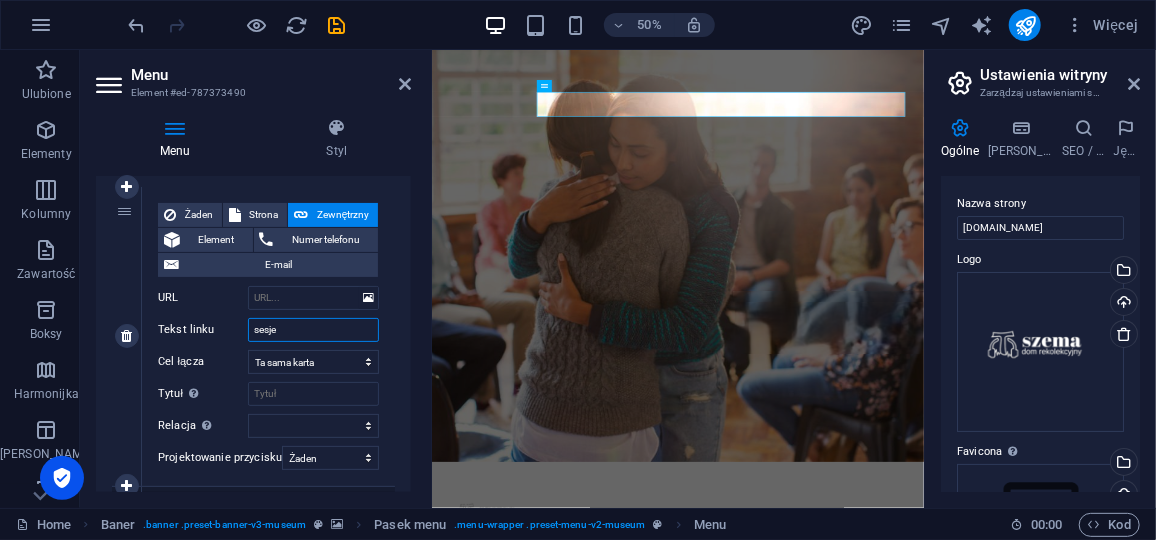 select 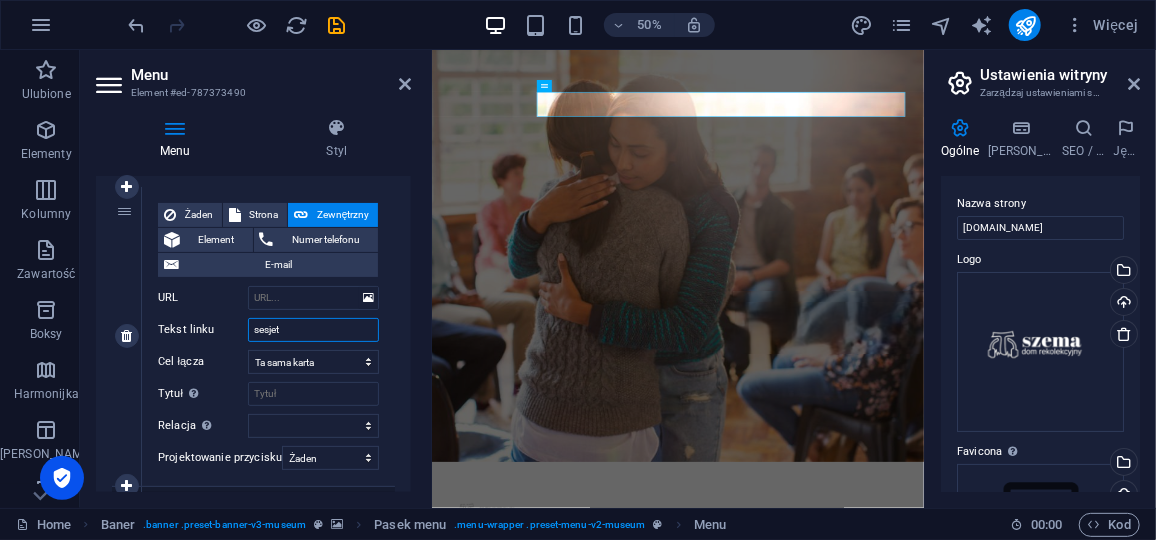 type on "sesjete" 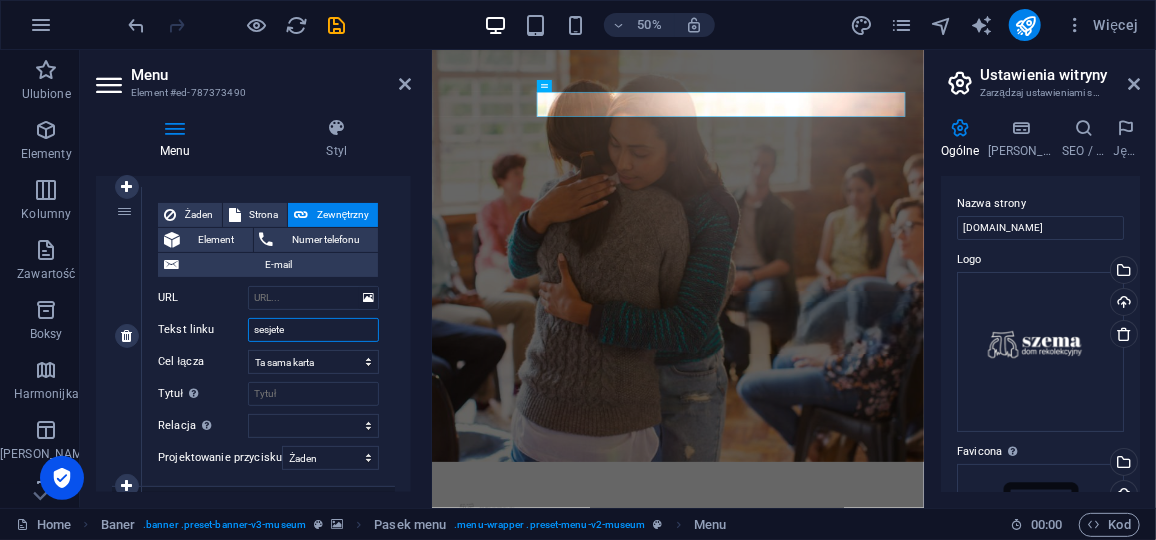 select 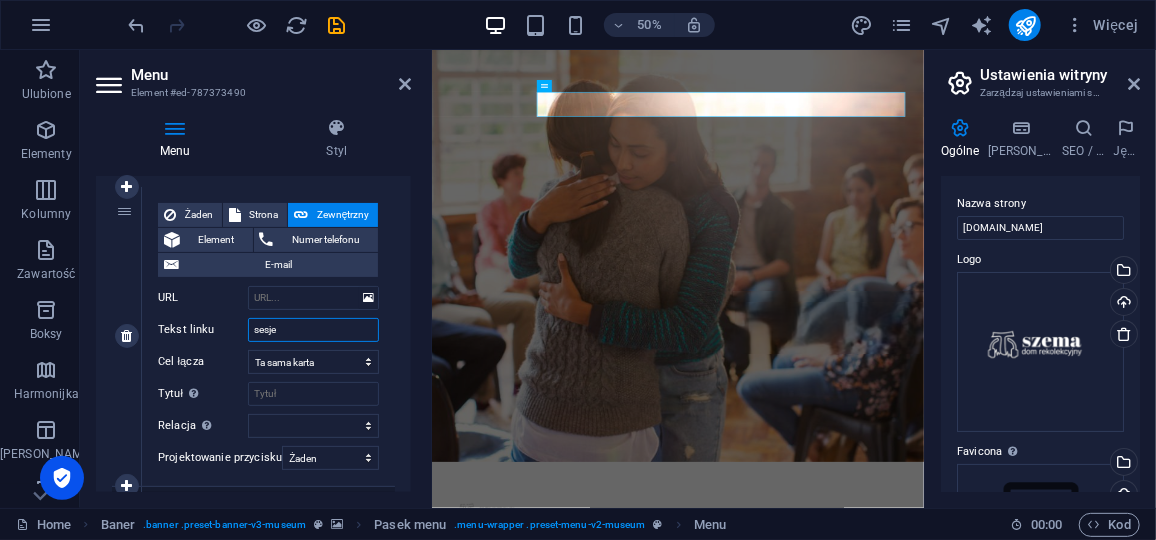 type on "sesje" 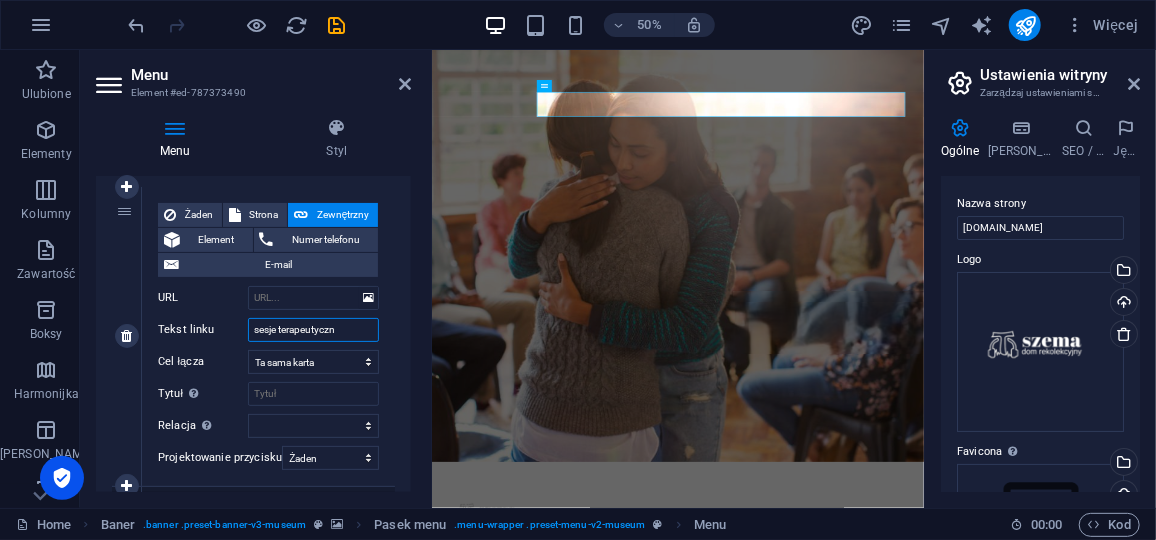 type on "sesje terapeutyczne" 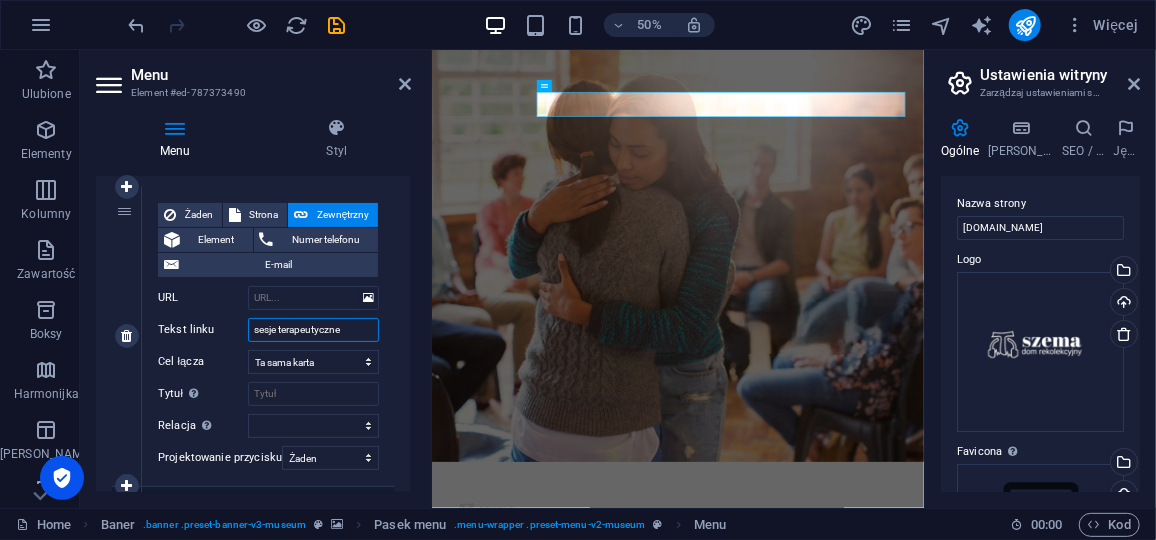 select 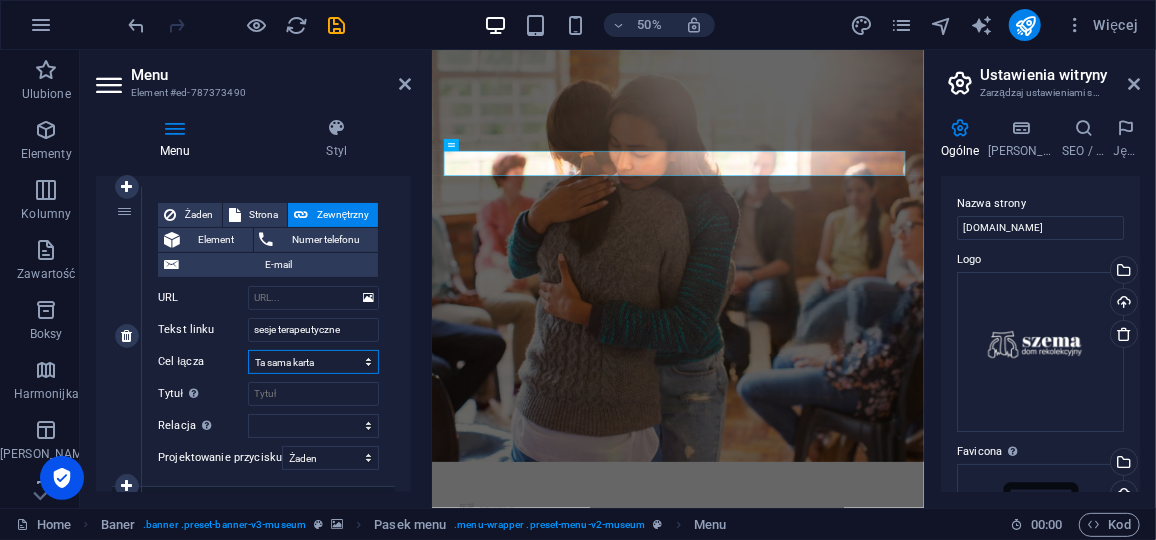 click on "Nowa karta Ta sama karta Nakładka" at bounding box center (313, 362) 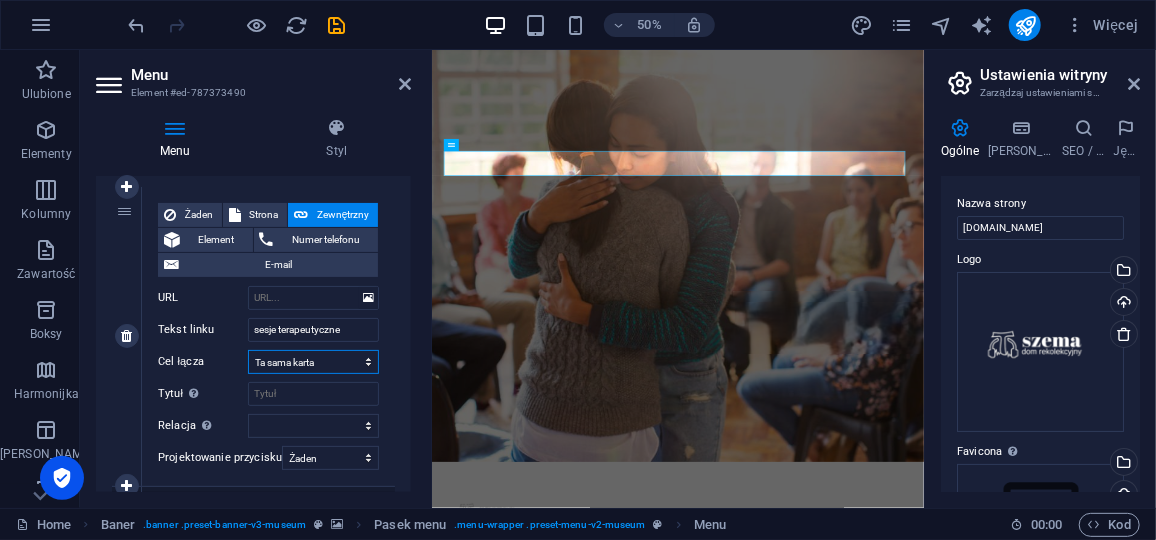 click on "Nowa karta Ta sama karta Nakładka" at bounding box center (313, 362) 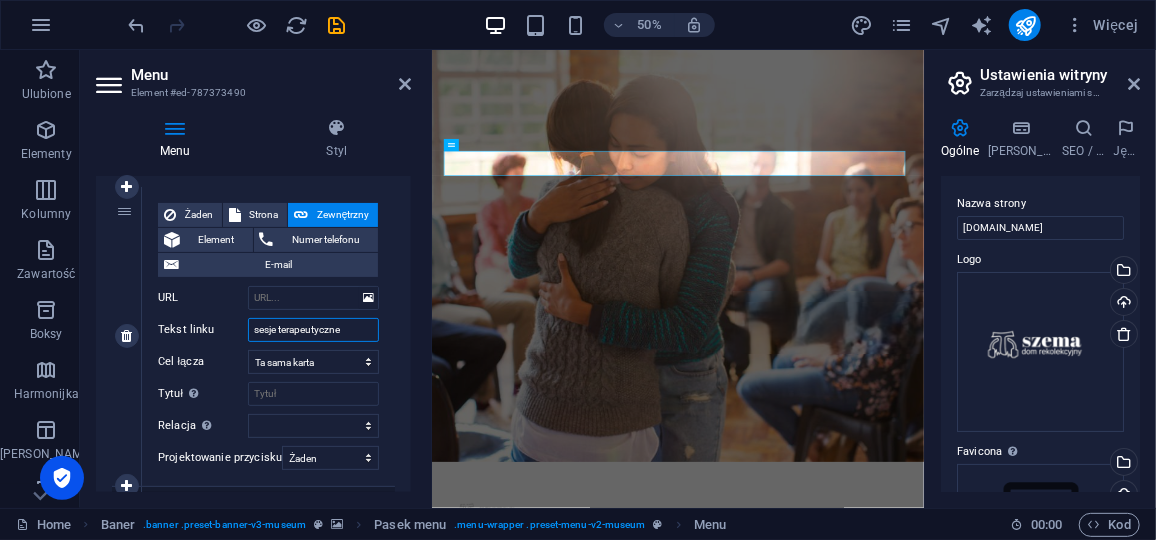 click on "sesje terapeutyczne" at bounding box center (313, 330) 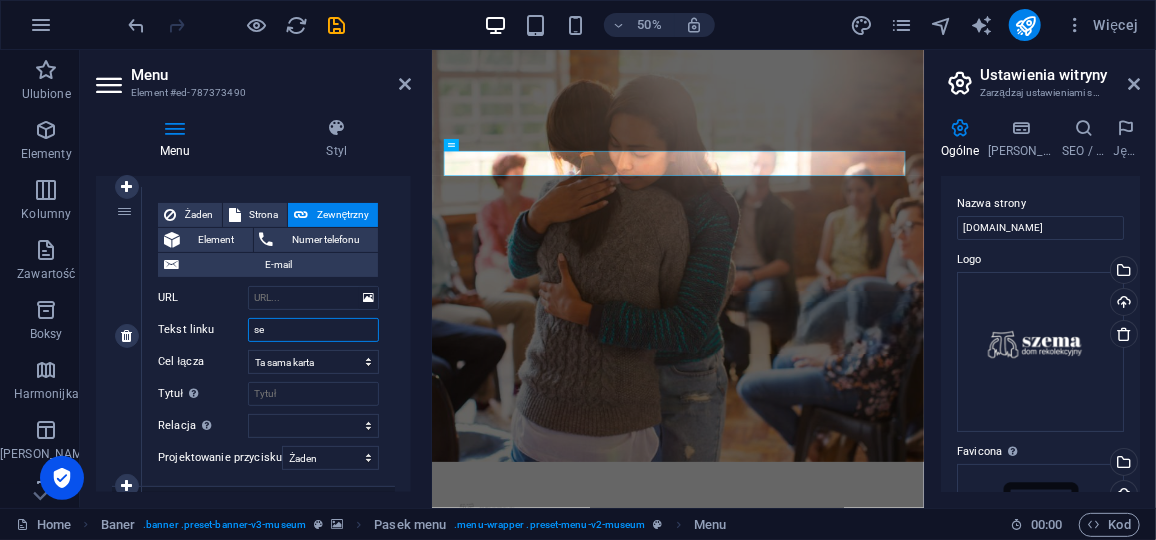 type on "s" 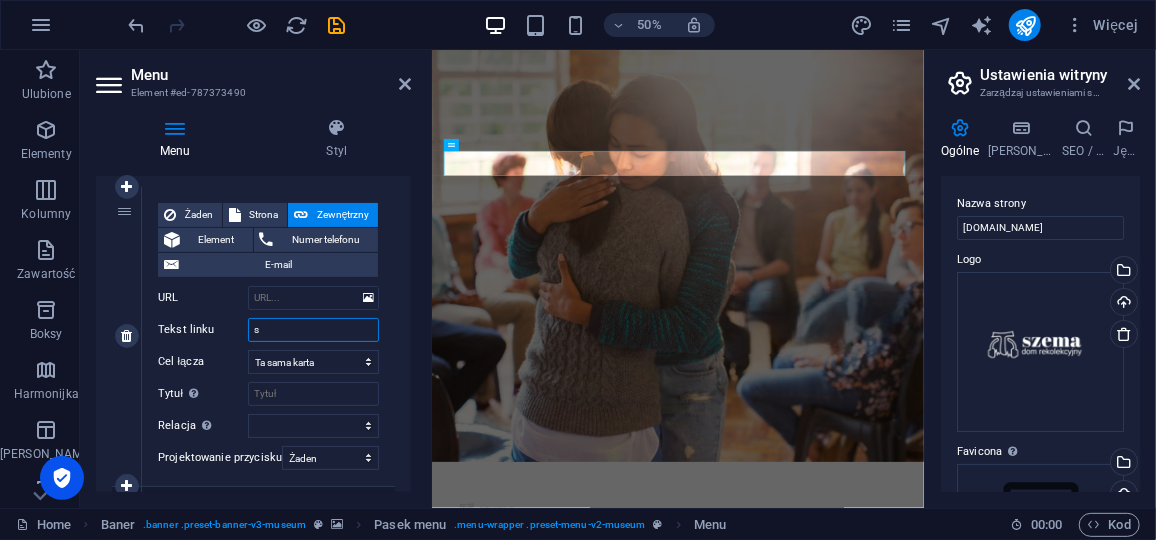 type 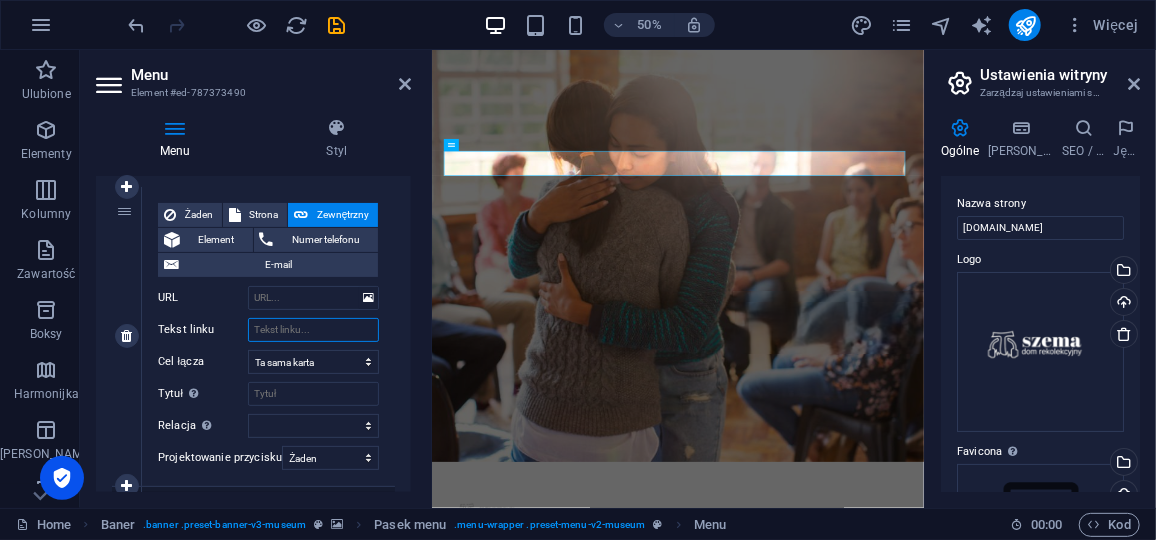 select 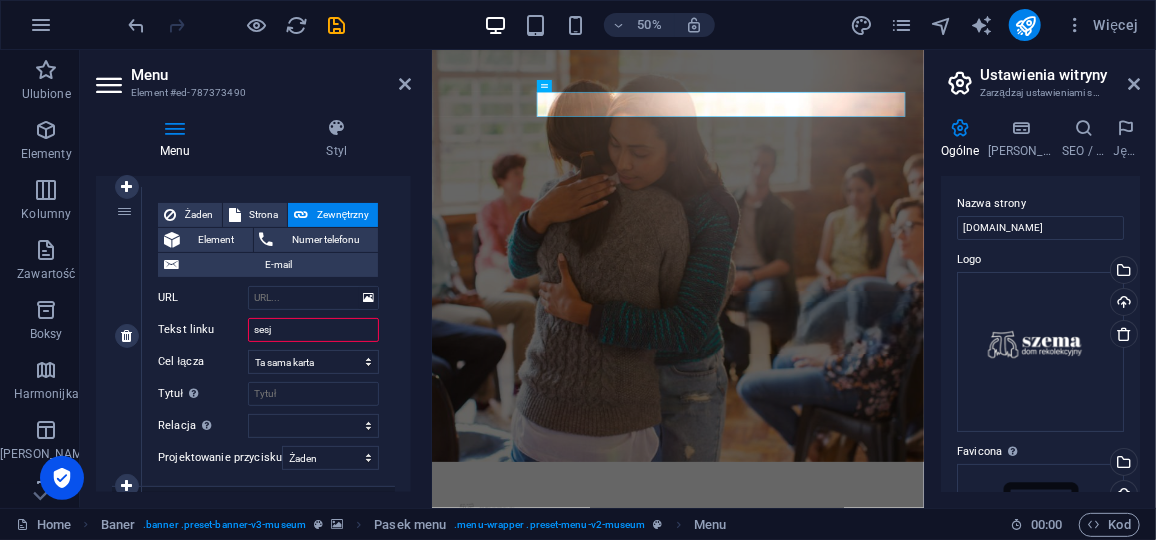 type on "sesje" 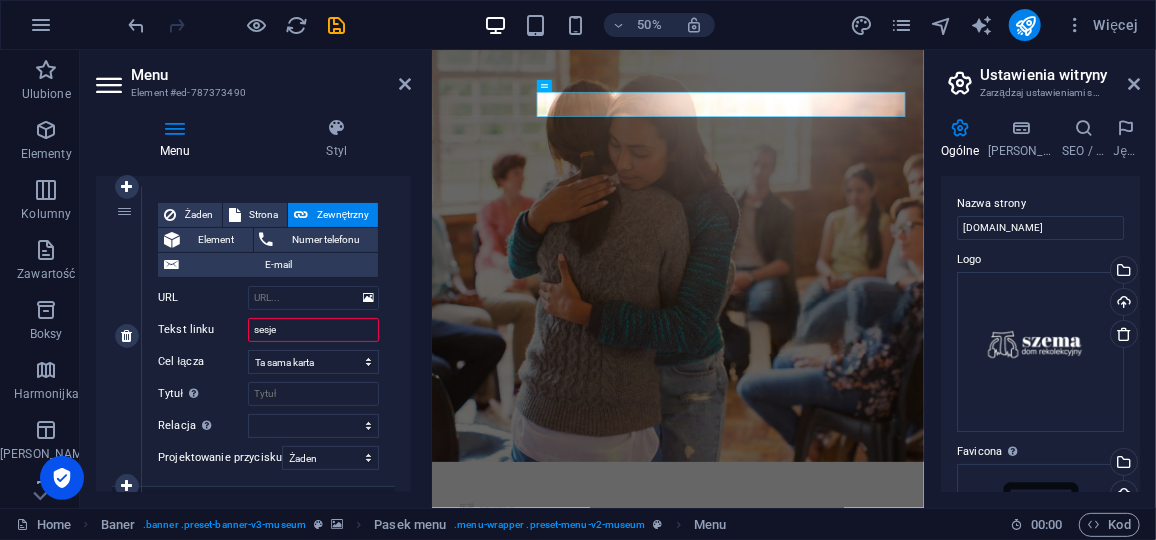 select 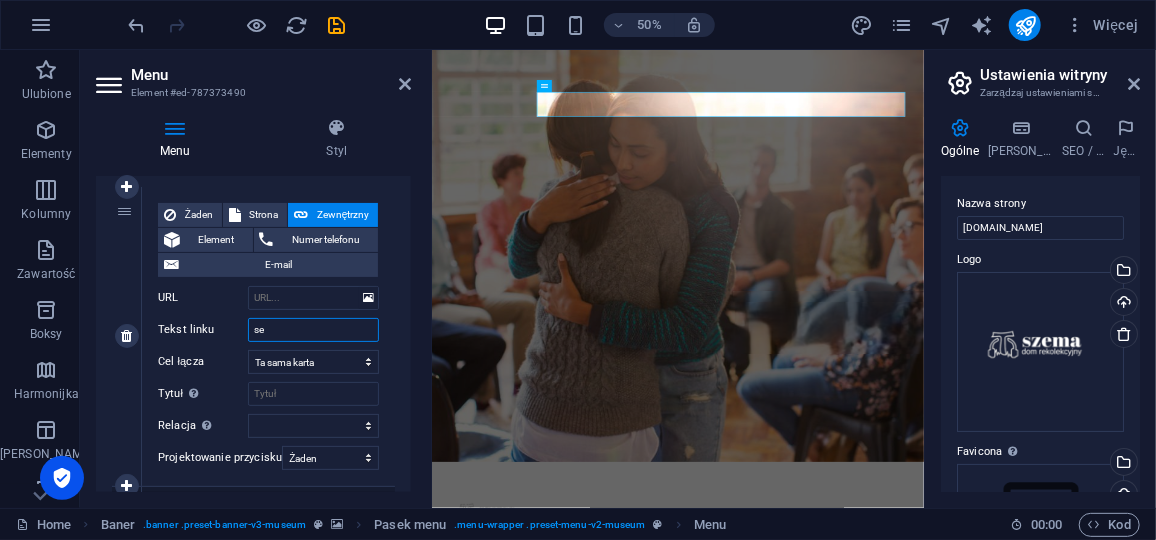 type on "s" 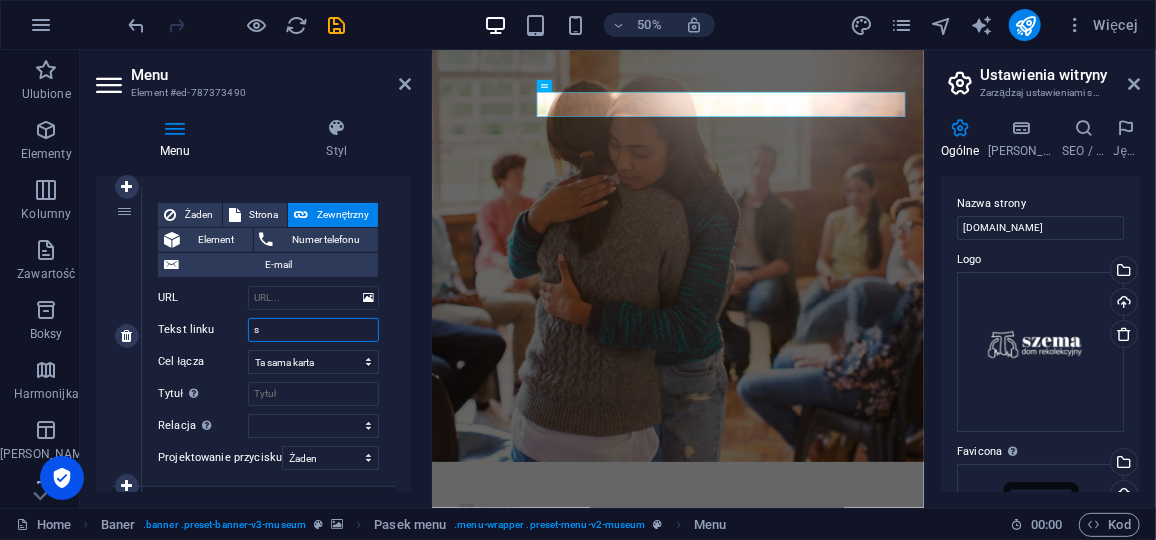 select 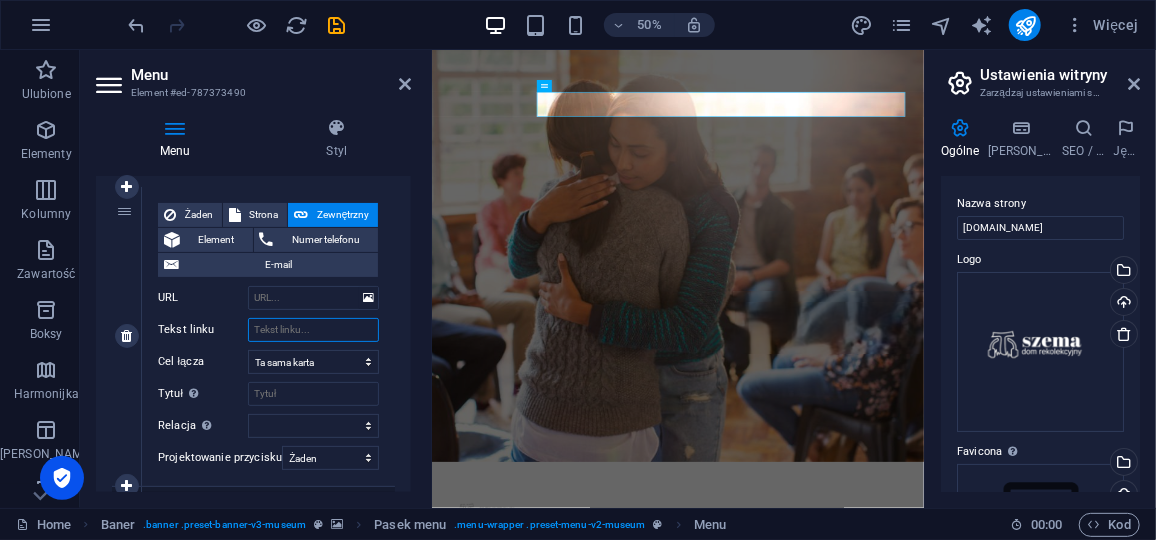 select 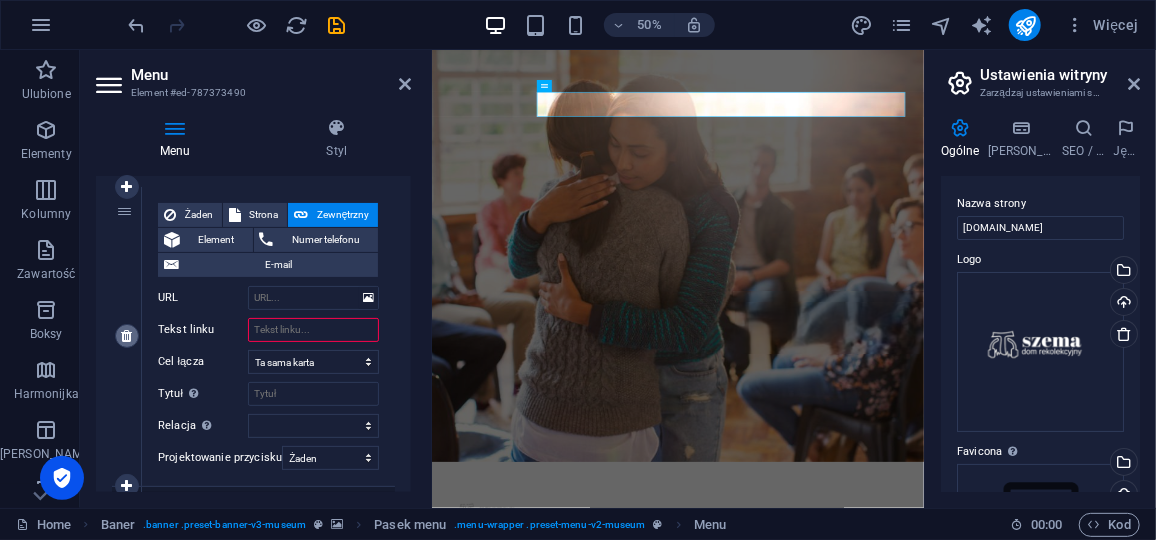 type 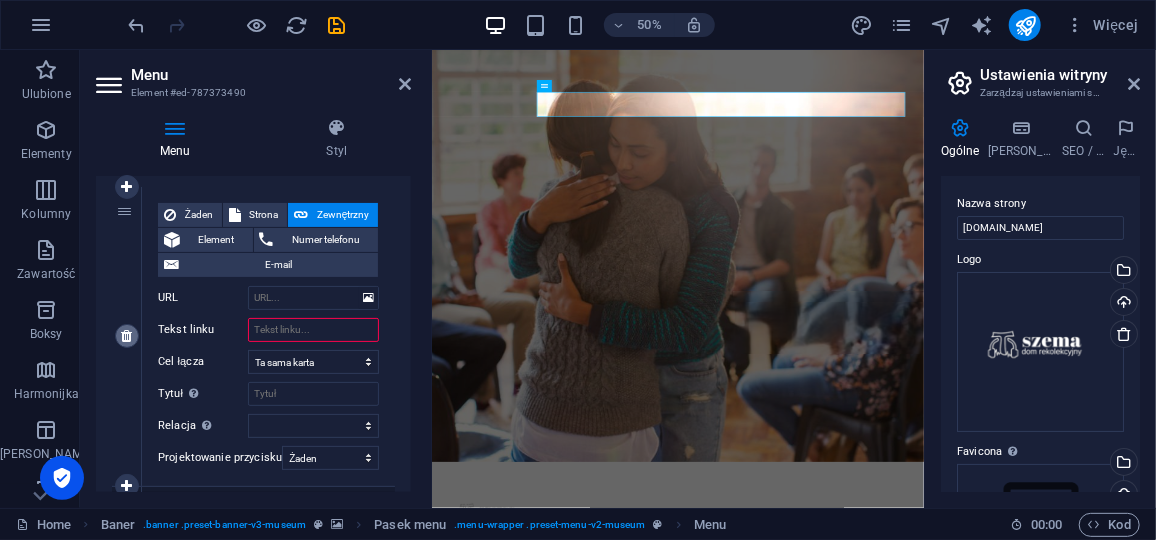 click at bounding box center [126, 336] 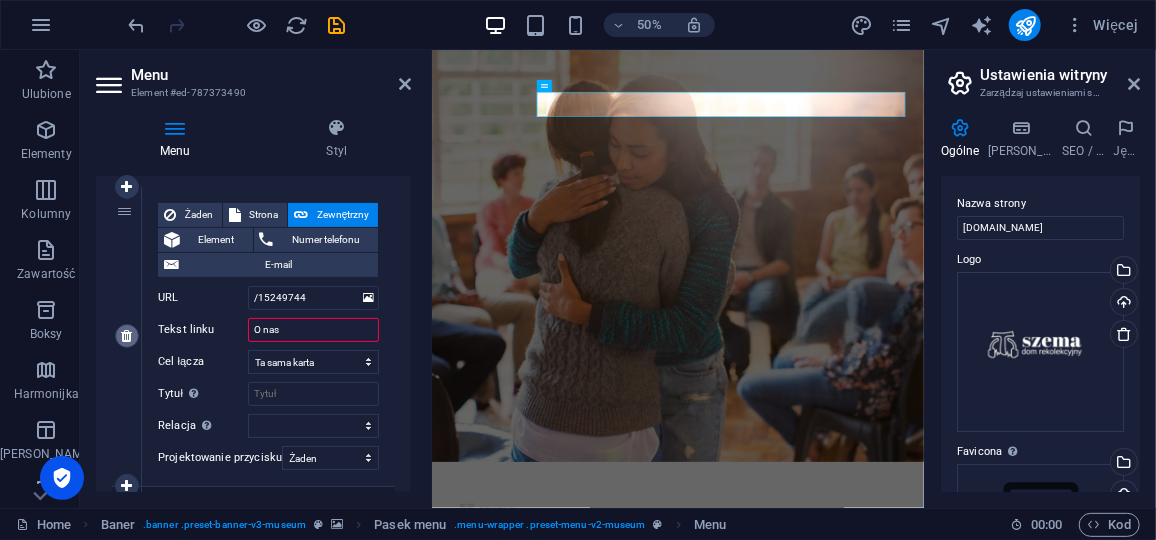 select on "secondary" 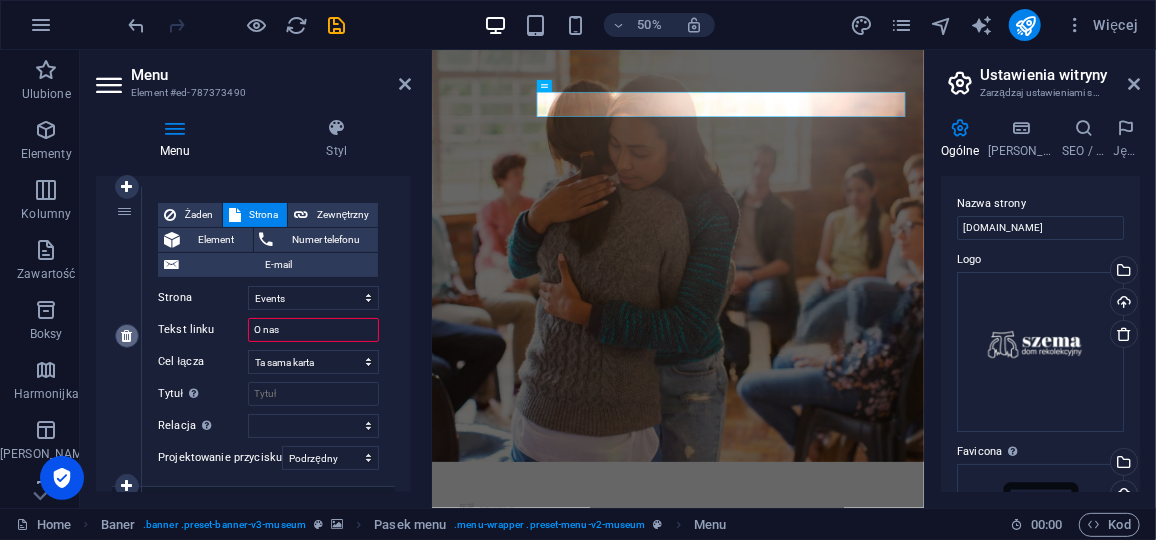 click at bounding box center [126, 336] 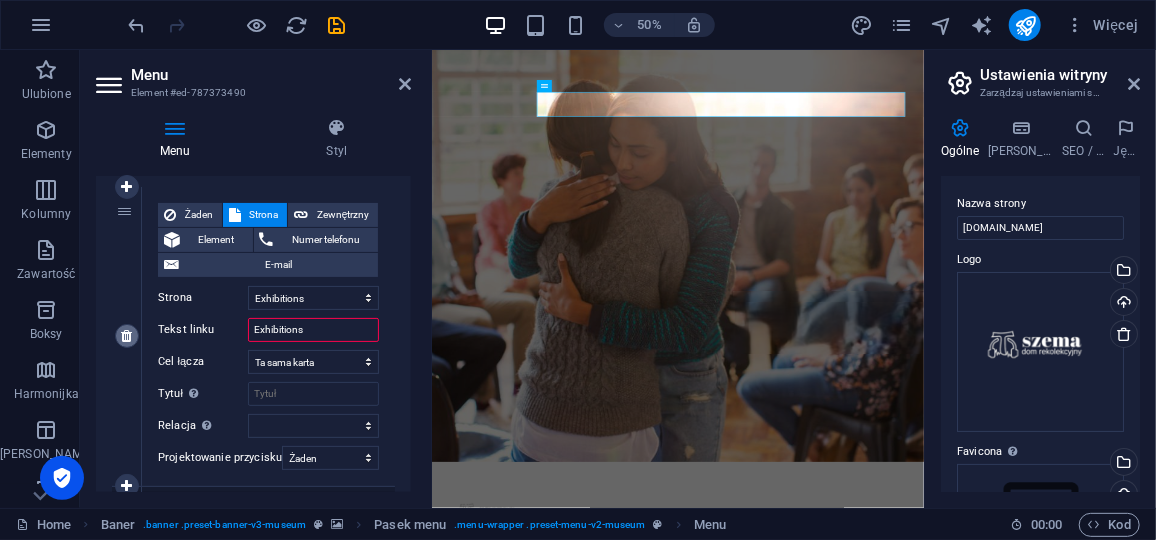 click at bounding box center [126, 336] 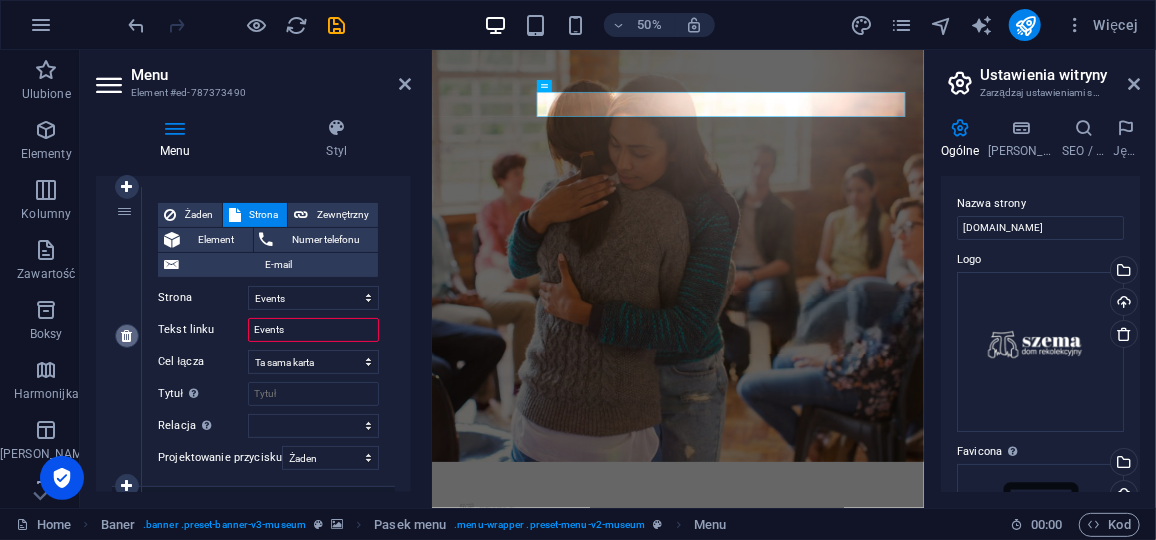 click at bounding box center (126, 336) 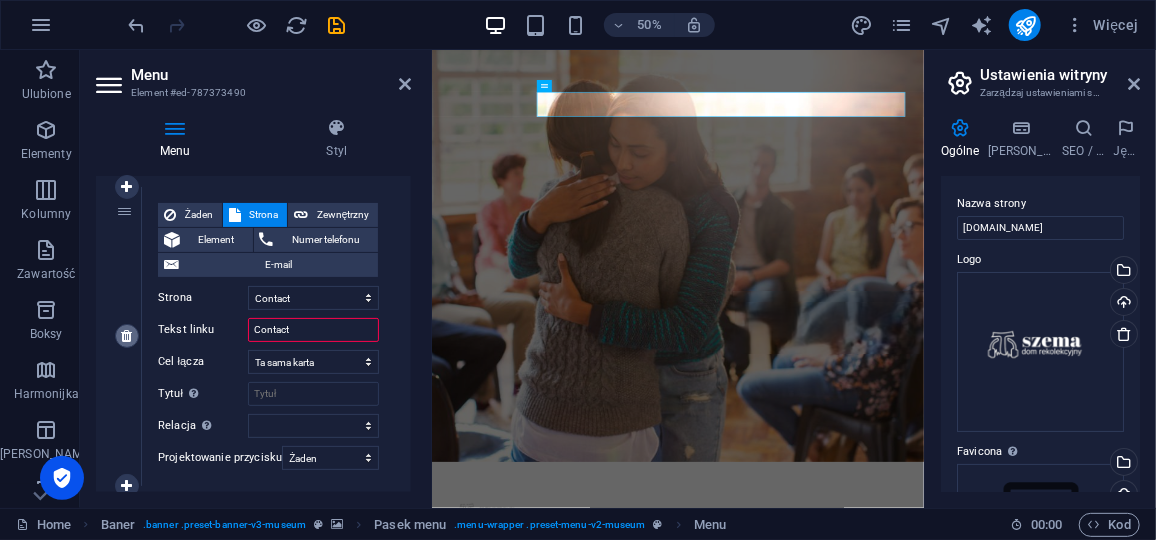 click at bounding box center (126, 336) 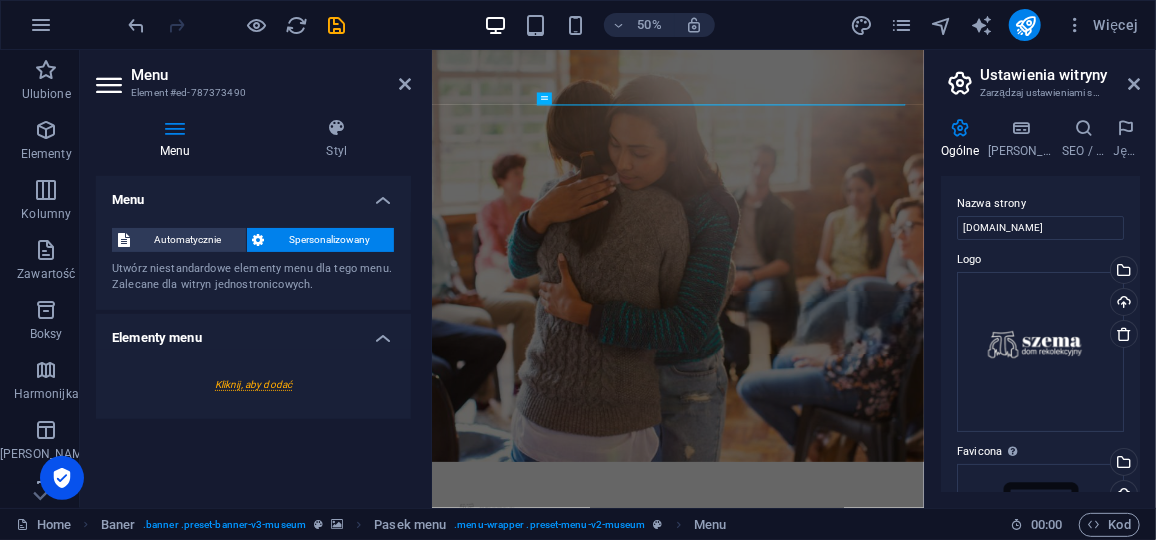 click at bounding box center [253, 384] 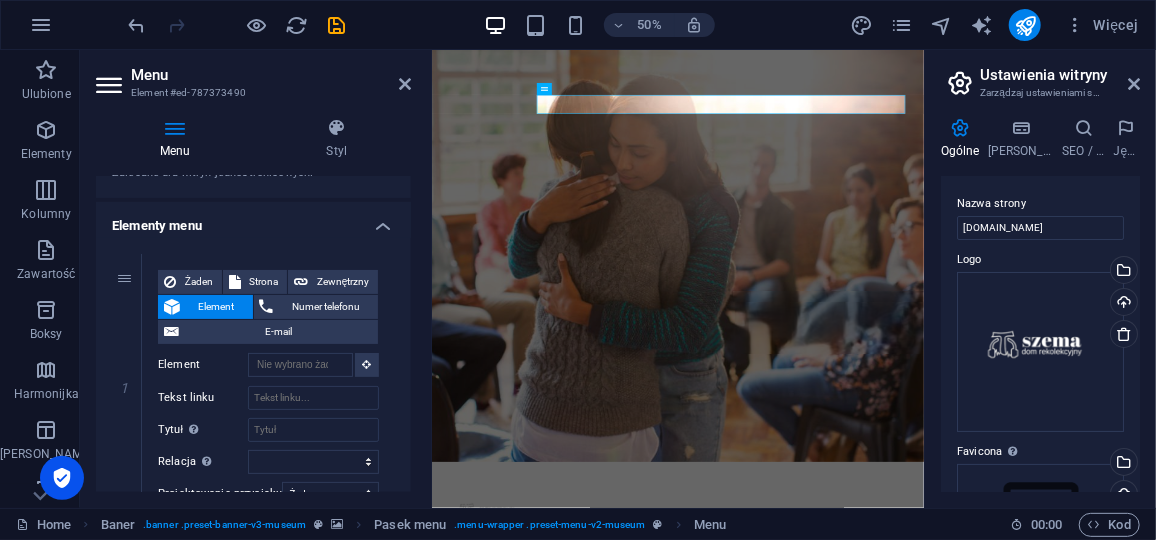 scroll, scrollTop: 141, scrollLeft: 0, axis: vertical 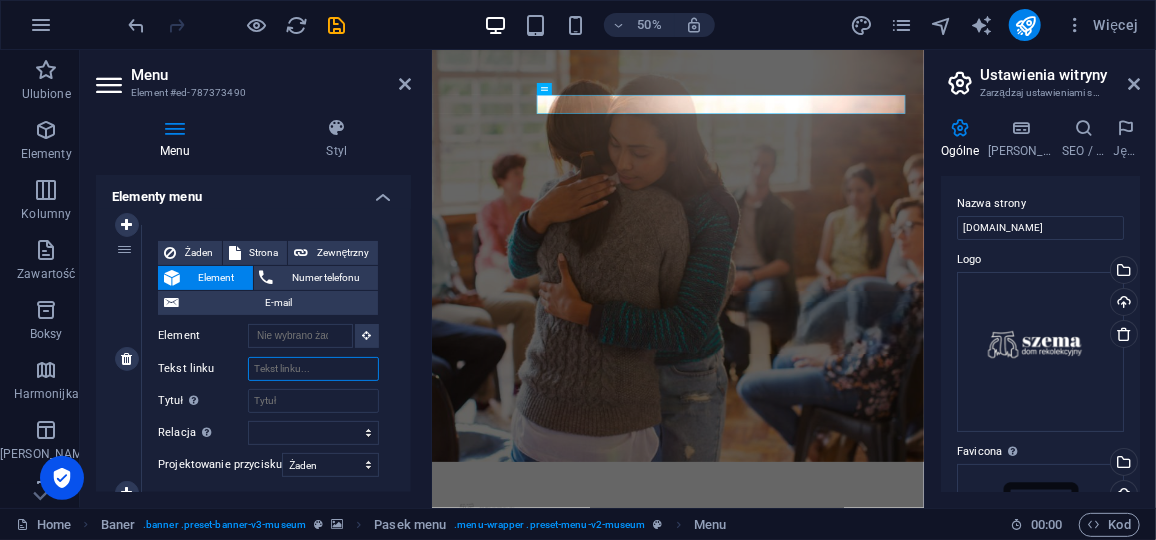 click on "Tekst linku" at bounding box center [313, 369] 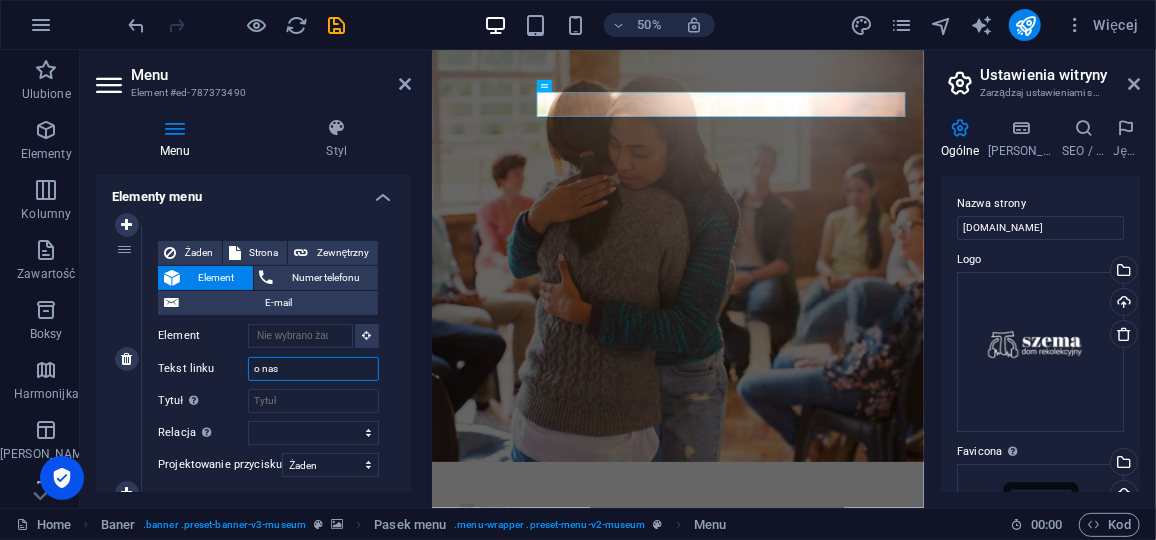 click on "o nas" at bounding box center (313, 369) 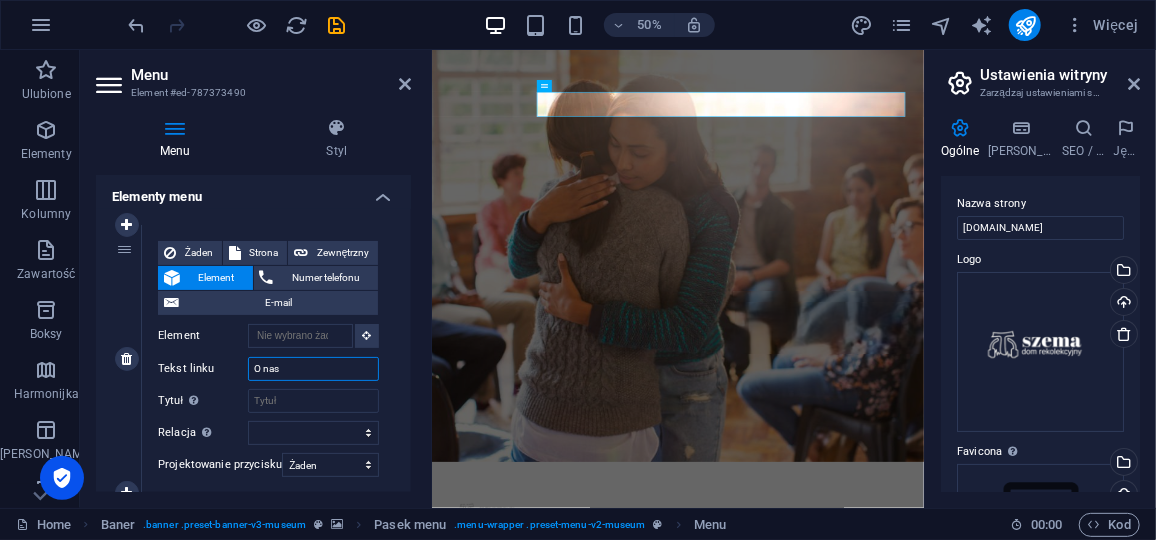 click on "O nas" at bounding box center [313, 369] 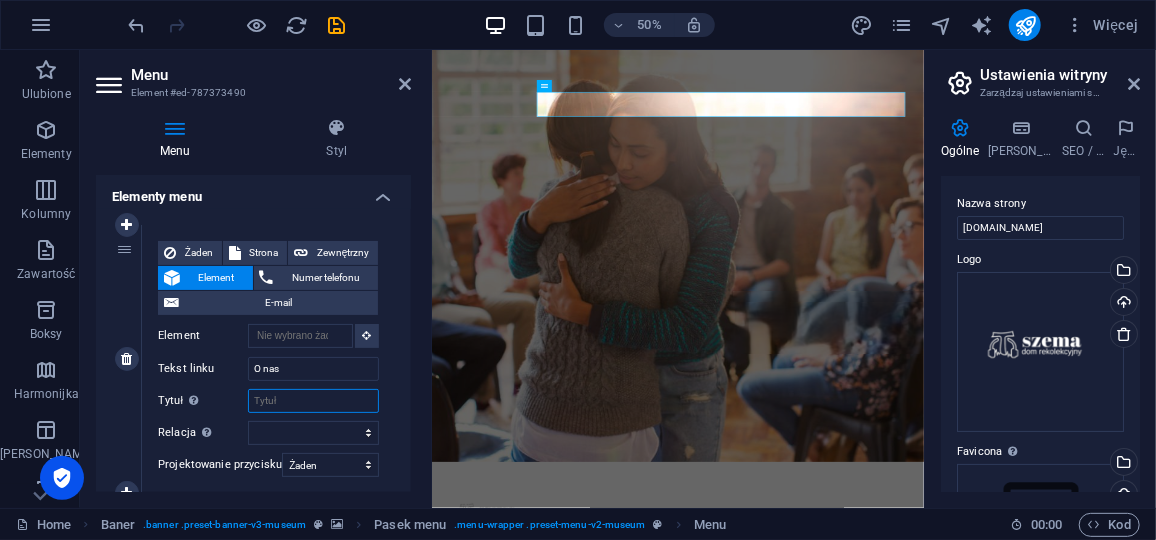 click on "Tytuł Dodatkowy opis linku nie powinien być taki sam jak treść linku. Tytuł jest najczęściej wyświetlany jako tekst podpowiedzi po najechaniu myszką nad element. Jeśli nie jesteś pewien, pozostaw puste." at bounding box center [313, 401] 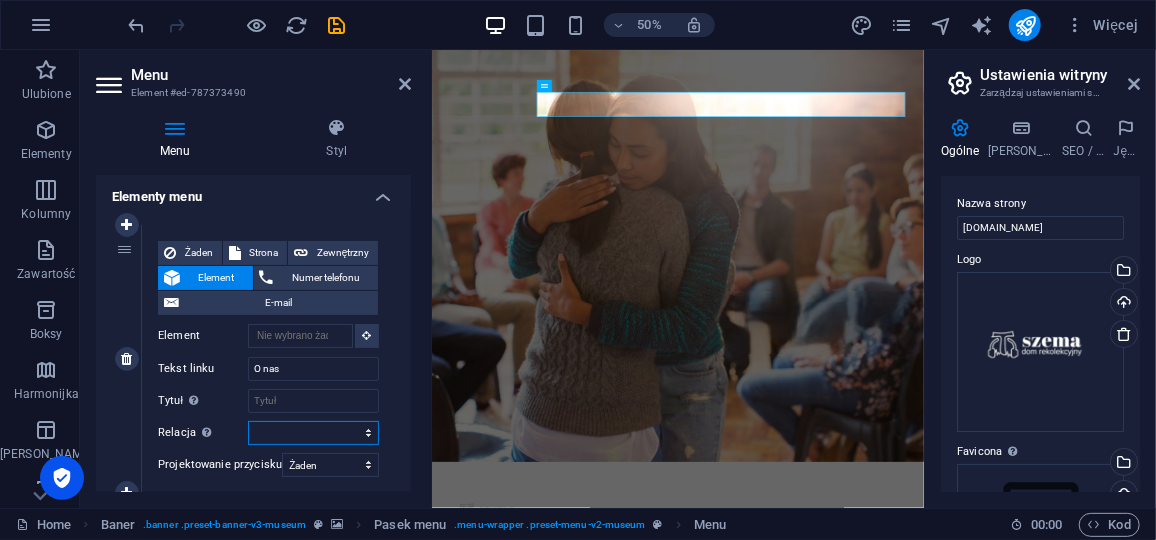 click on "alternate author bookmark external help license next nofollow noreferrer noopener prev search tag" at bounding box center [313, 433] 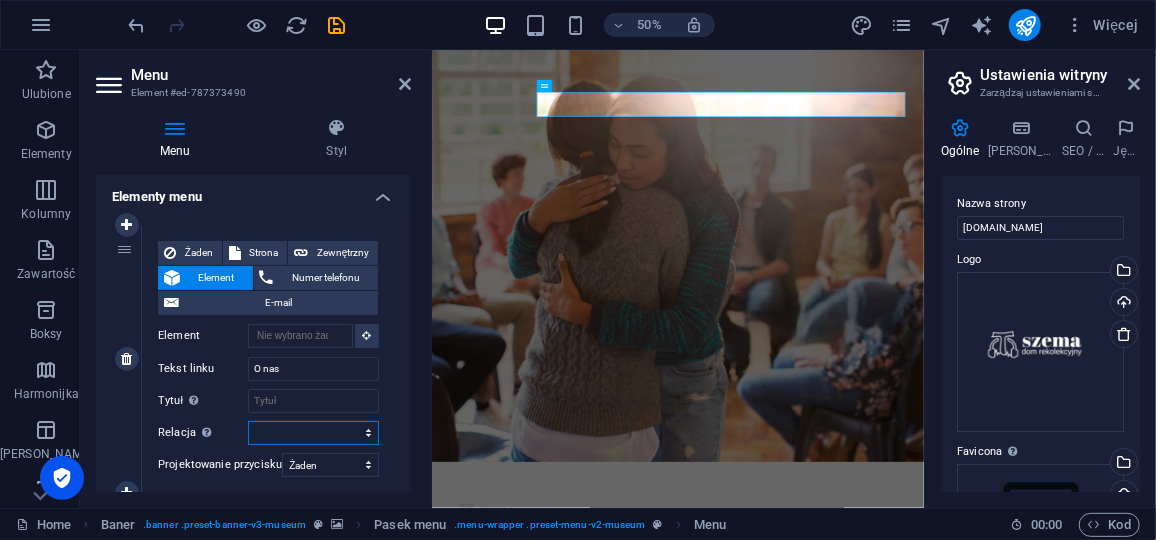 click on "alternate author bookmark external help license next nofollow noreferrer noopener prev search tag" at bounding box center (313, 433) 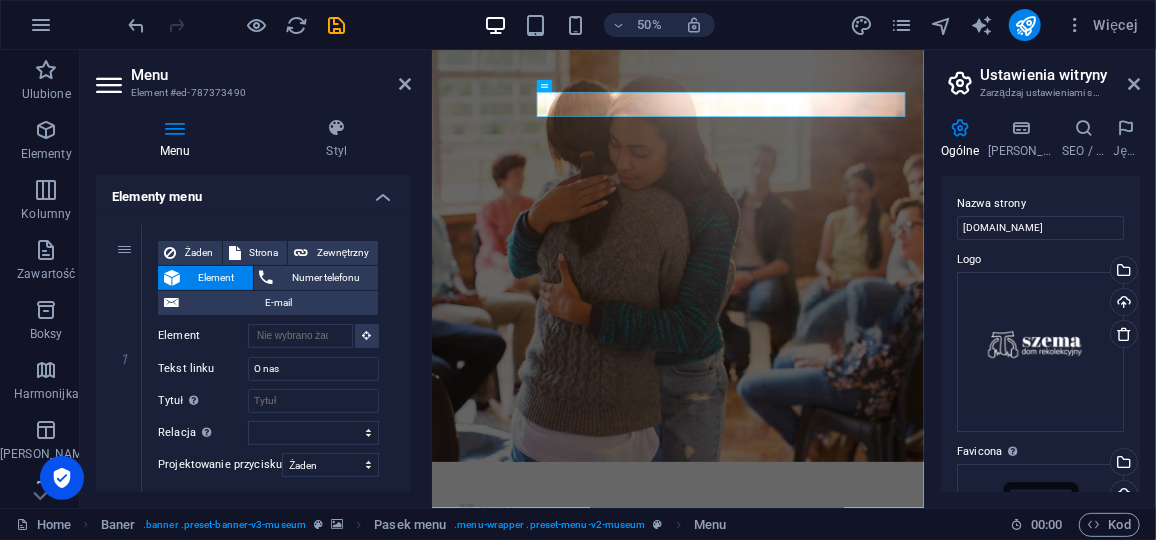click on "Elementy menu" at bounding box center [253, 191] 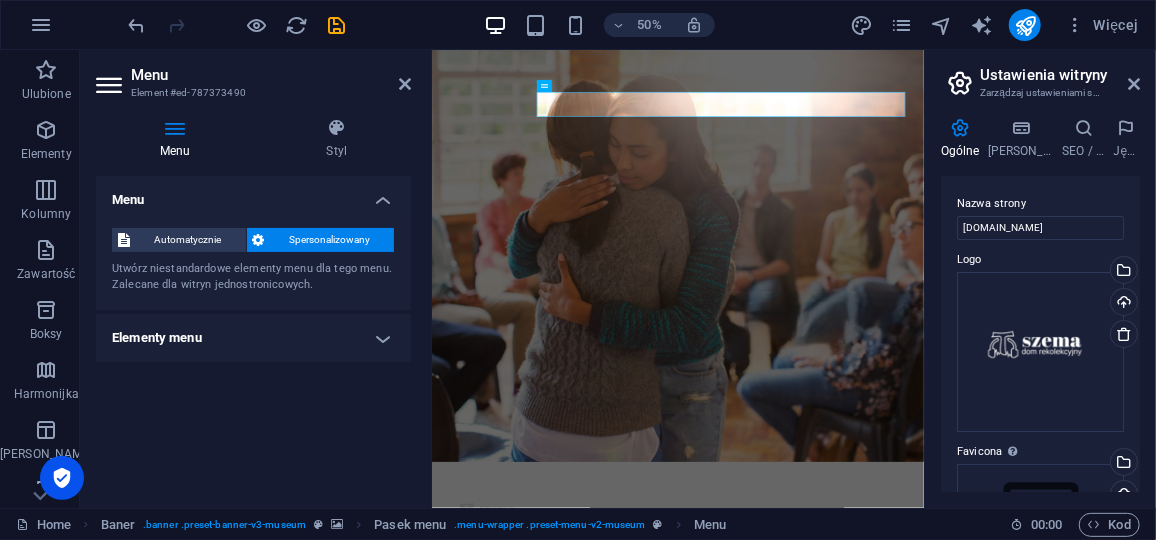 click on "Spersonalizowany" at bounding box center [330, 240] 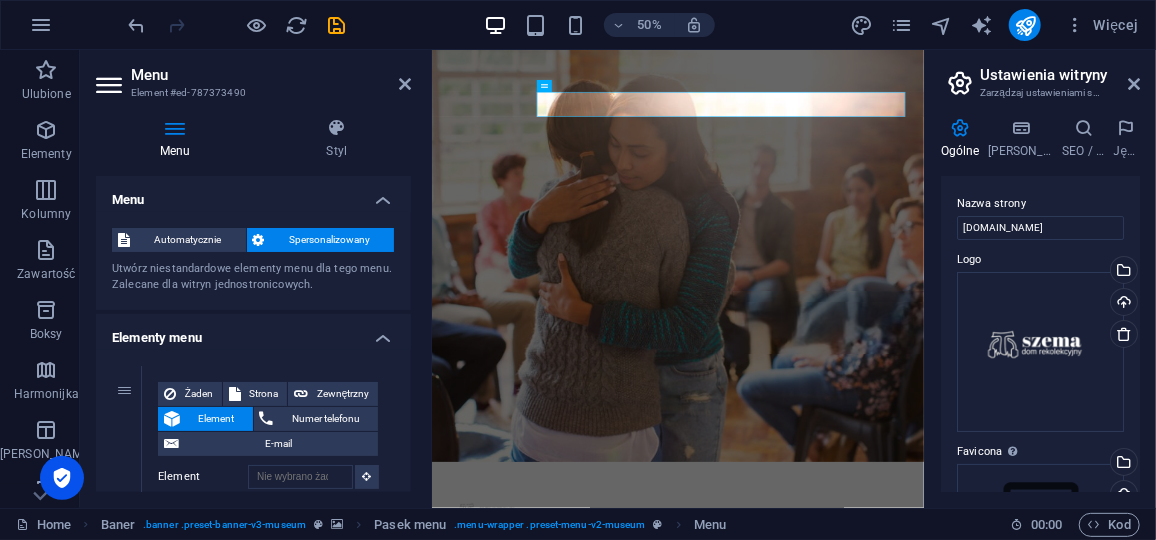 drag, startPoint x: 407, startPoint y: 270, endPoint x: 409, endPoint y: 316, distance: 46.043457 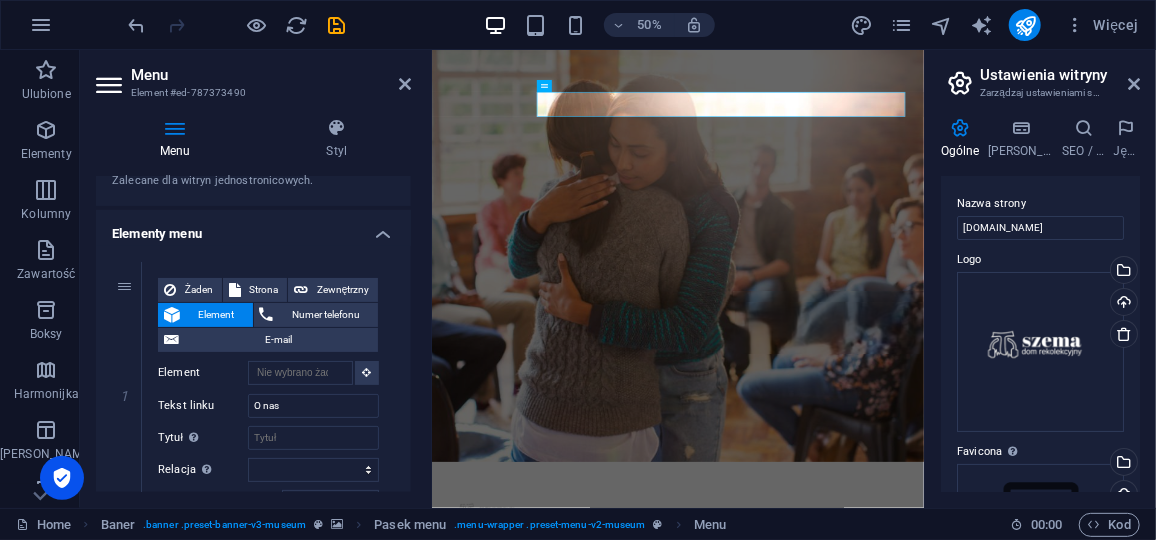 scroll, scrollTop: 109, scrollLeft: 0, axis: vertical 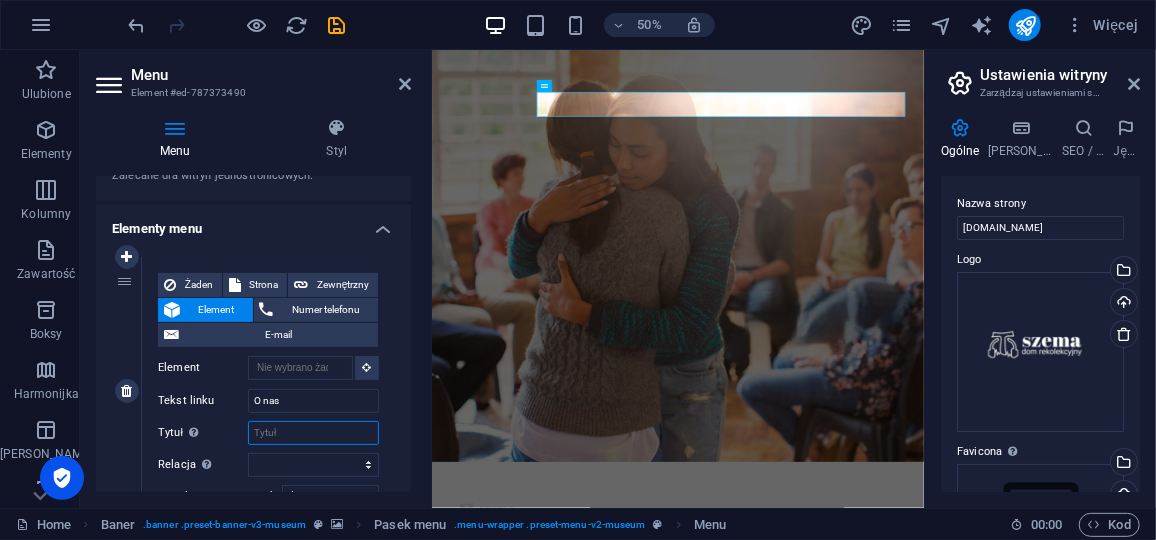click on "Tytuł Dodatkowy opis linku nie powinien być taki sam jak treść linku. Tytuł jest najczęściej wyświetlany jako tekst podpowiedzi po najechaniu myszką nad element. Jeśli nie jesteś pewien, pozostaw puste." at bounding box center (313, 433) 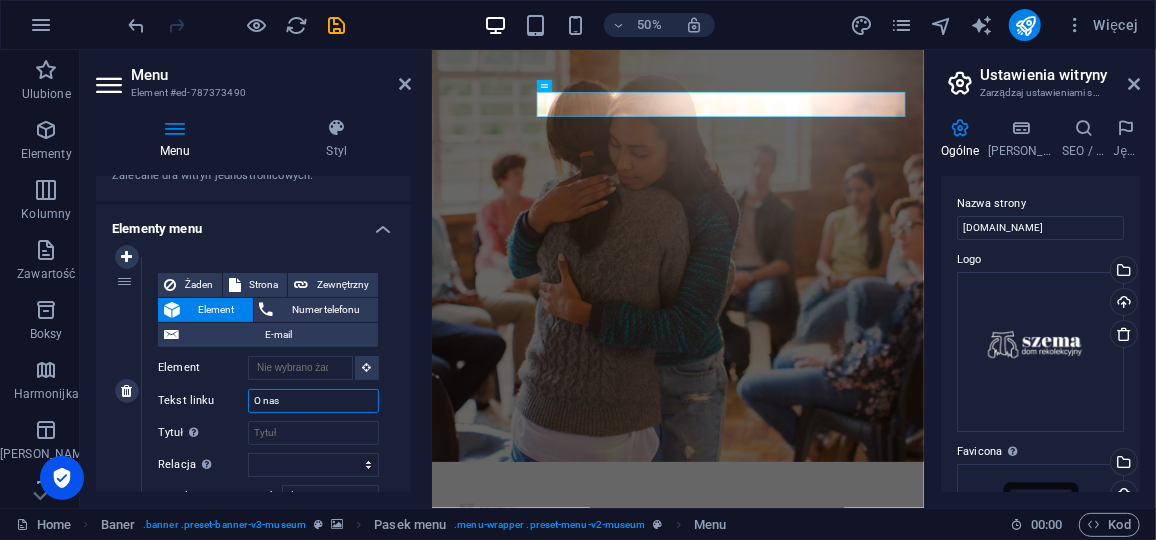 click on "O nas" at bounding box center [313, 401] 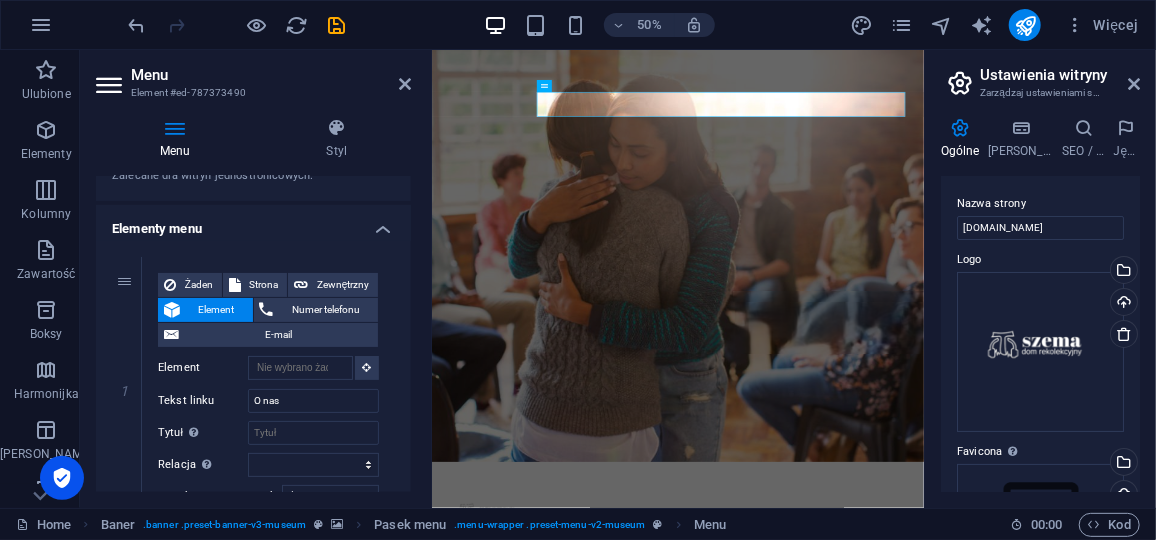 drag, startPoint x: 407, startPoint y: 303, endPoint x: 407, endPoint y: 347, distance: 44 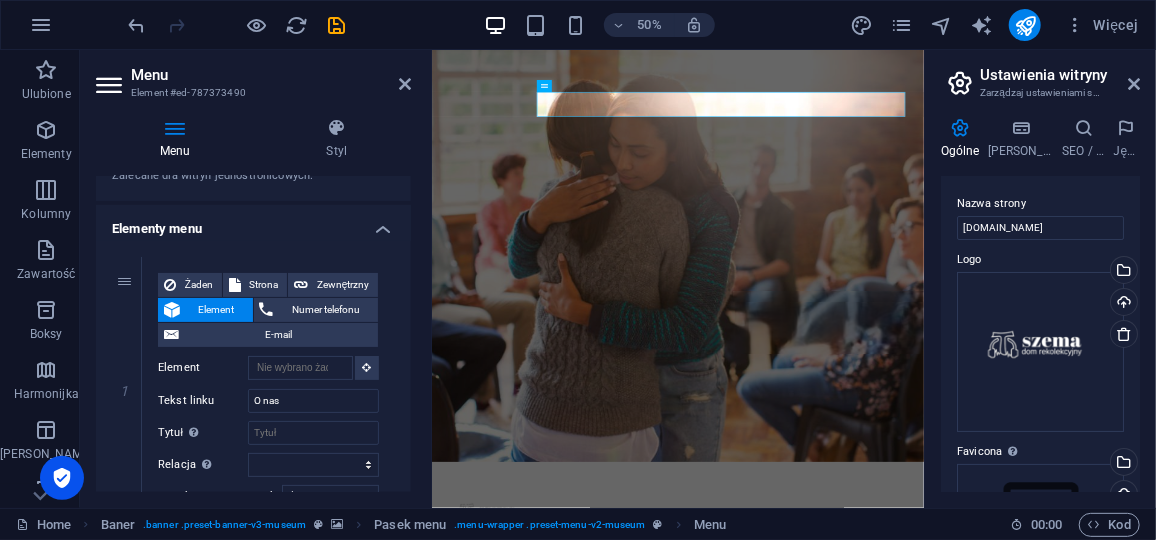 click on "1 Żaden Strona Zewnętrzny Element Numer telefonu E-mail Strona Home About Us Exhibitions Events Contact Privacy Legal Notice Element
URL Numer telefonu E-mail Tekst linku O nas Cel łącza Nowa karta Ta sama karta Nakładka Tytuł Dodatkowy opis linku nie powinien być taki sam jak treść linku. Tytuł jest najczęściej wyświetlany jako tekst podpowiedzi po najechaniu myszką nad element. Jeśli nie jesteś pewien, pozostaw puste. Relacja Ustawia  powiązanie tego łącza z celem łącza . Na przykład wartość „nofollow” instruuje wyszukiwarki, aby nie podążały za linkiem. Można pozostawić puste. alternate author bookmark external help license next nofollow noreferrer noopener prev search tag Projektowanie przycisku Żaden Domyślny Nadrzędny Podrzędny" at bounding box center [253, 391] 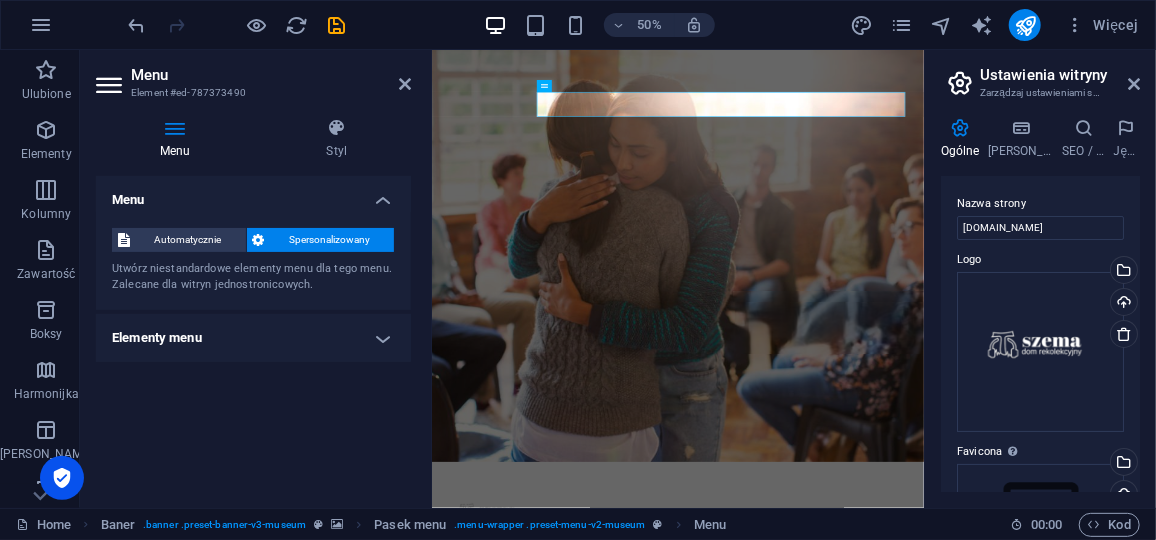 scroll, scrollTop: 0, scrollLeft: 0, axis: both 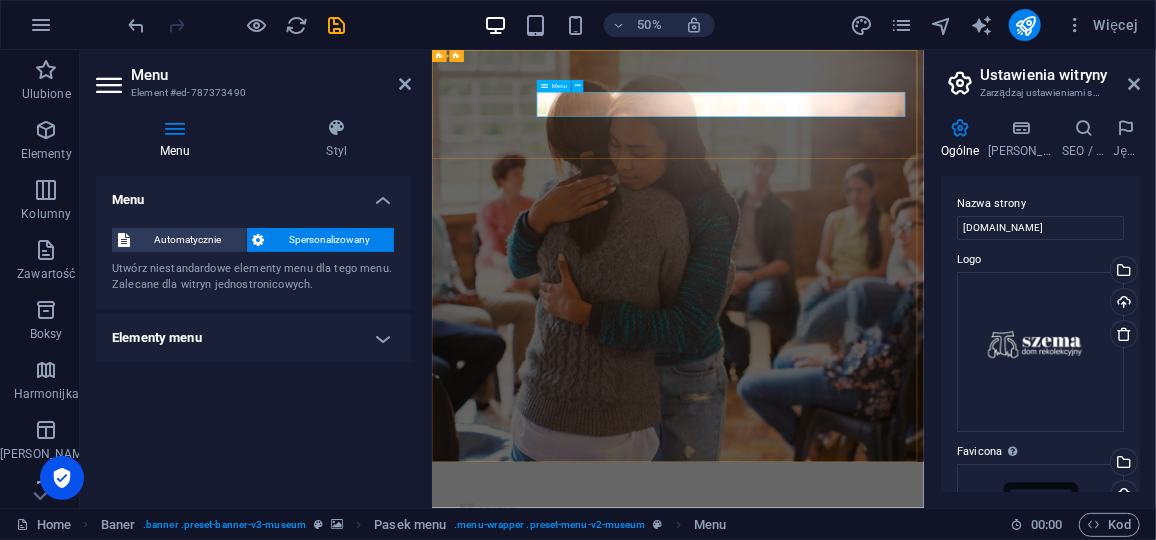 click on "O nas" at bounding box center (923, 1100) 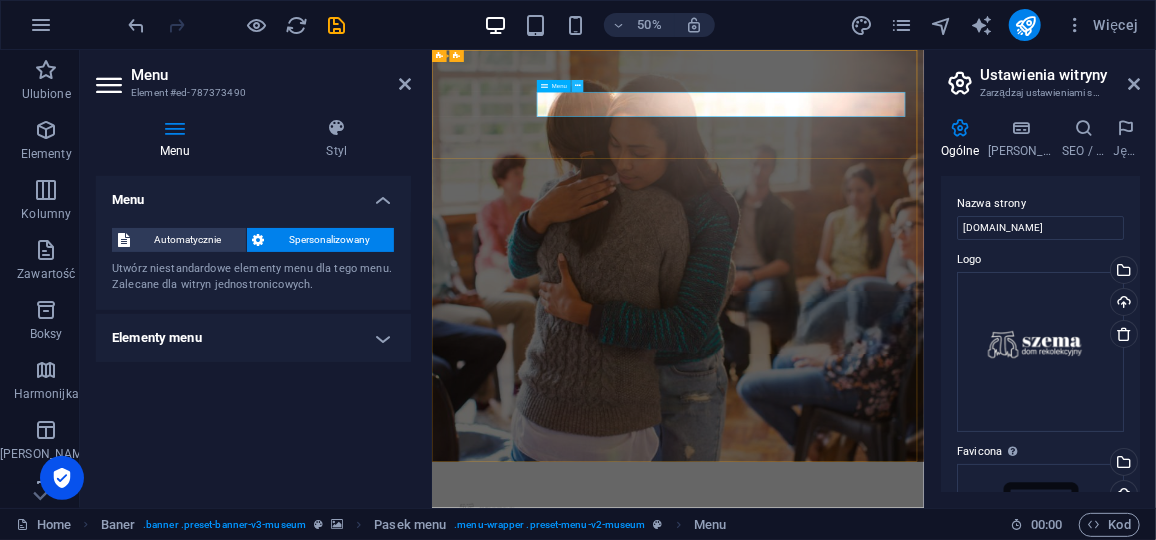 click at bounding box center [578, 86] 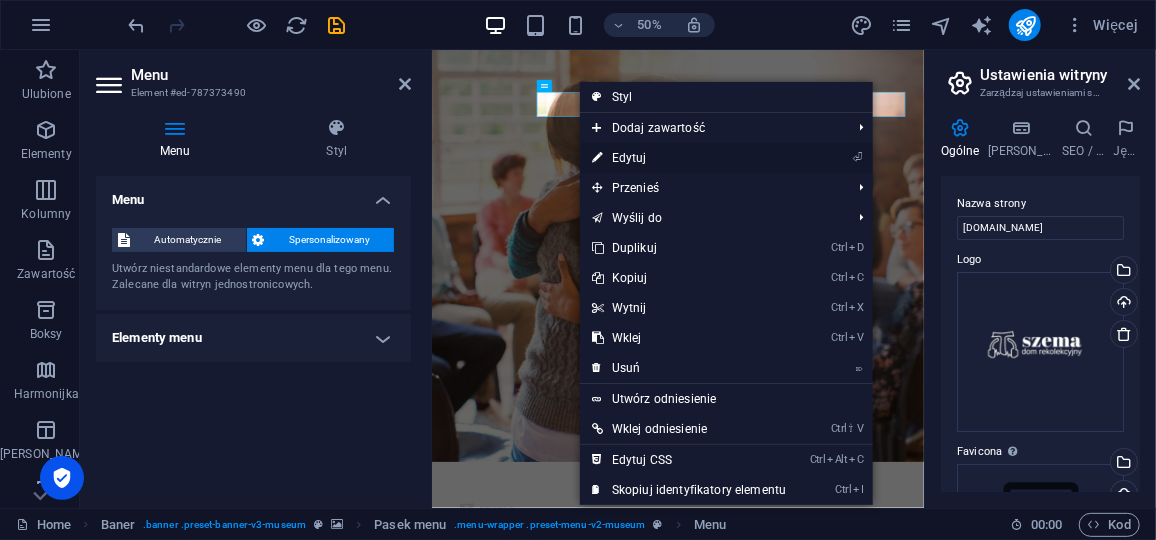 click on "⏎  Edytuj" at bounding box center (689, 158) 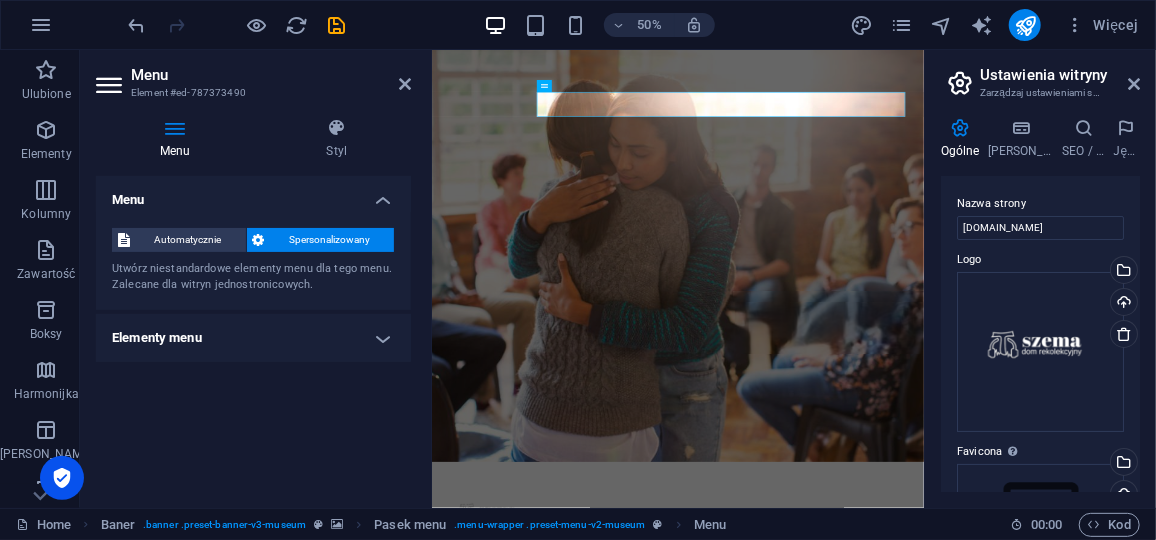 click on "Elementy menu" at bounding box center (253, 338) 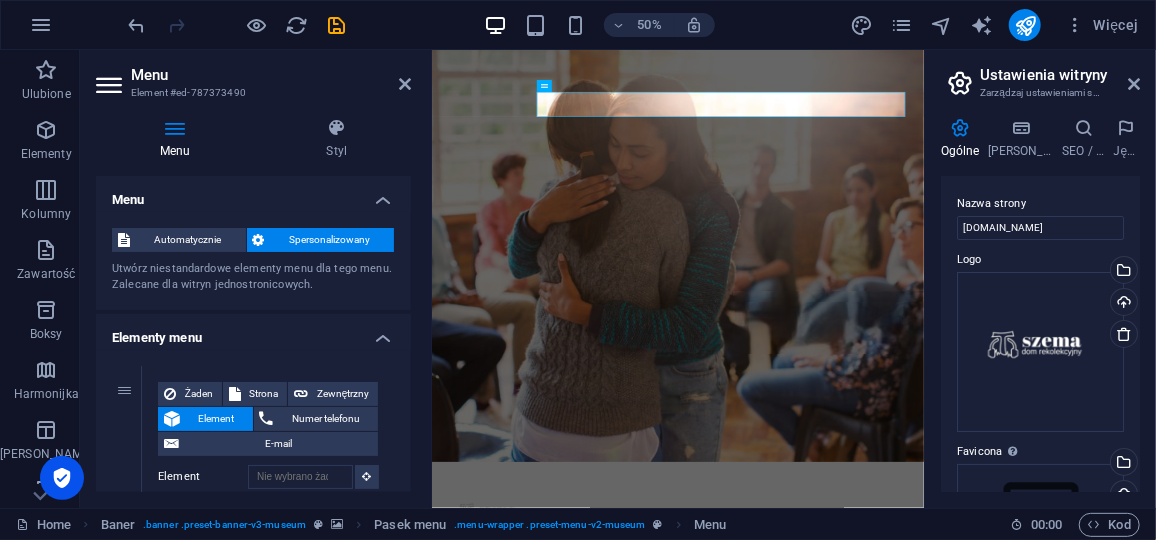 drag, startPoint x: 406, startPoint y: 295, endPoint x: 405, endPoint y: 372, distance: 77.00649 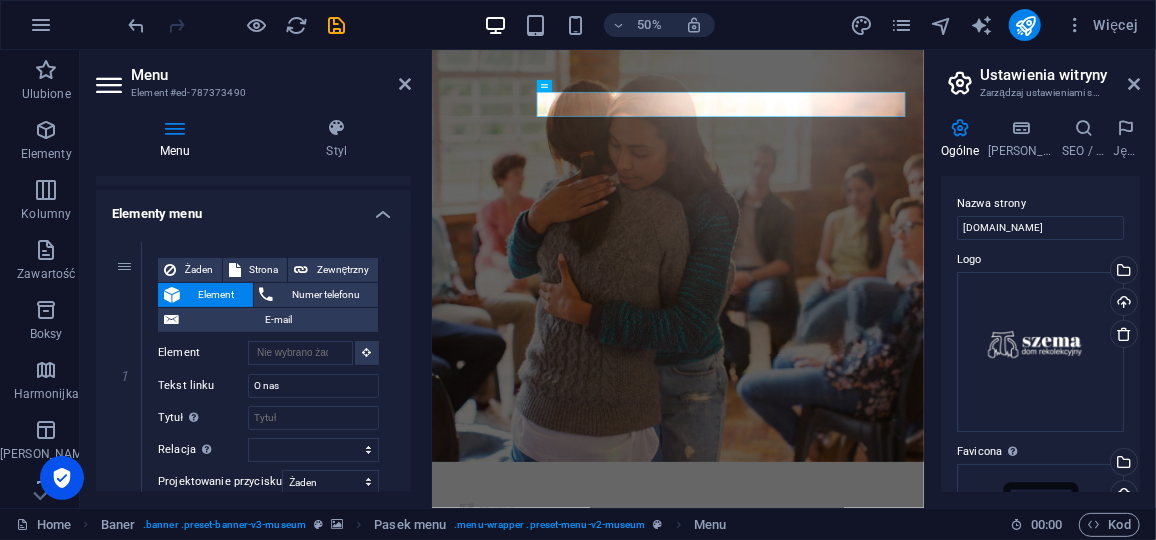 scroll, scrollTop: 159, scrollLeft: 0, axis: vertical 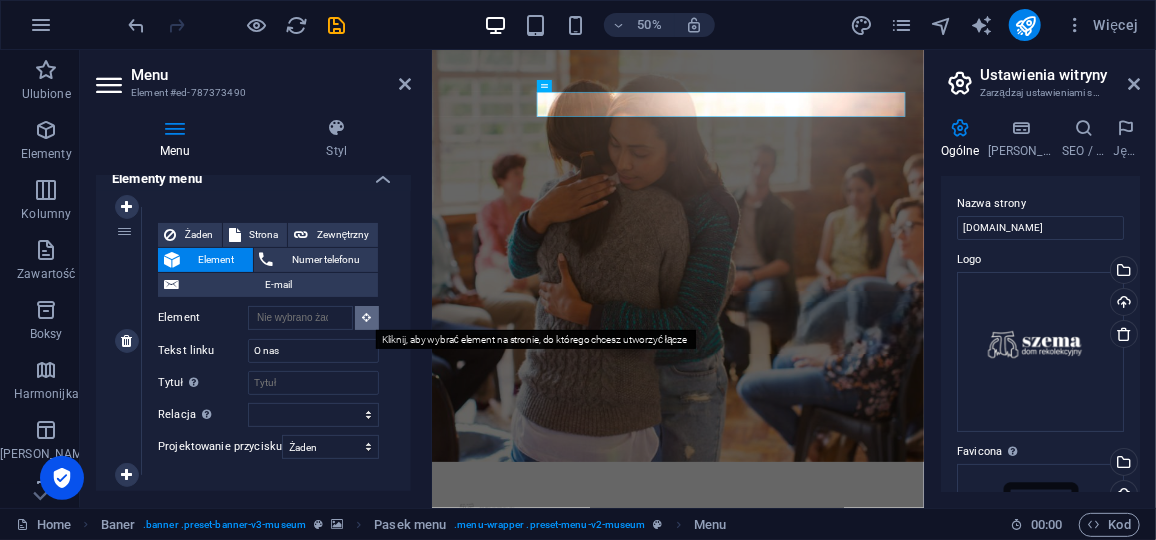 click at bounding box center (367, 317) 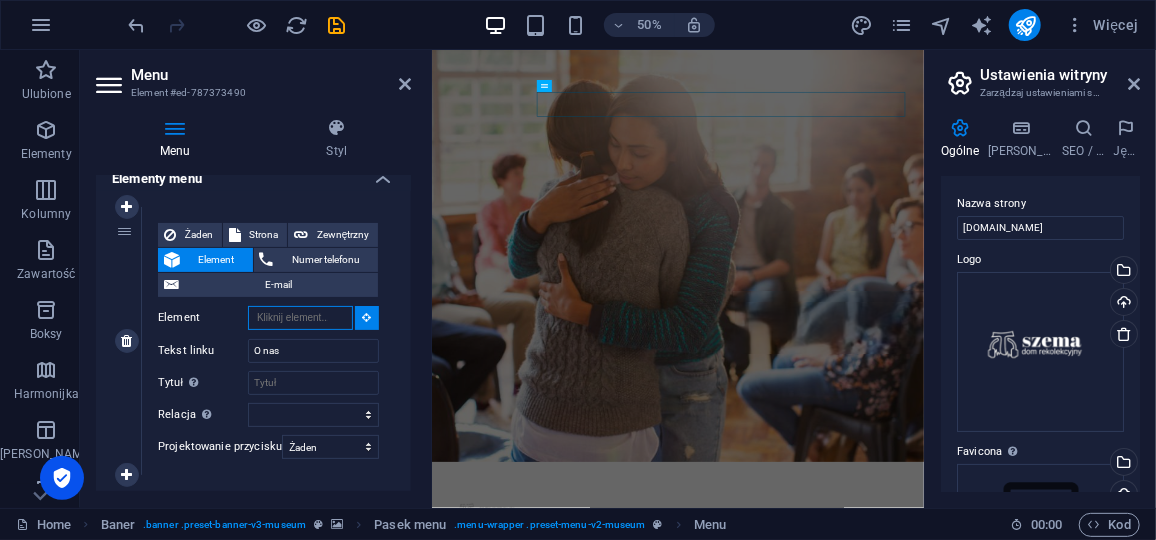 click on "Element" at bounding box center (300, 318) 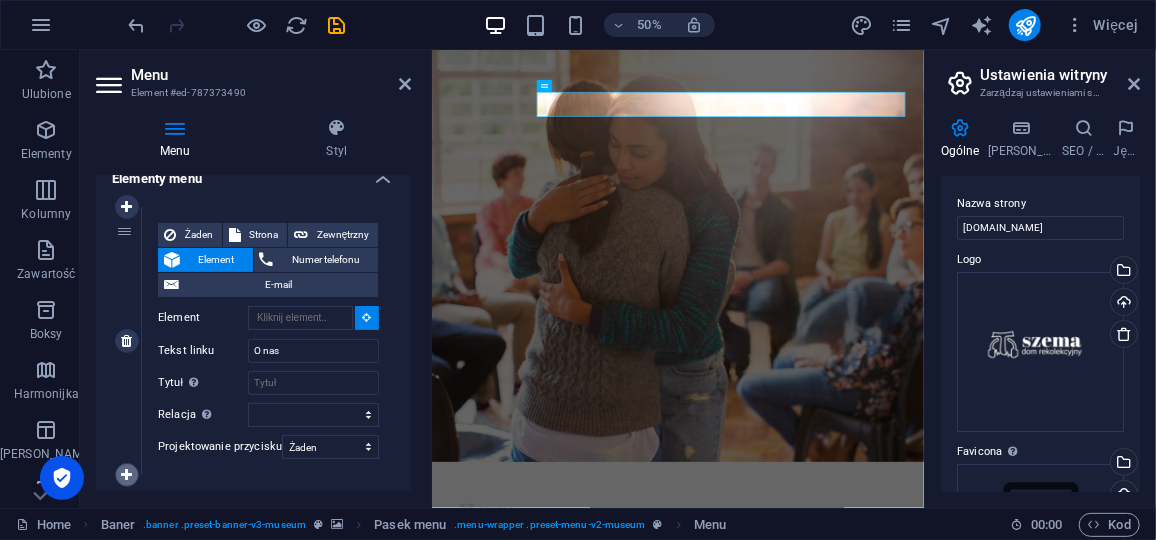 click at bounding box center (126, 475) 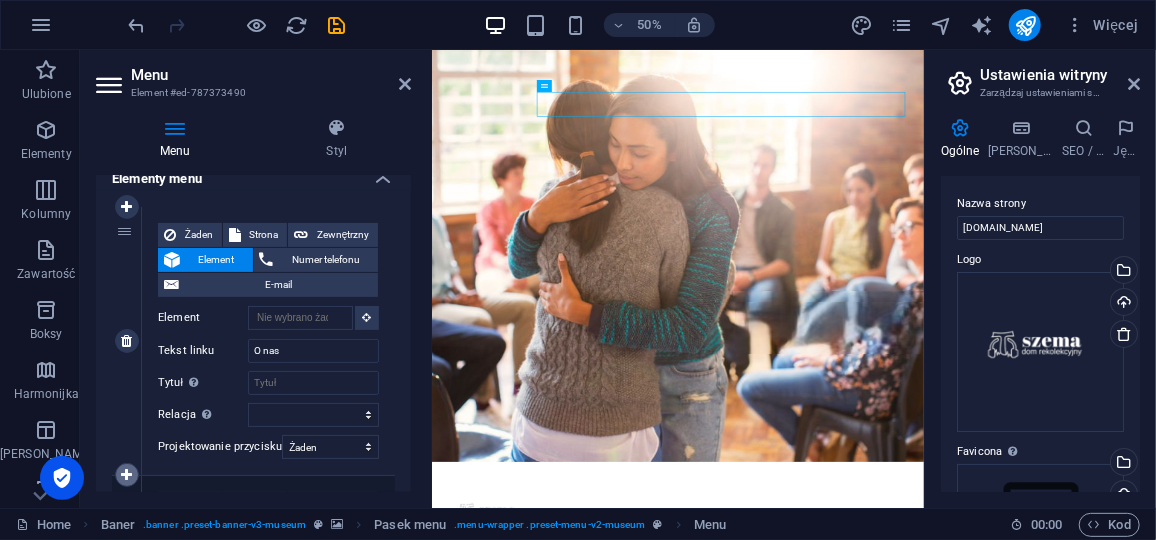 click at bounding box center (126, 475) 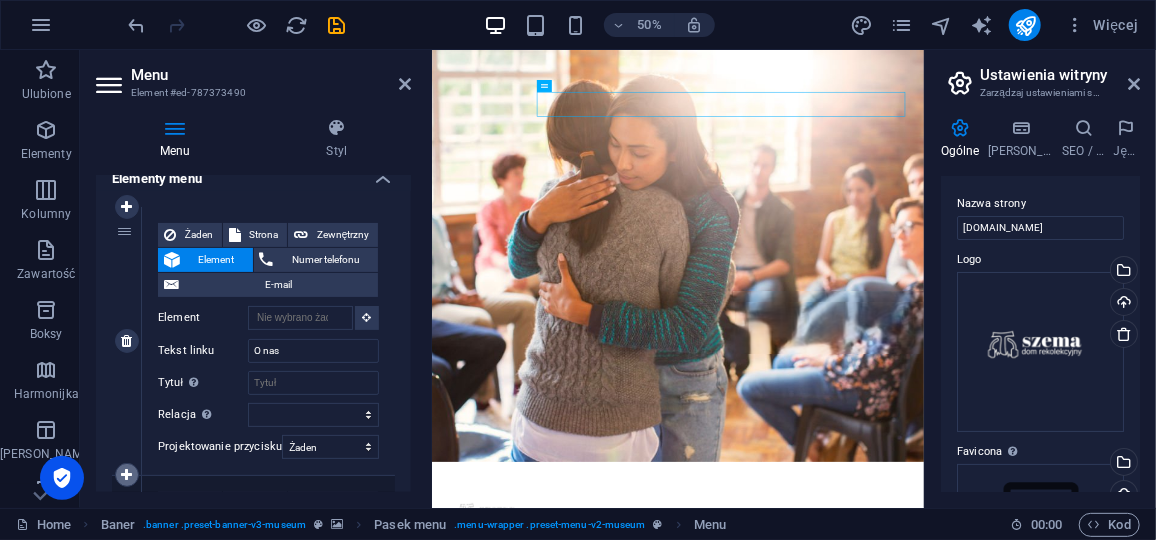 click at bounding box center (126, 475) 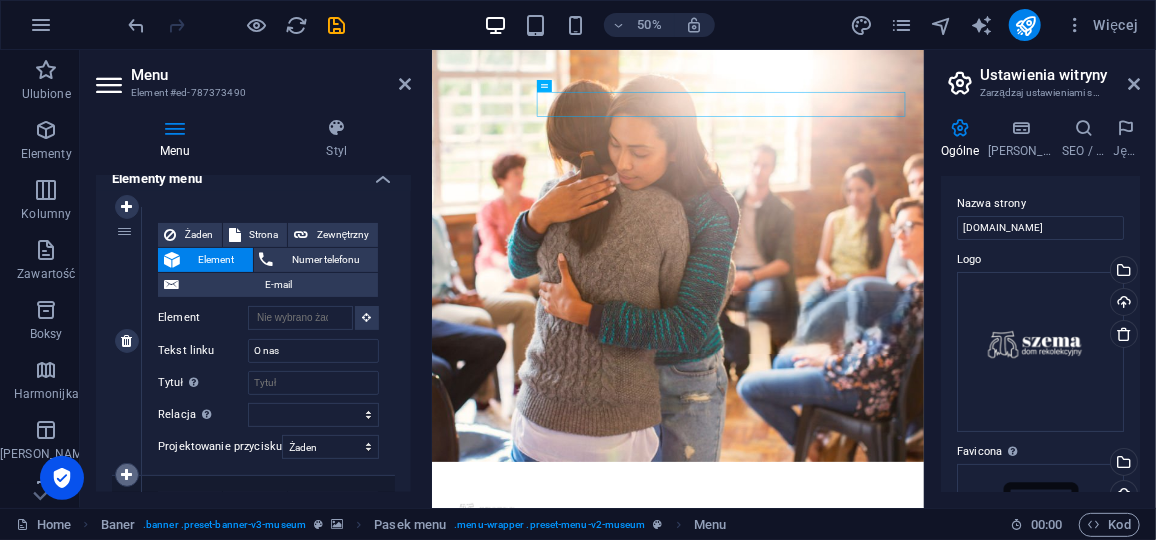 click at bounding box center [126, 475] 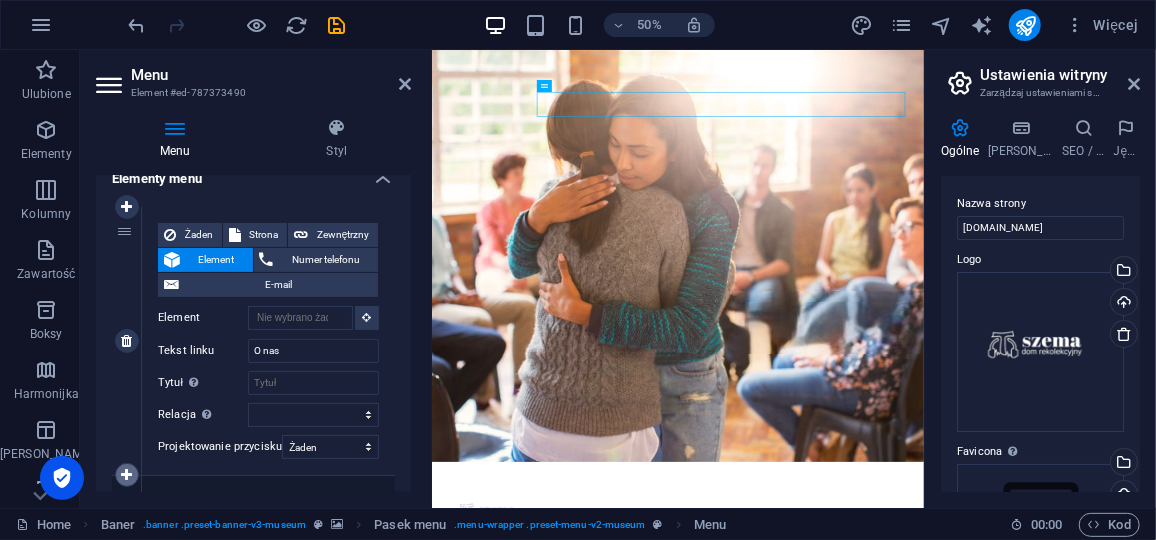 click at bounding box center (126, 475) 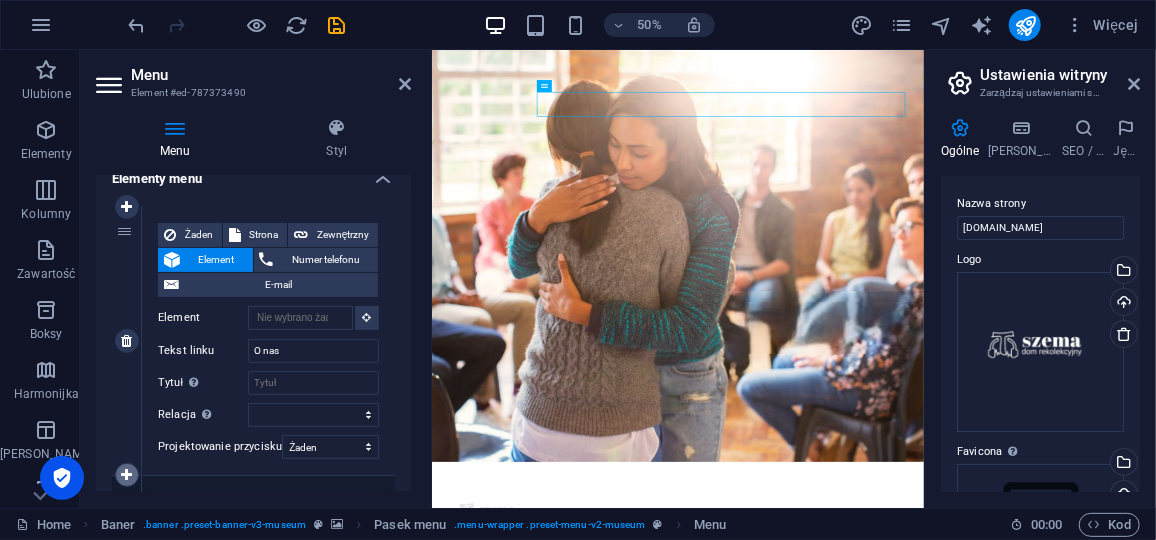 click at bounding box center [126, 475] 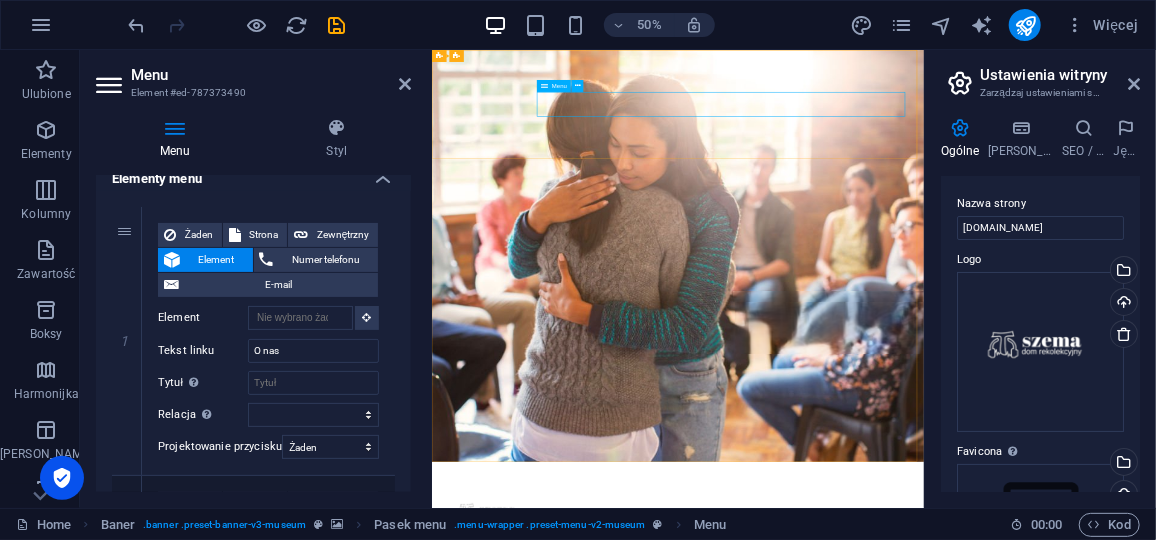 click on "O nas" at bounding box center [923, 1100] 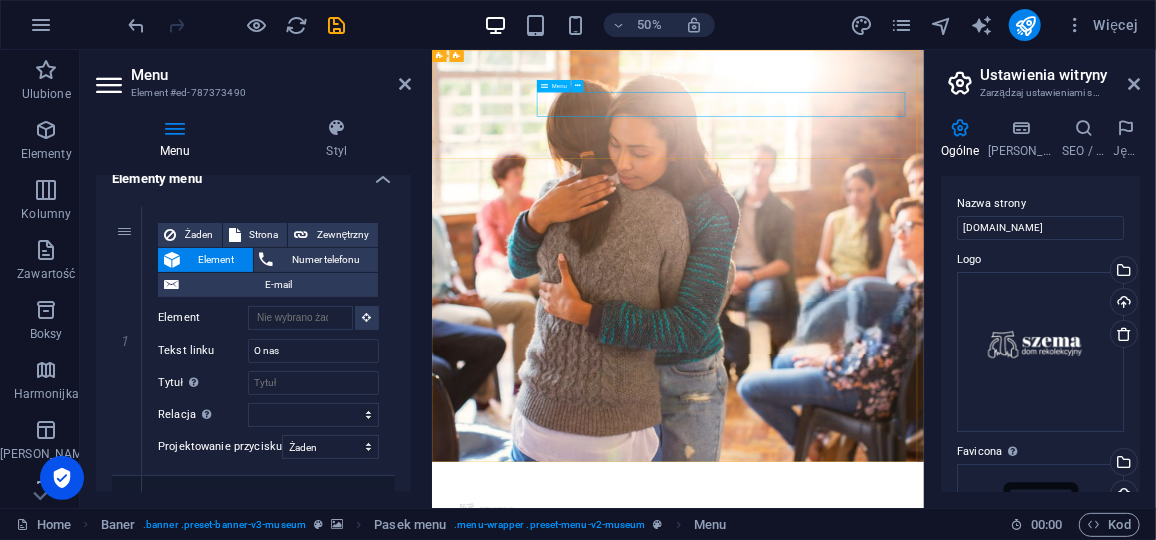 click on "O nas" at bounding box center [923, 1100] 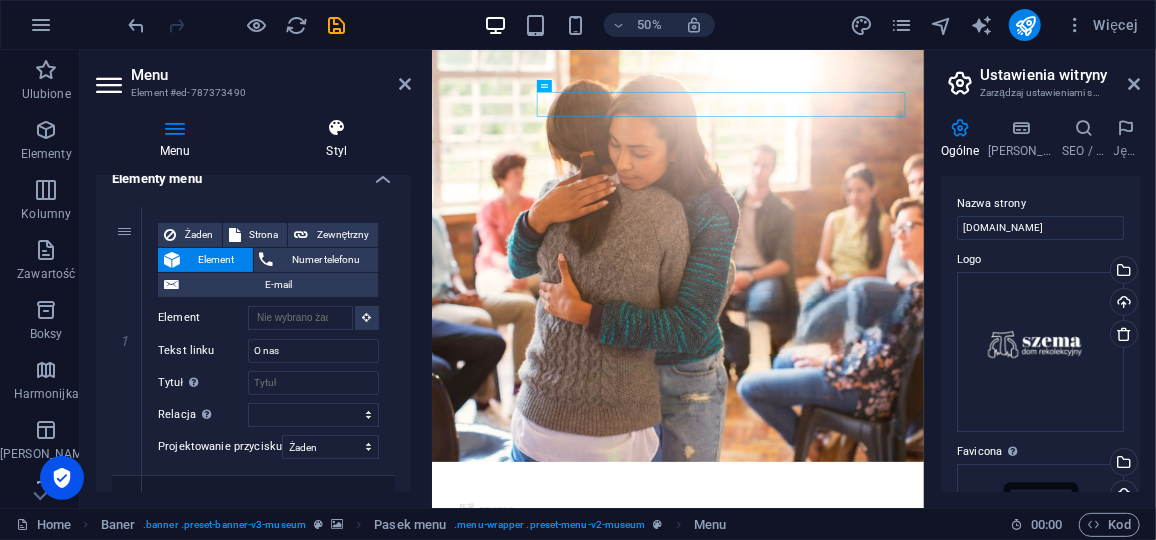 click at bounding box center [337, 128] 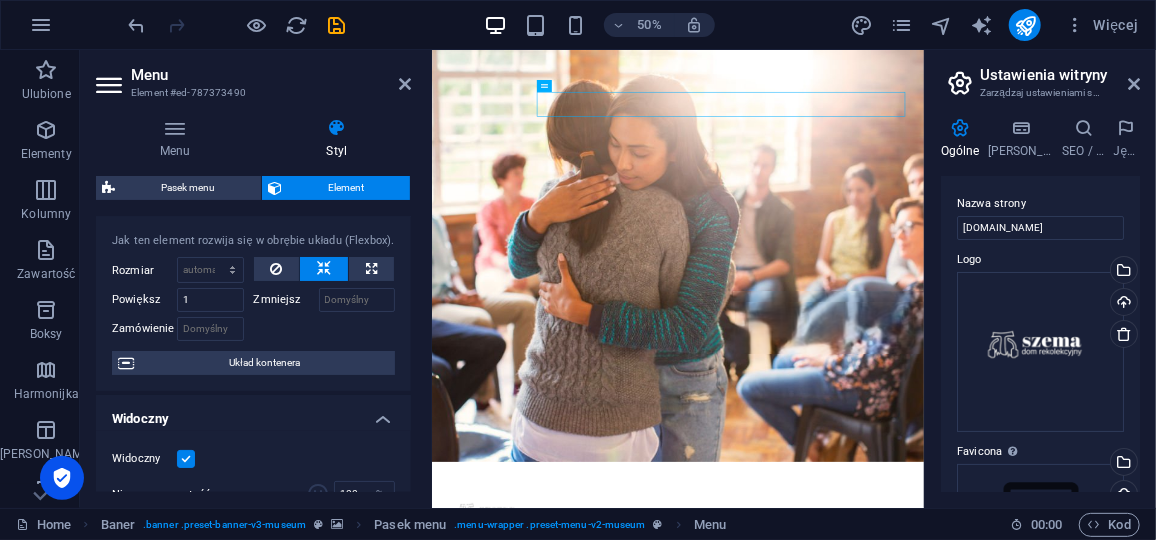 scroll, scrollTop: 0, scrollLeft: 0, axis: both 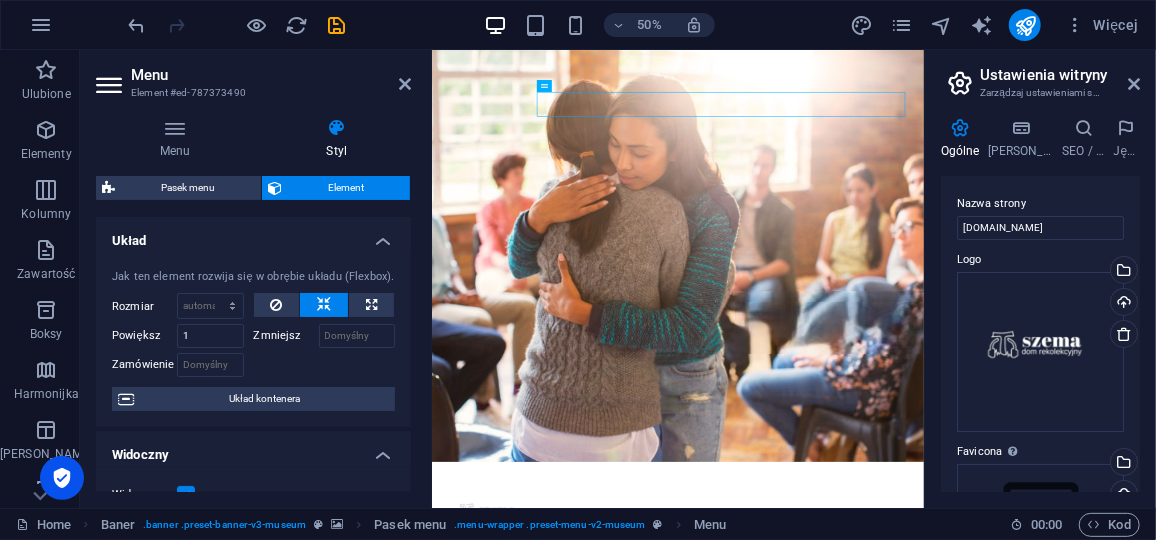 drag, startPoint x: 410, startPoint y: 245, endPoint x: 14, endPoint y: 18, distance: 456.44824 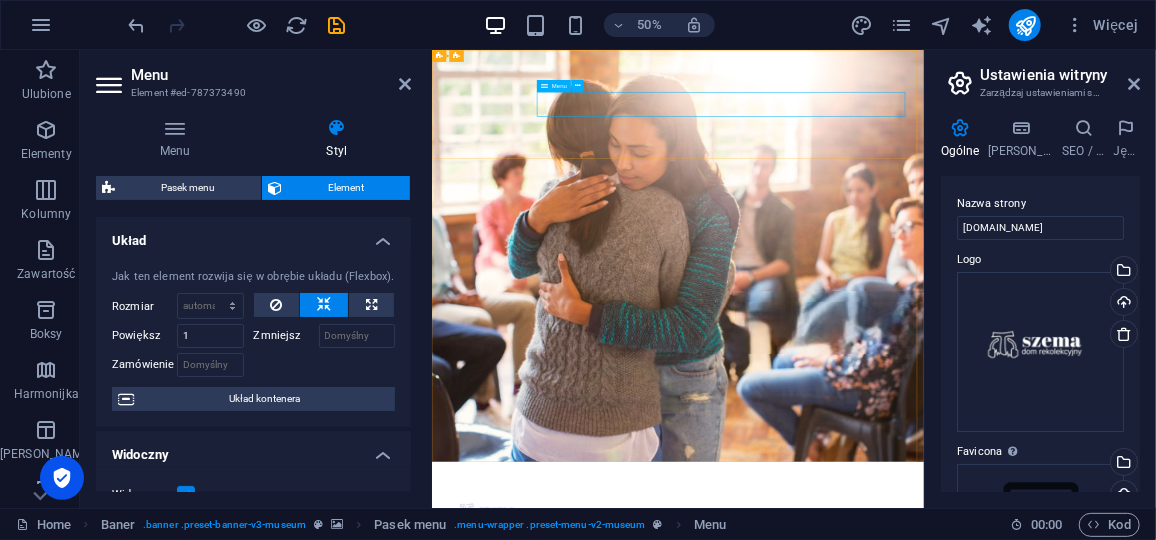 click on "O nas" at bounding box center [923, 1100] 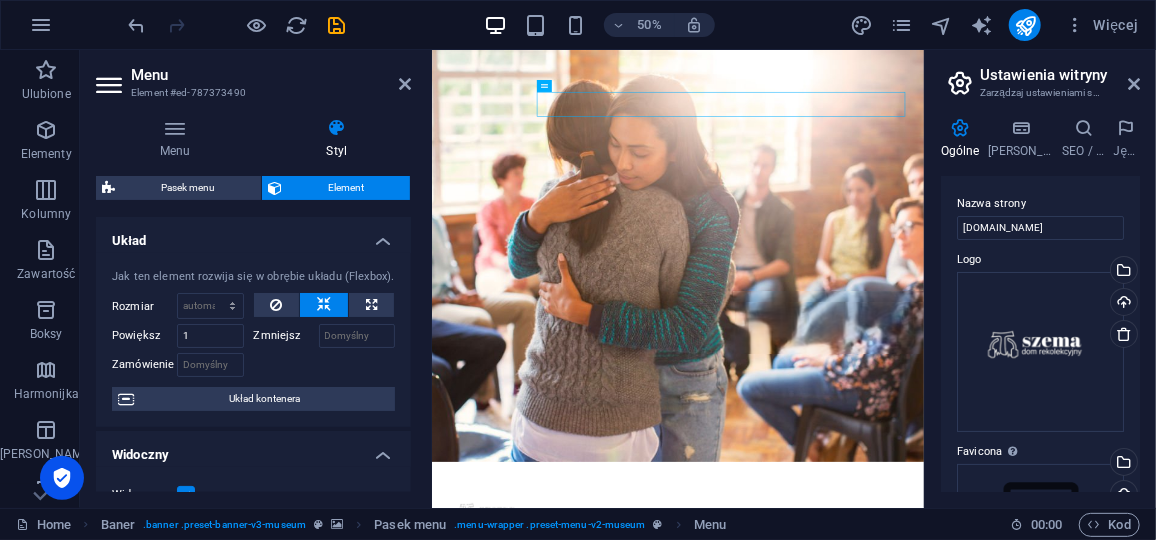 drag, startPoint x: 924, startPoint y: 219, endPoint x: 1016, endPoint y: 202, distance: 93.55747 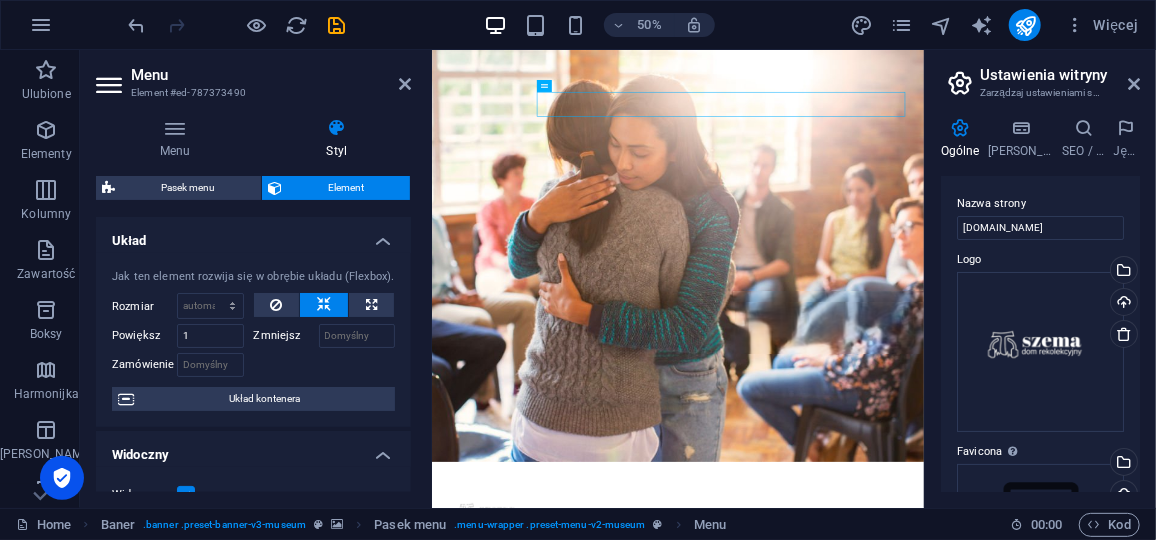click on "Ustawienia witryny Zarządzaj ustawieniami swojej witryny  Ogólne  Dane  SEO / Meta  Języki Nazwa strony [DOMAIN_NAME] Logo Przeciągnij pliki tutaj, kliknij, aby wybrać pliki lub wybierz pliki z Plików lub naszych bezpłatnych zdjęć i filmów Wybierz pliki z menedżera plików, zdjęć stockowych lub prześlij plik(i) Wgraj Favicona Ustaw tutaj faviconę swojej witryny. Favicona to mała ikona wyświetlana w zakładce przeglądarki obok tytułu Twojej witryny. Pomaga odwiedzającym zidentyfikować Twoją witrynę. Przeciągnij pliki tutaj, kliknij, aby wybrać pliki lub wybierz pliki z Plików lub naszych bezpłatnych zdjęć i filmów Wybierz pliki z menedżera plików, zdjęć stockowych lub prześlij plik(i) Wgraj Podejrzyj obraz (Open Graph) Obraz ten będzie wyświetlany, gdy witryna zostanie udostępniona w sieciach społecznościowych Przeciągnij pliki tutaj, kliknij, aby wybrać pliki lub wybierz pliki z Plików lub naszych bezpłatnych zdjęć i filmów Wgraj Firma [DOMAIN_NAME] Imię Nazwisko AI" at bounding box center (1040, 279) 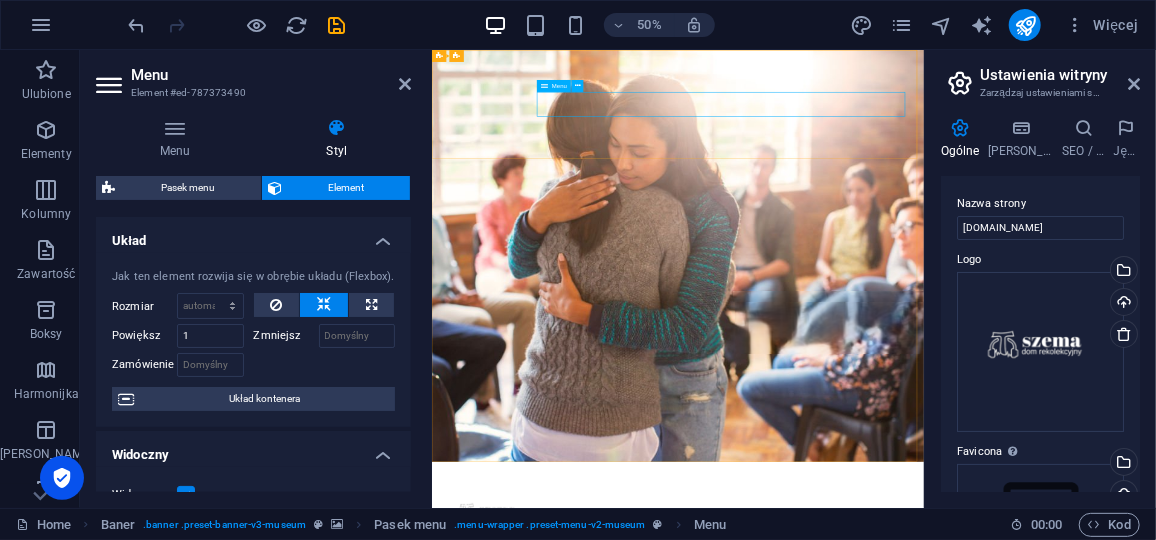 click on "O nas" at bounding box center (923, 1100) 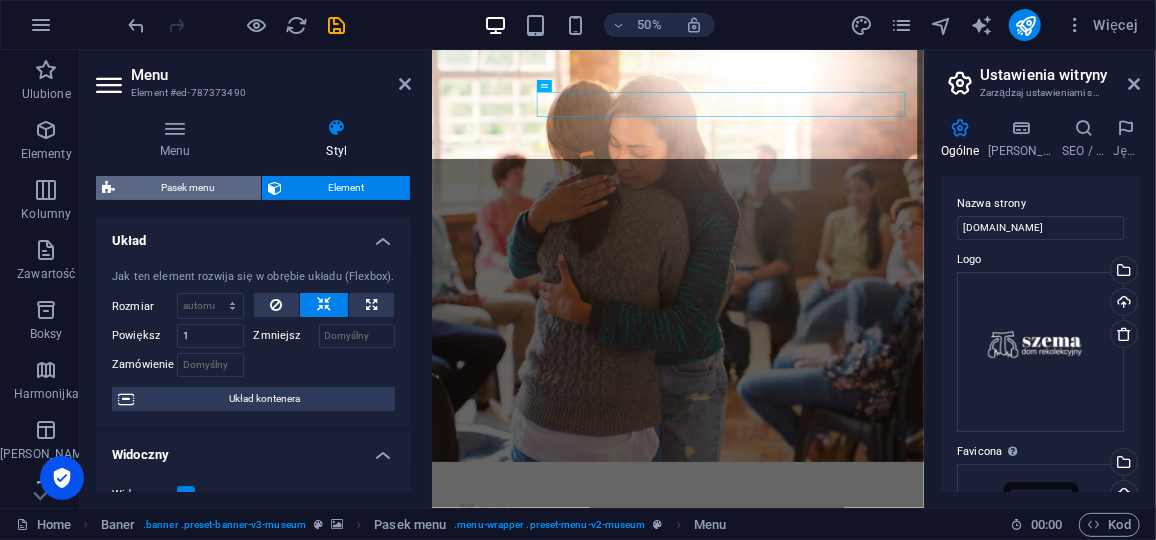 click on "Pasek menu" at bounding box center [188, 188] 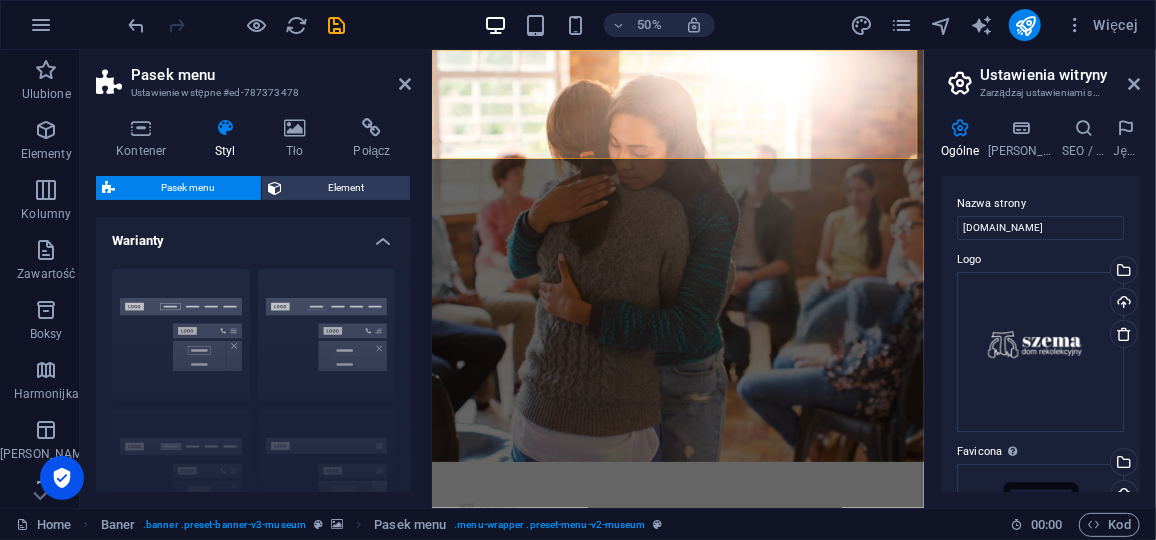 click on "Obramowanie Wyśrodkowany Domyślny Ustalone Loki Wyzwalacz akcji Szeroki XXL" at bounding box center (253, 403) 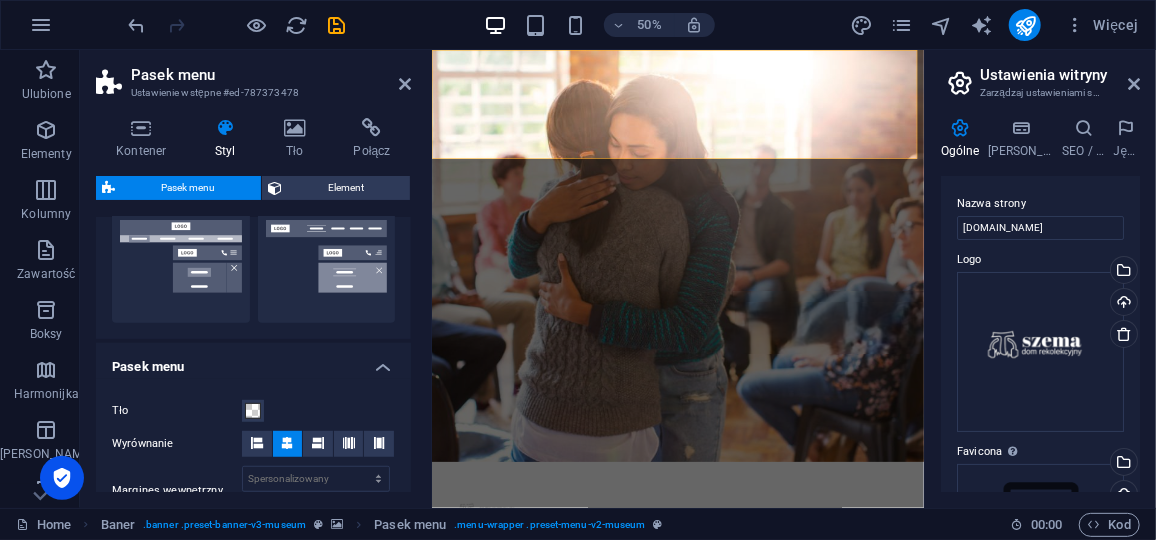 scroll, scrollTop: 0, scrollLeft: 0, axis: both 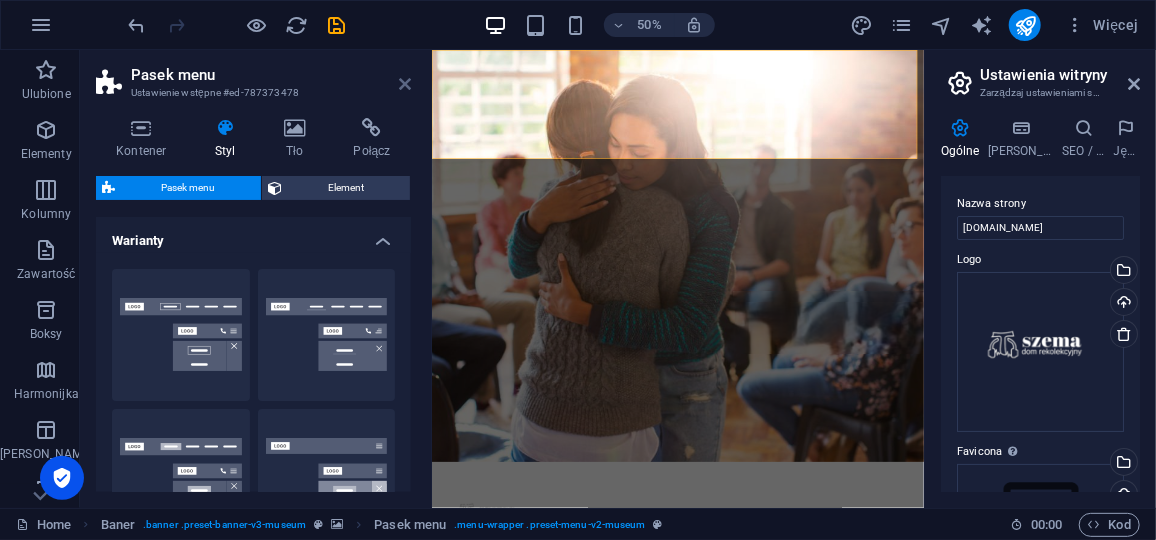 click at bounding box center (405, 84) 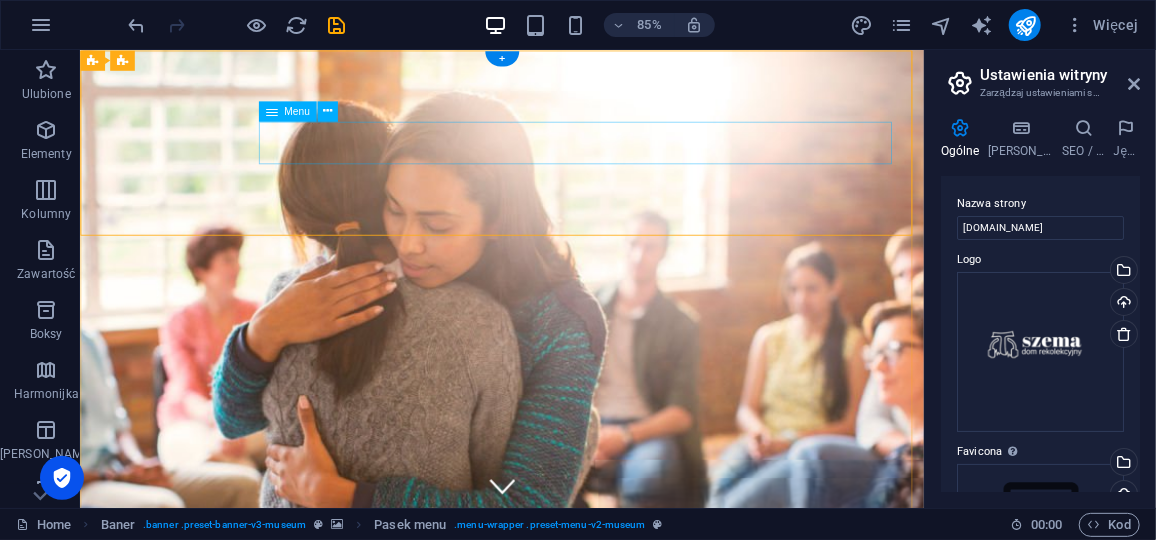 click on "O nas" at bounding box center (575, 1100) 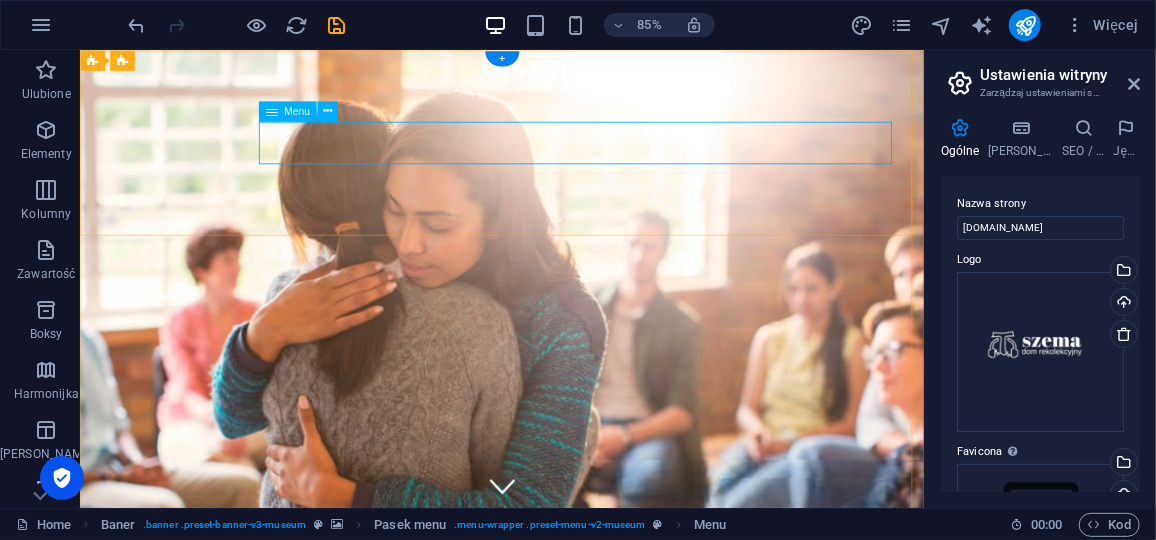 click on "O nas" at bounding box center [575, 1100] 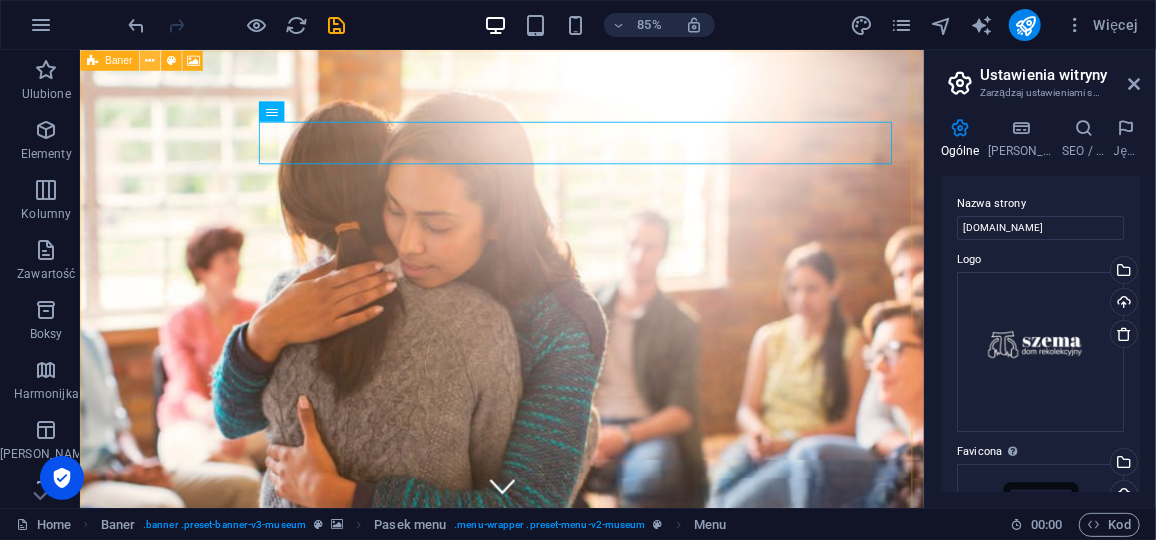 click at bounding box center [149, 60] 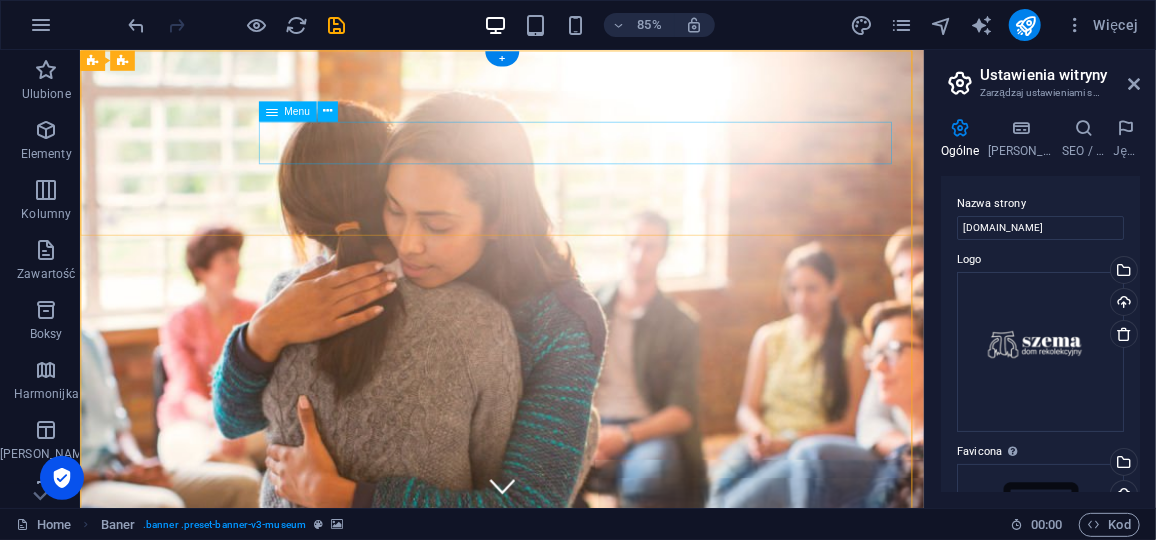 click on "O nas" at bounding box center [575, 1100] 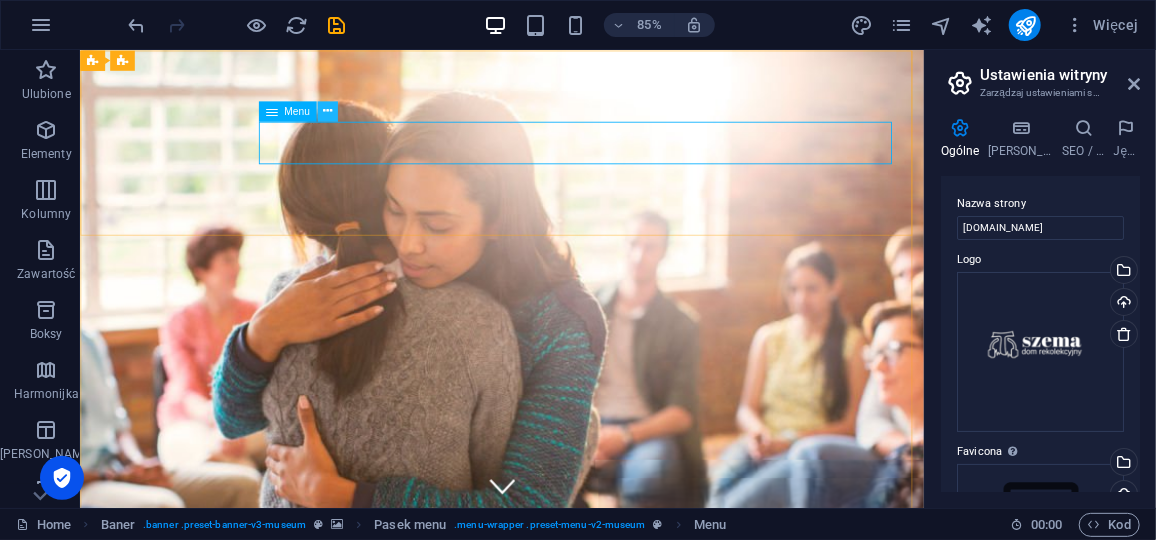 click at bounding box center (327, 111) 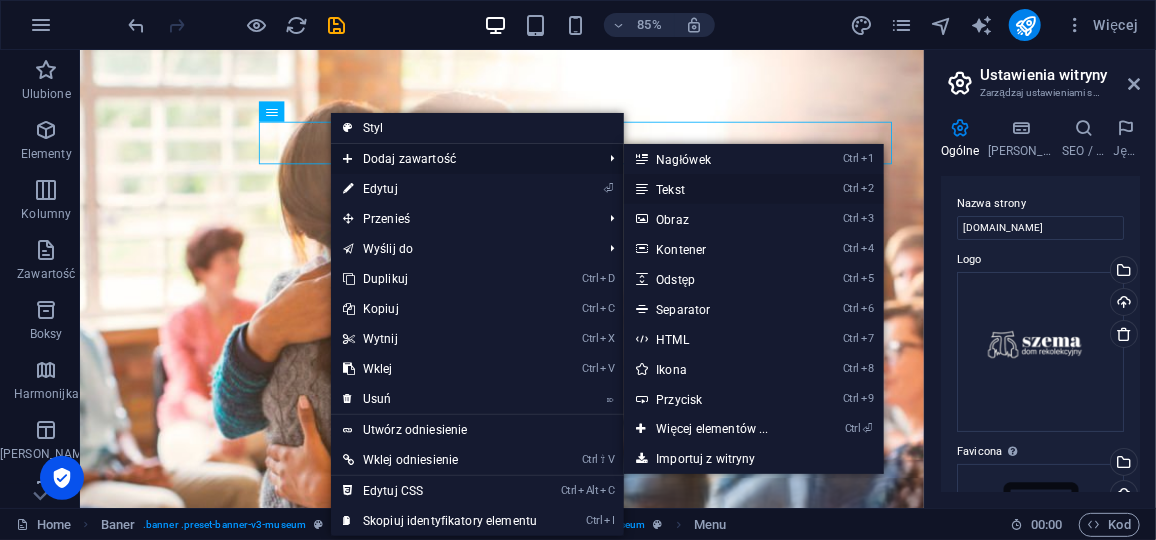 click on "Ctrl 2  Tekst" at bounding box center [716, 189] 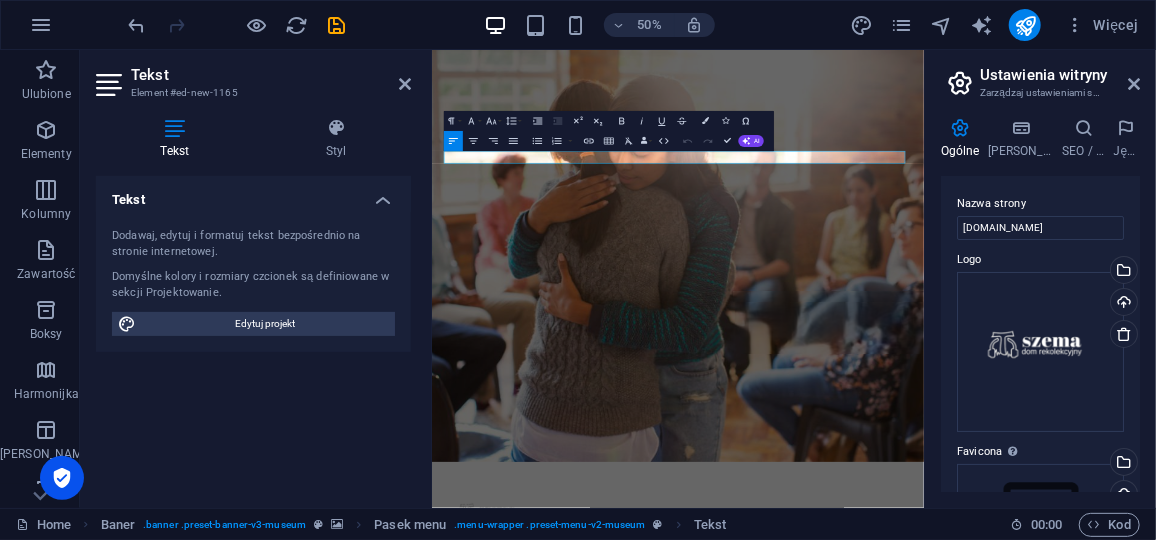 click on "Tekst" at bounding box center [253, 194] 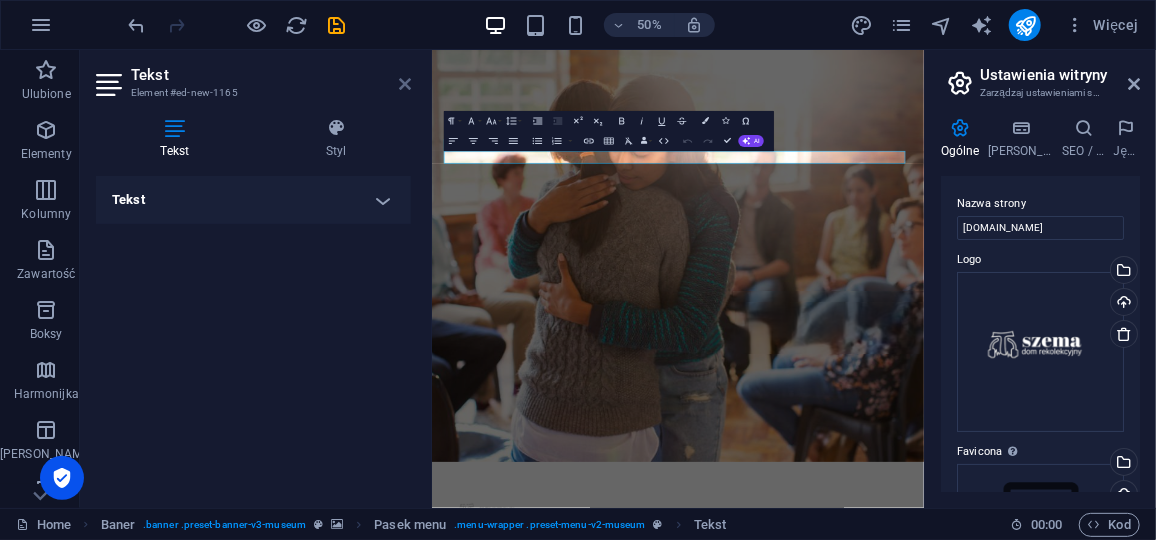 click at bounding box center (405, 84) 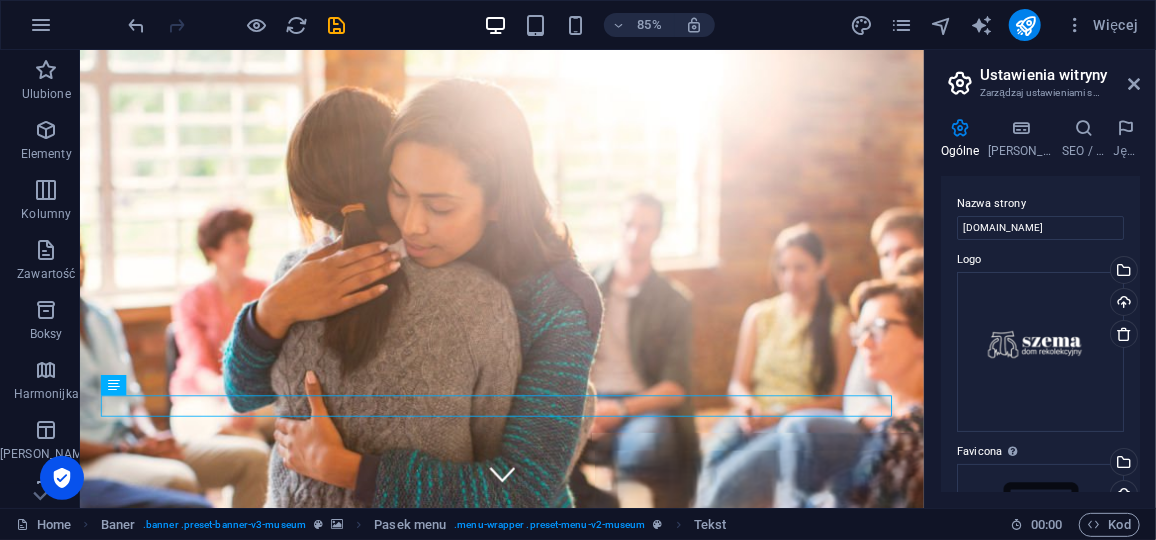 scroll, scrollTop: 0, scrollLeft: 0, axis: both 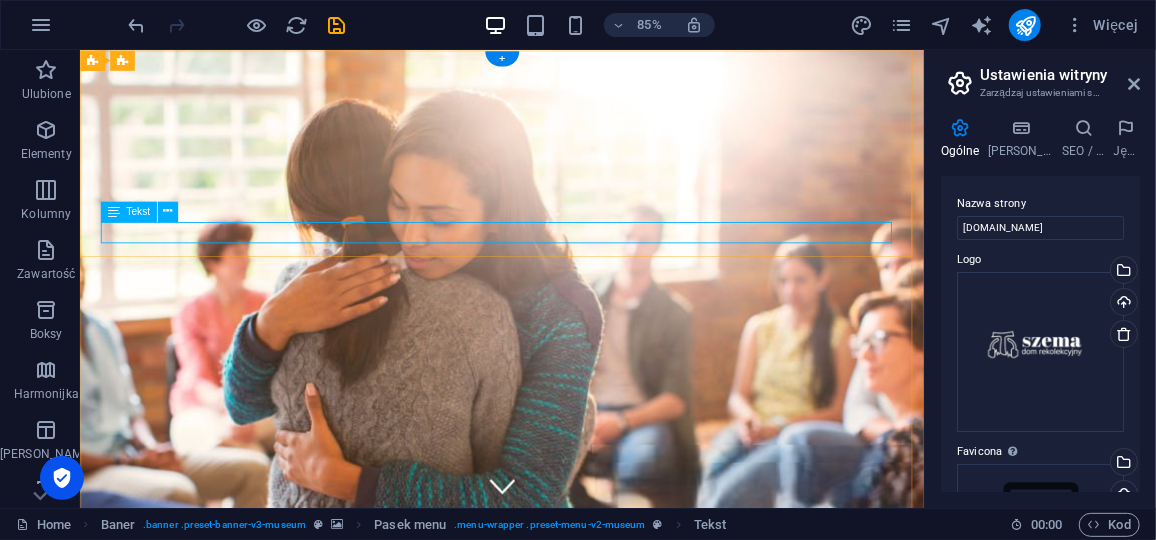 click on "Nowy element tekstowy" at bounding box center [575, 1107] 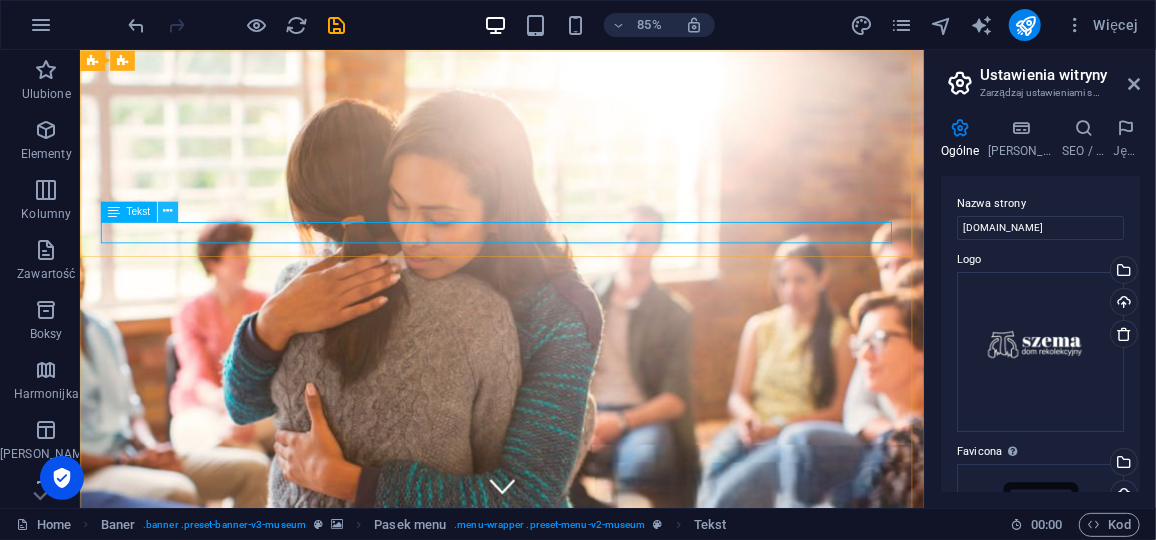 click at bounding box center (167, 212) 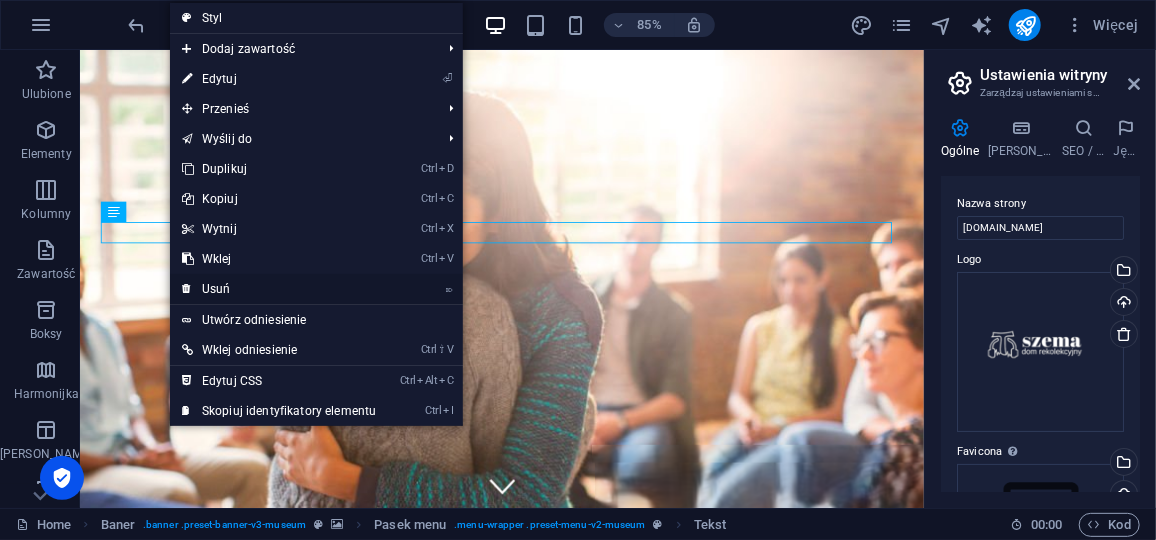 click on "⌦  Usuń" at bounding box center [279, 289] 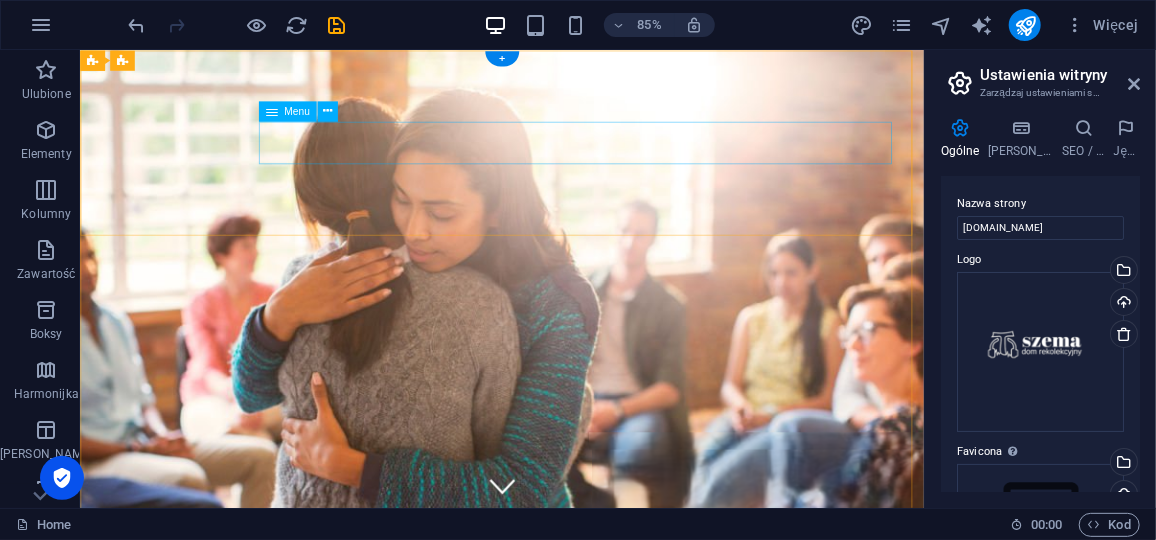 click on "O nas" at bounding box center (575, 1045) 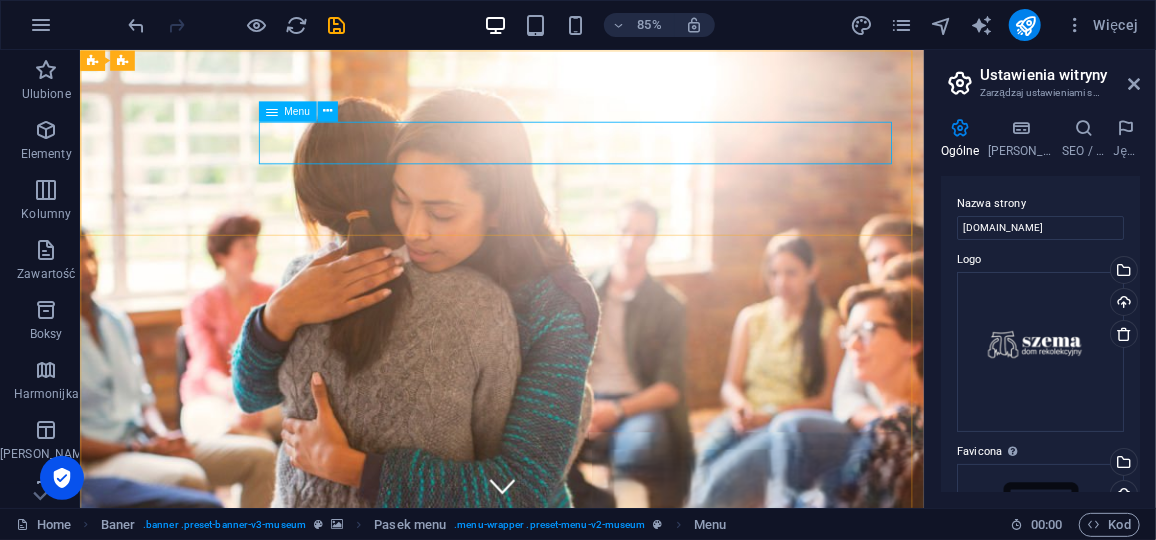 click on "Menu" at bounding box center (297, 111) 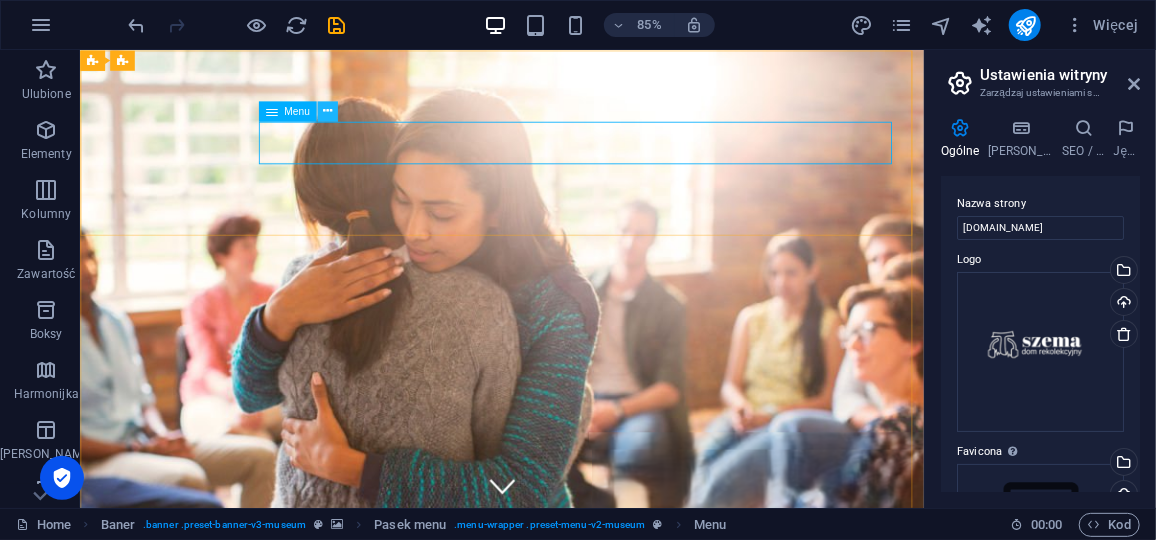 click at bounding box center (327, 111) 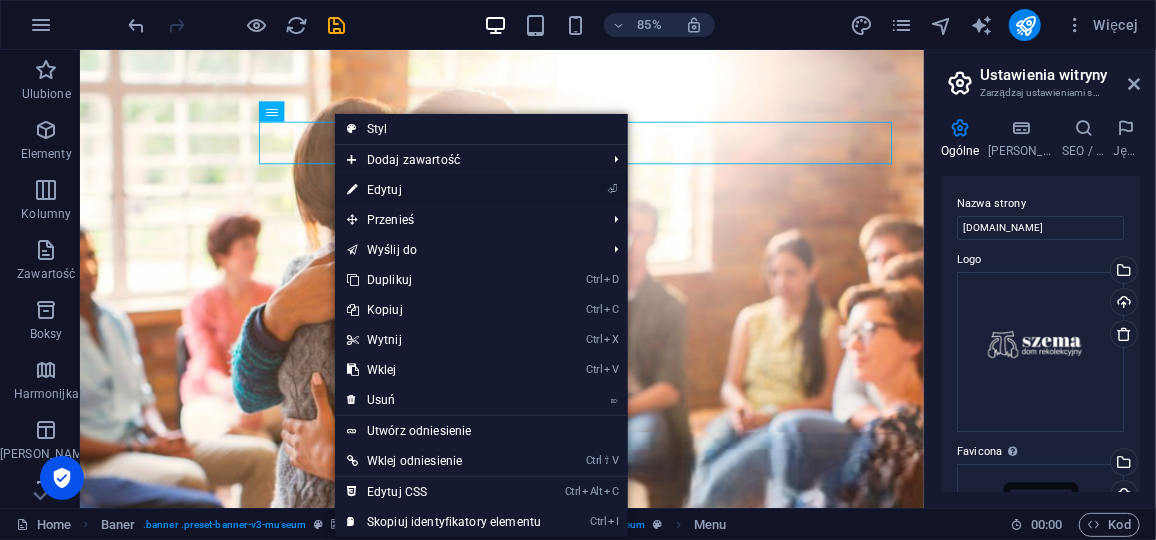 click on "⏎  Edytuj" at bounding box center (444, 190) 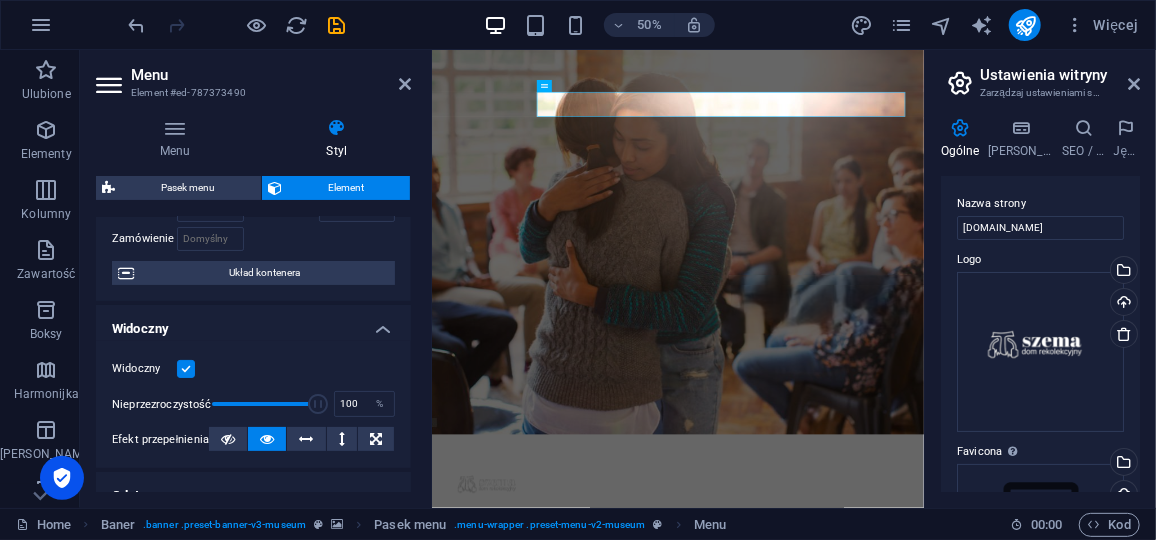 scroll, scrollTop: 33, scrollLeft: 0, axis: vertical 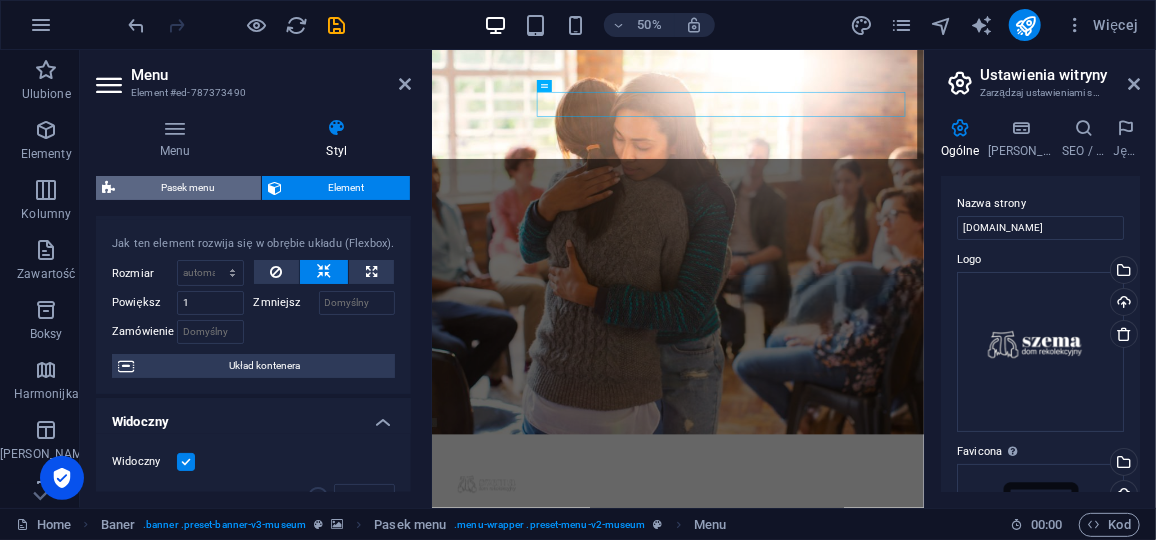 click on "Pasek menu" at bounding box center [188, 188] 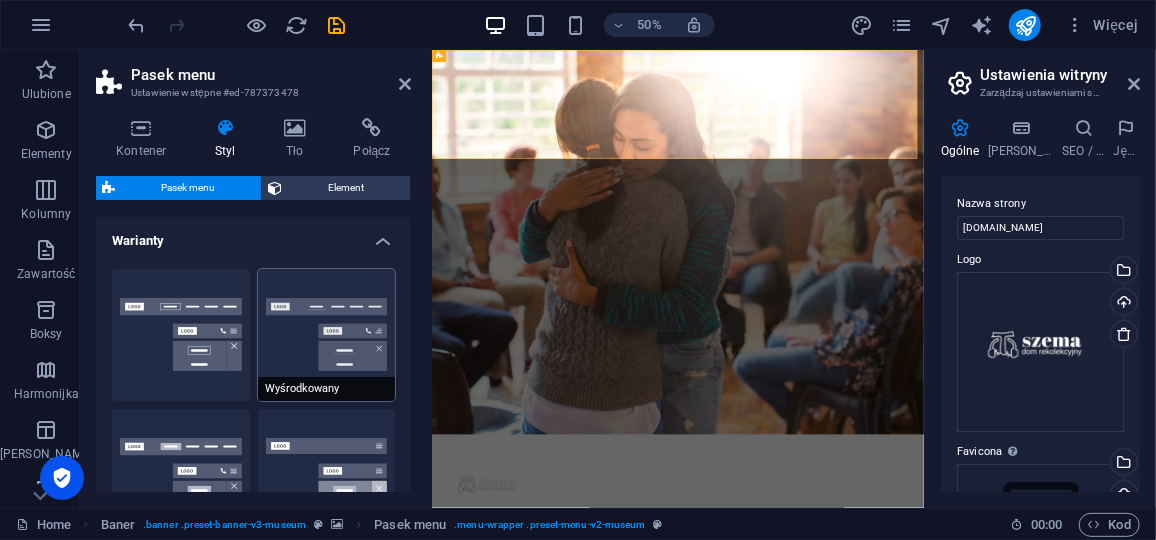 click on "Wyśrodkowany" at bounding box center [327, 335] 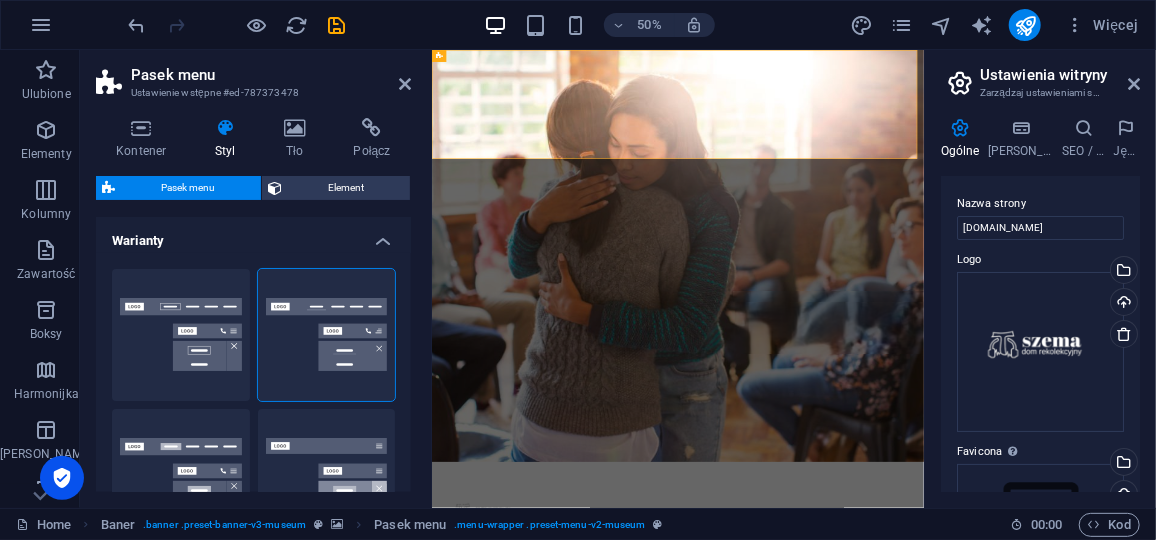 drag, startPoint x: 406, startPoint y: 264, endPoint x: 406, endPoint y: 326, distance: 62 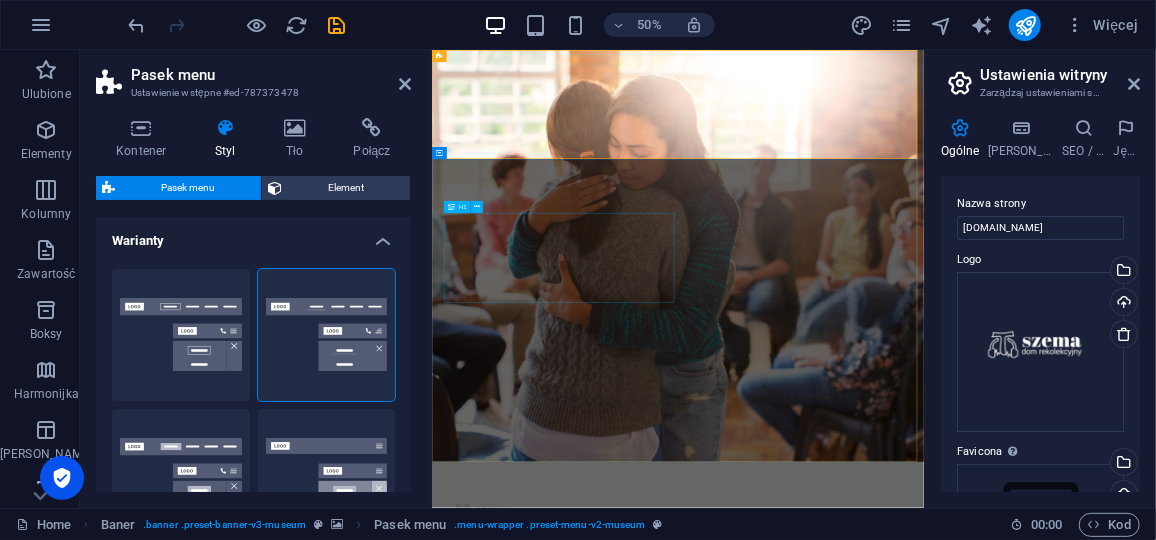 click on "Fundacja Szema" at bounding box center [923, 1317] 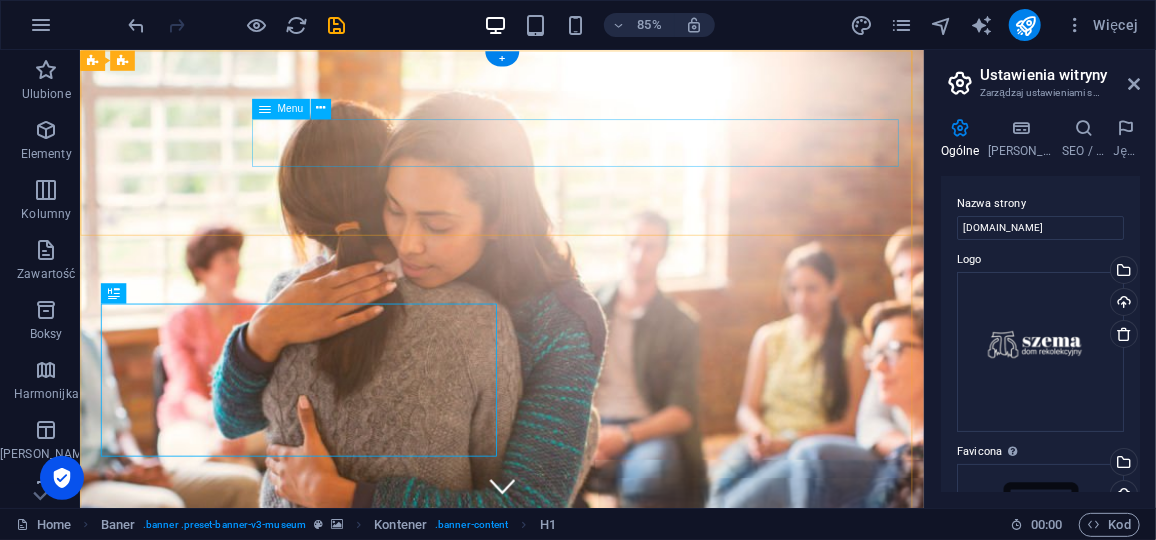 click on "O nas" at bounding box center (575, 1103) 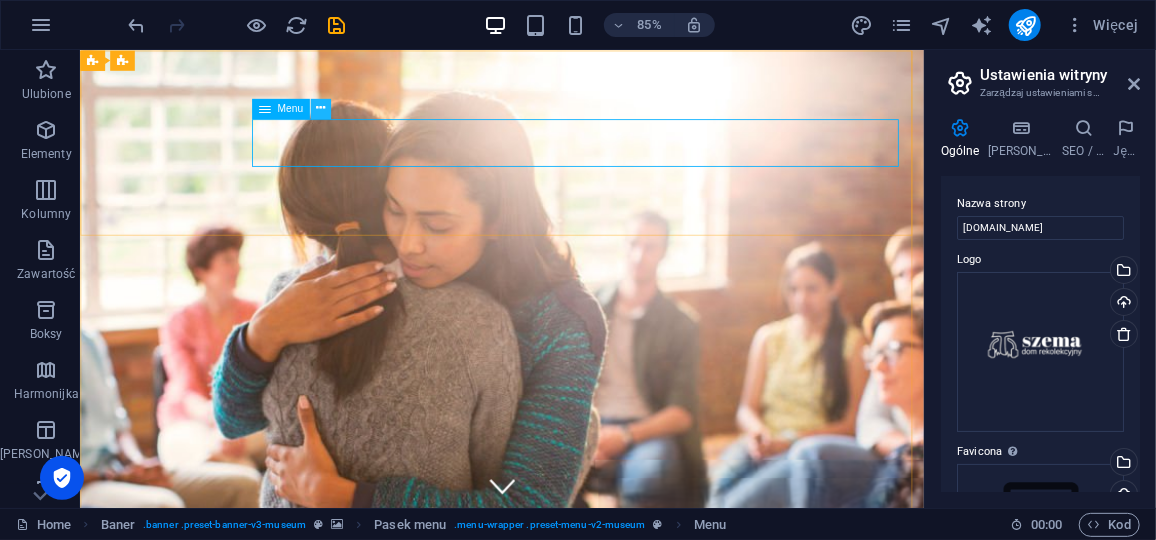 click at bounding box center [320, 108] 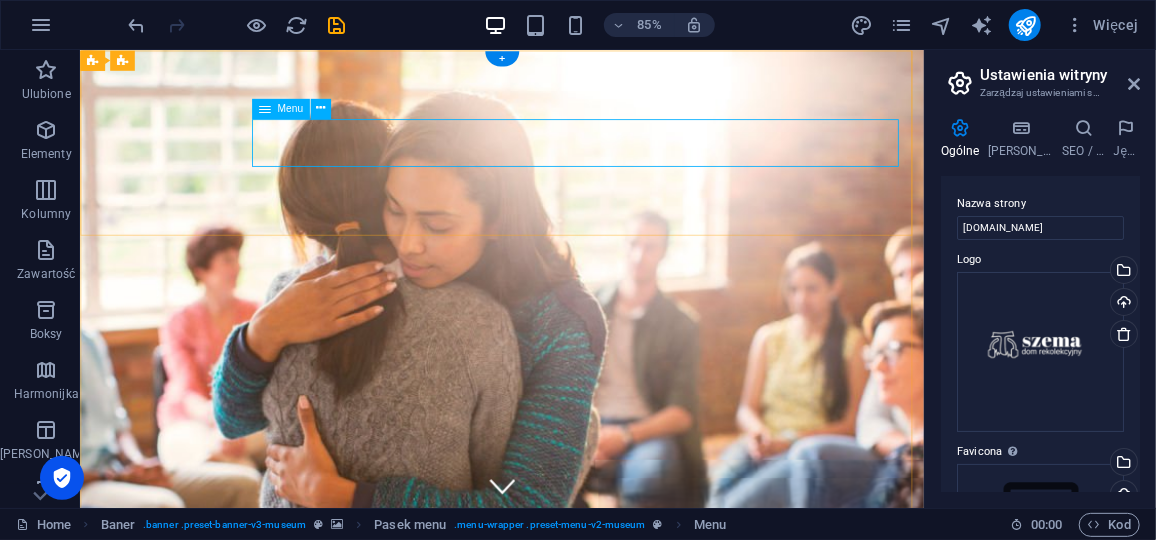 click on "O nas" at bounding box center [575, 1103] 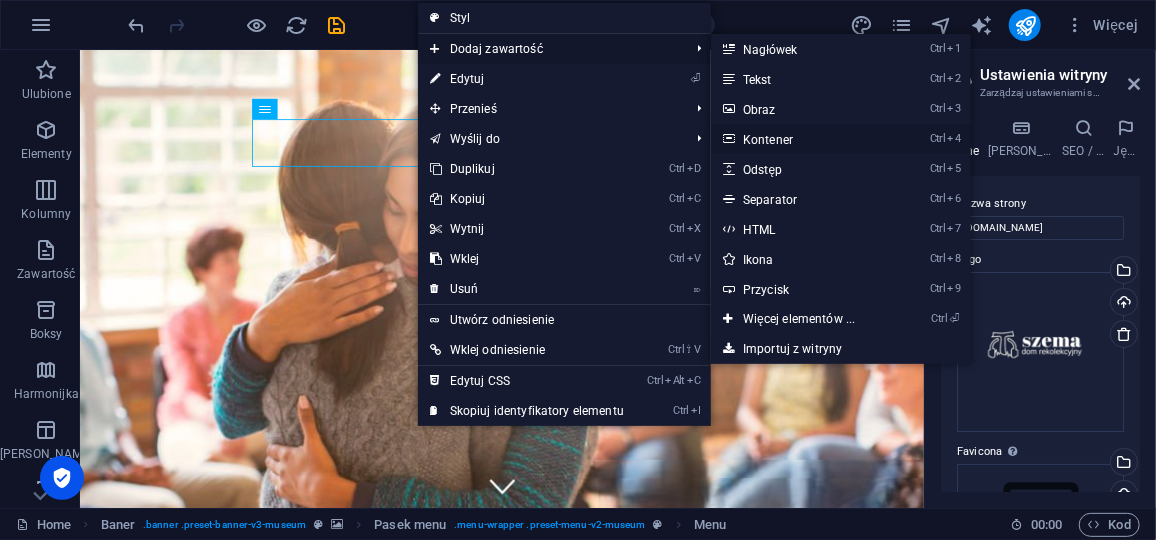 click on "Ctrl 4  Kontener" at bounding box center (803, 139) 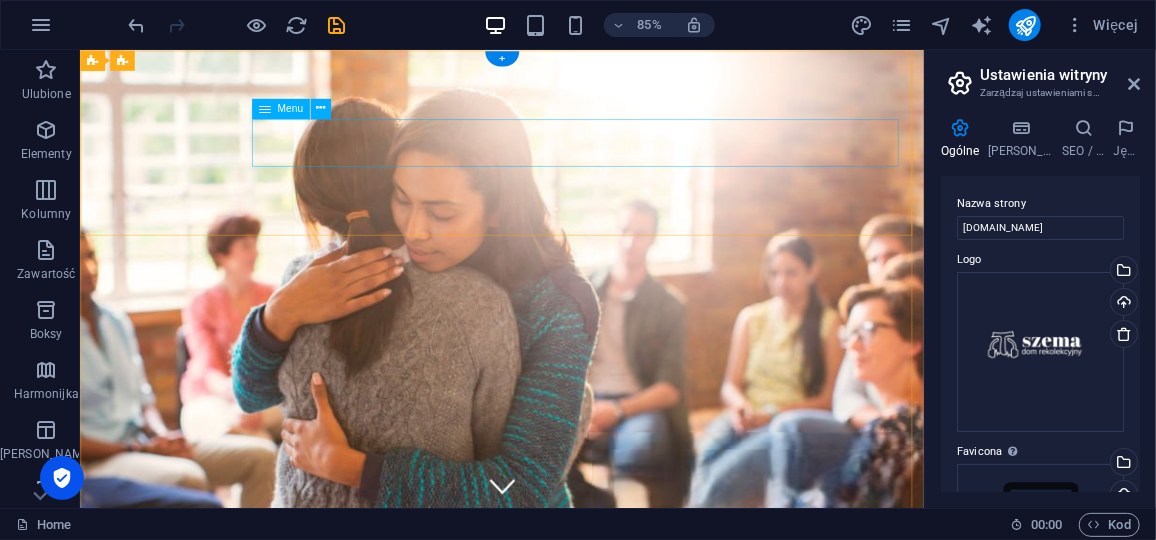 click on "O nas" at bounding box center (575, 1048) 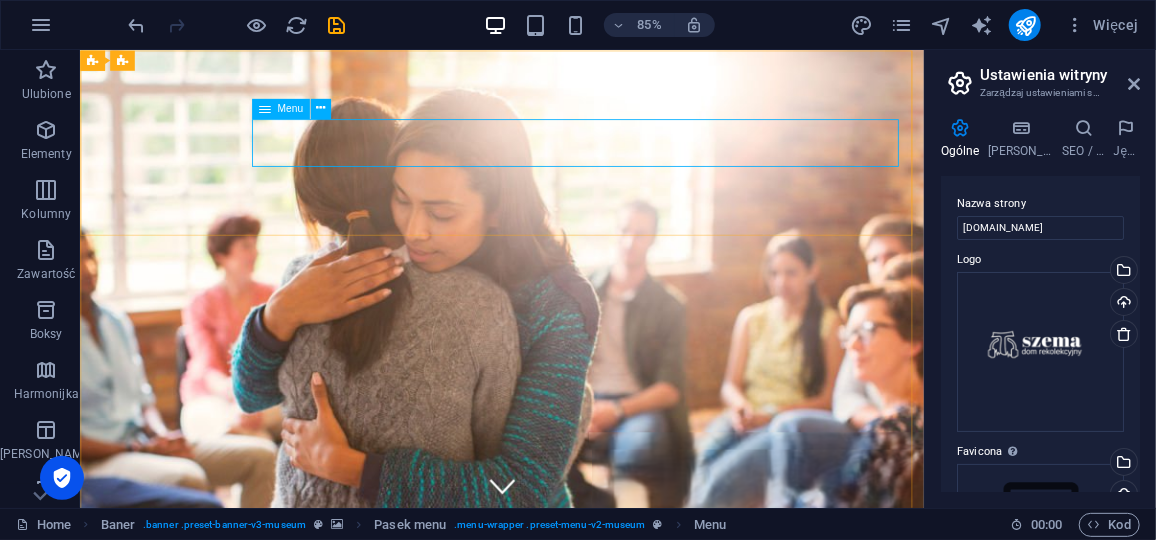 click on "Menu" at bounding box center [290, 109] 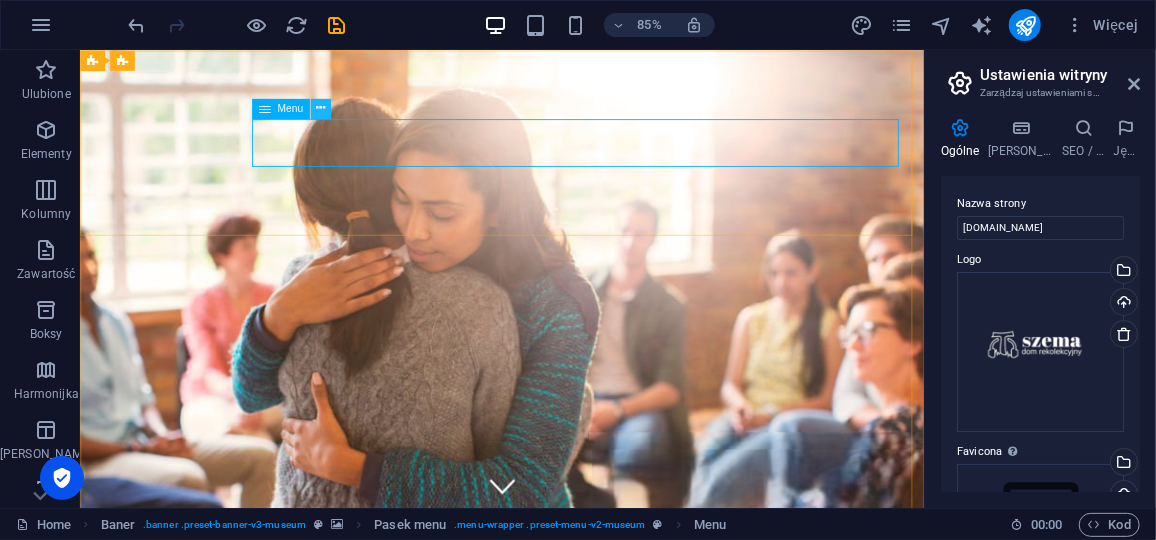 click at bounding box center (320, 109) 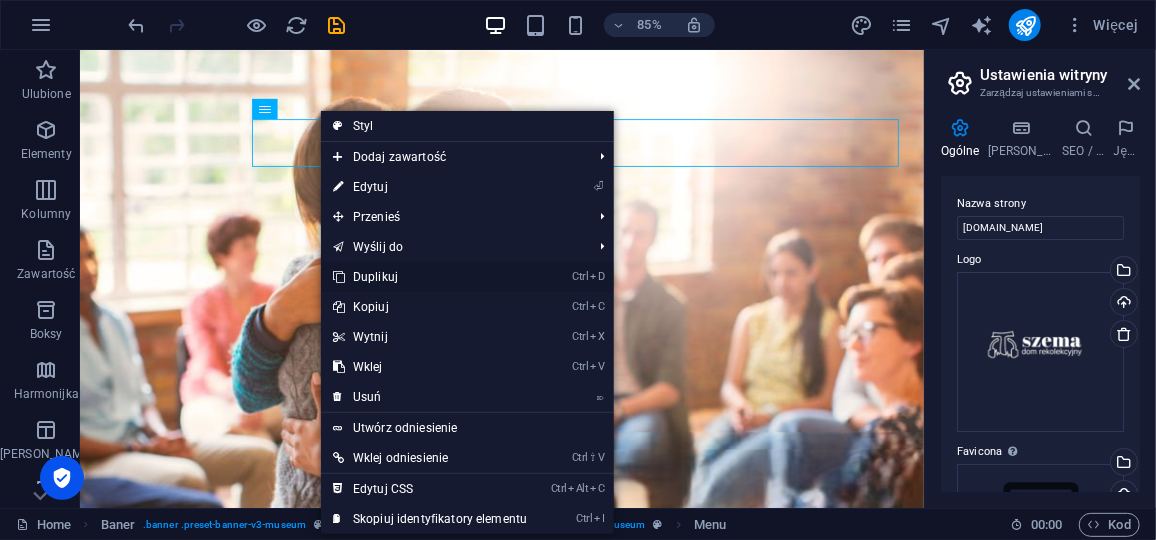 click on "Ctrl D  Duplikuj" at bounding box center (430, 277) 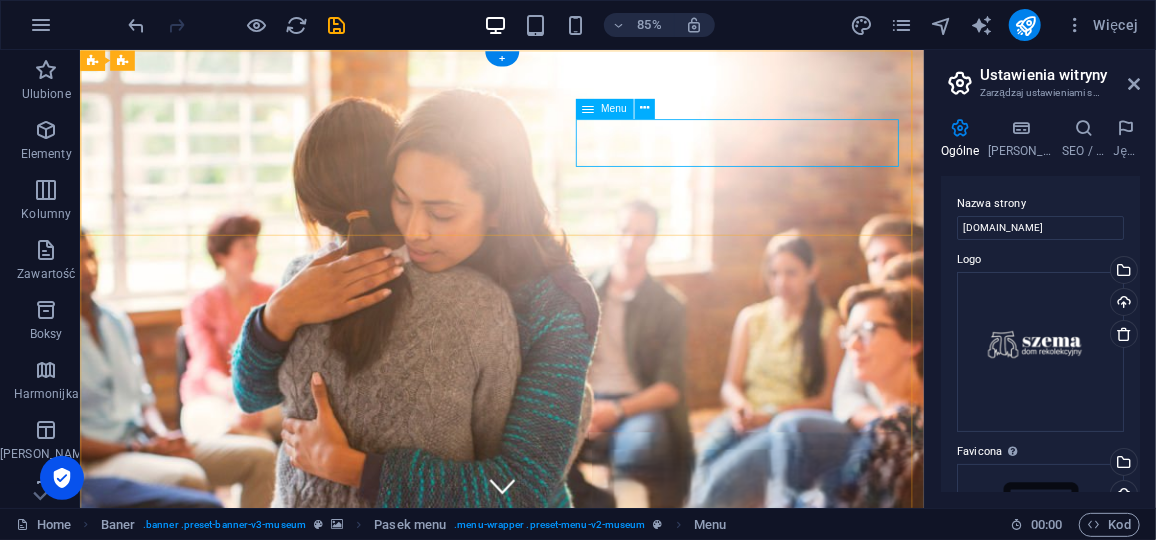 click on "O nas" at bounding box center [575, 1104] 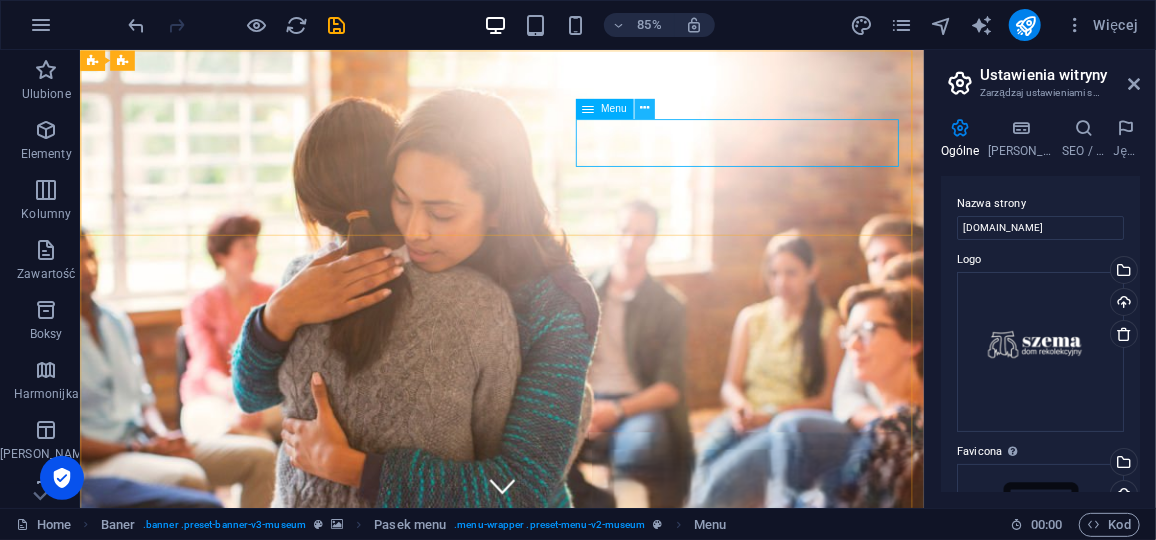 click at bounding box center (643, 109) 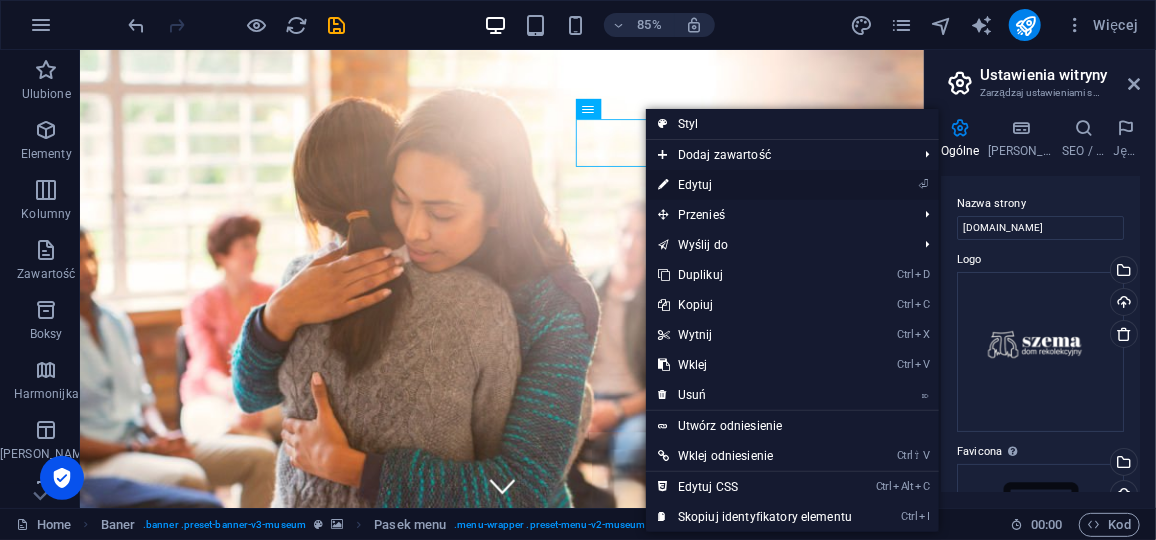 click on "⏎  Edytuj" at bounding box center (755, 185) 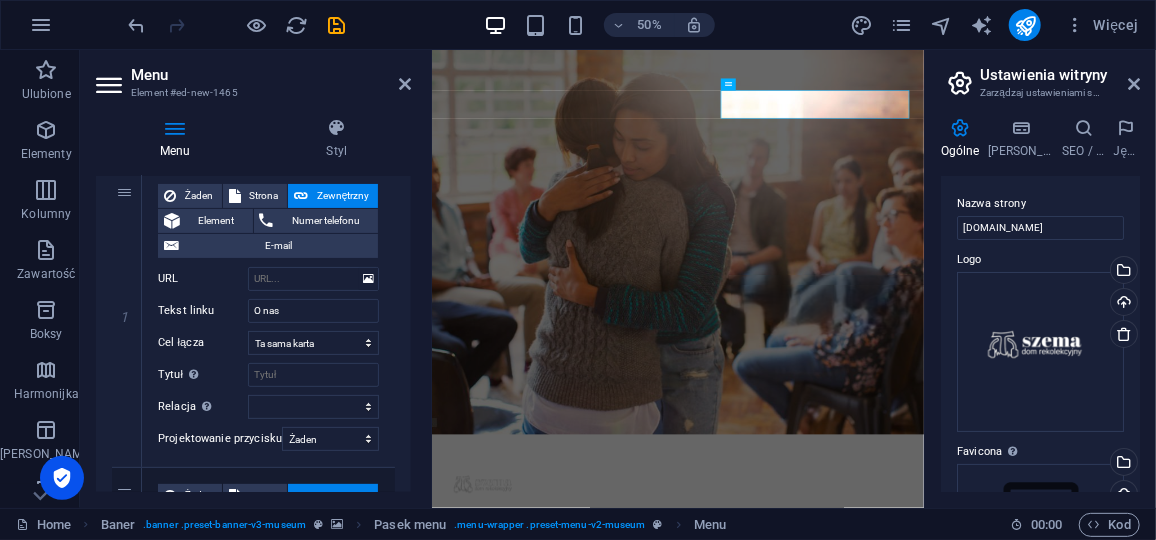 scroll, scrollTop: 179, scrollLeft: 0, axis: vertical 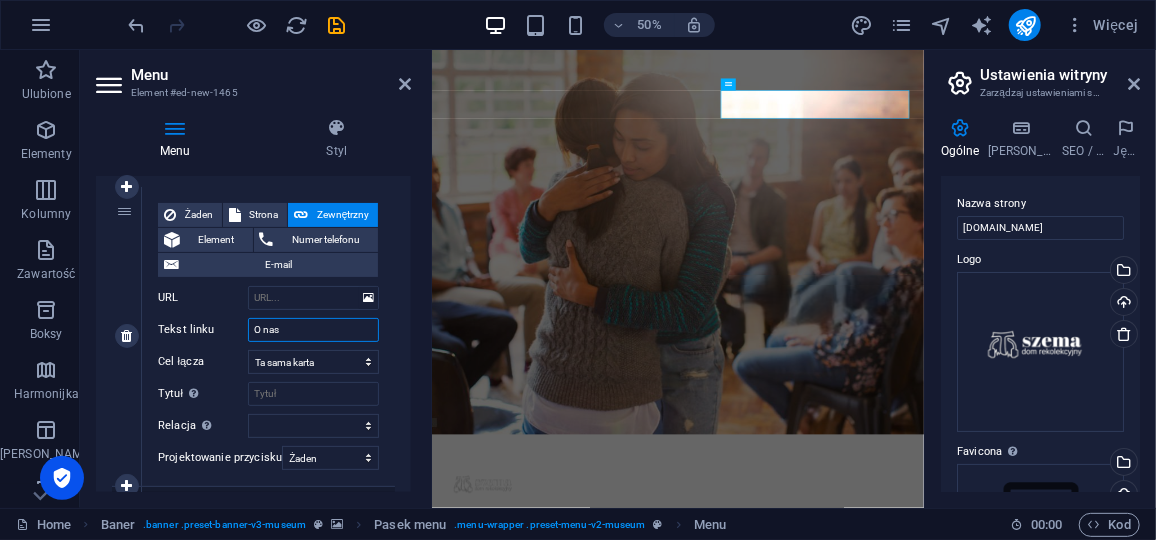 click on "O nas" at bounding box center (313, 330) 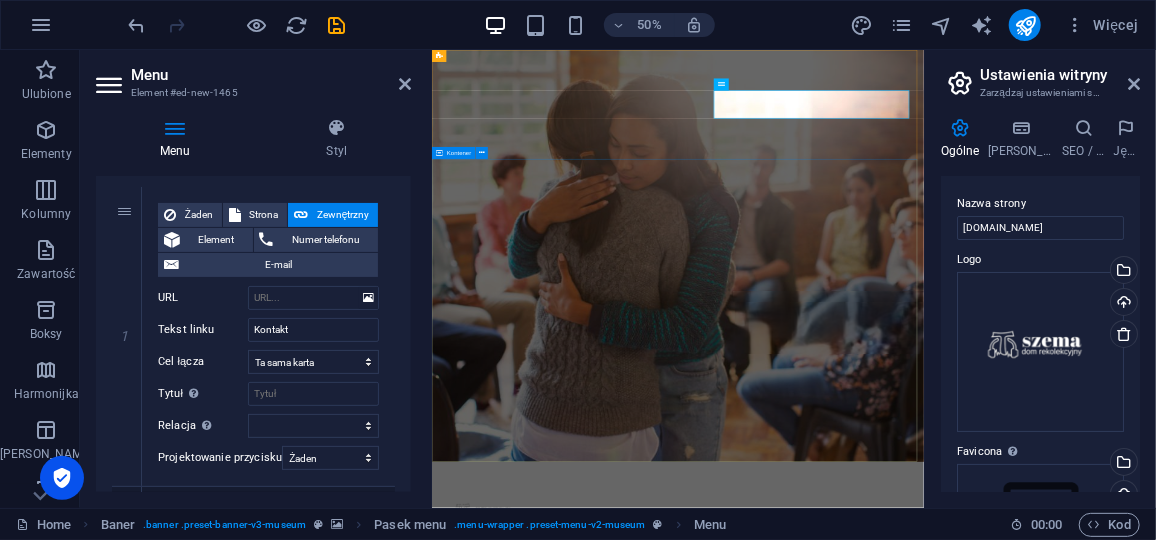 click on "Fundacja Szema Usłyszeć siebie Lorem ipsum dolor sit amet, consectetur adipiscing elit, sed do eiusmod tempor incididunt ut labore Lorem ipsum dolor sit amet, consectetur adipiscing elit, sed do eiusmod tempor incididunt ut labore Explore" at bounding box center [923, 1466] 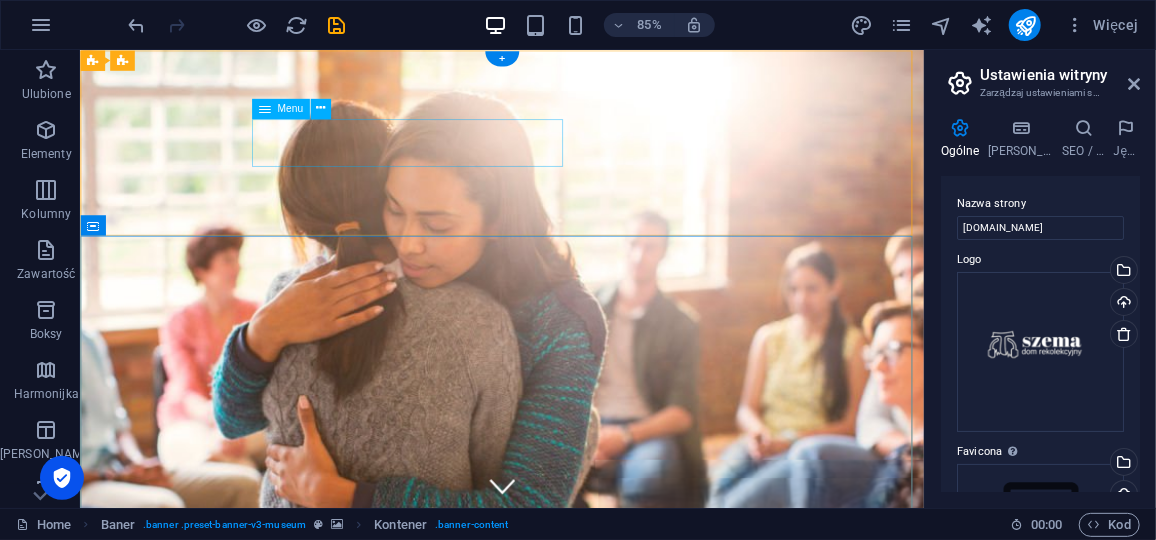 click on "O nas" at bounding box center (575, 1103) 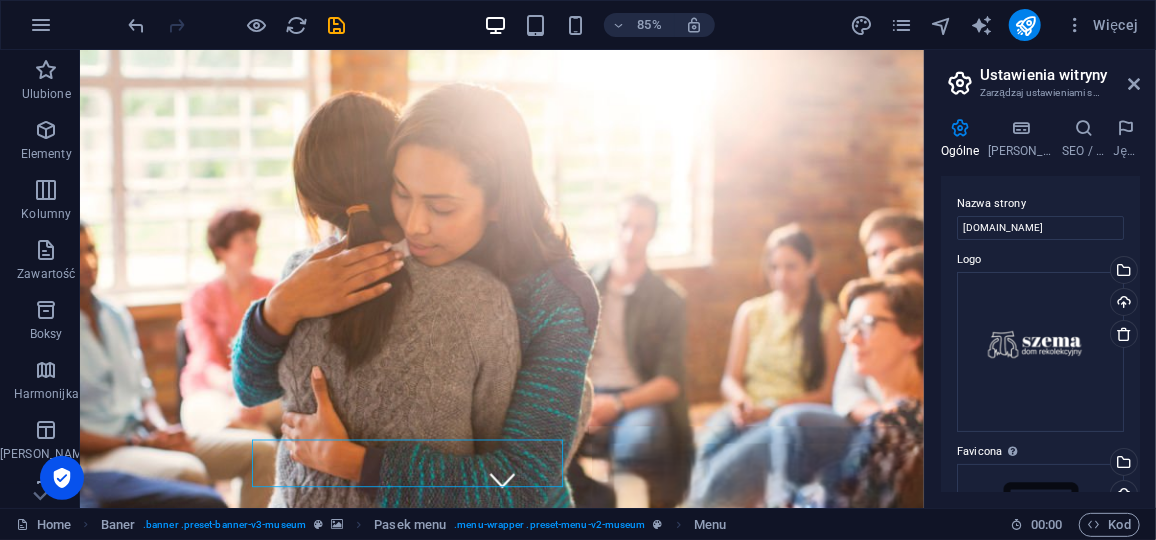 scroll, scrollTop: 0, scrollLeft: 0, axis: both 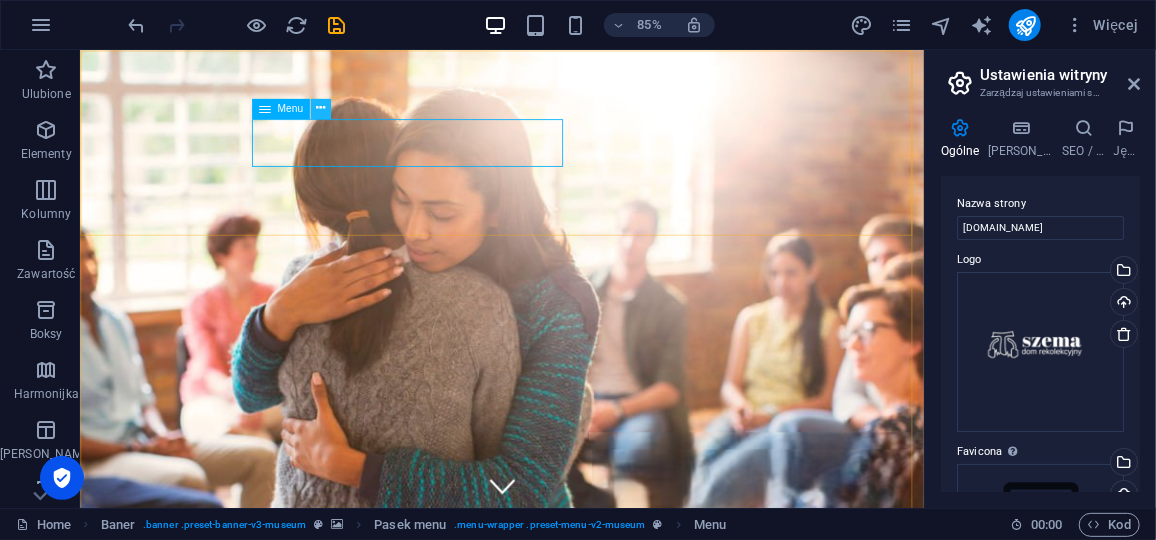 click at bounding box center (320, 109) 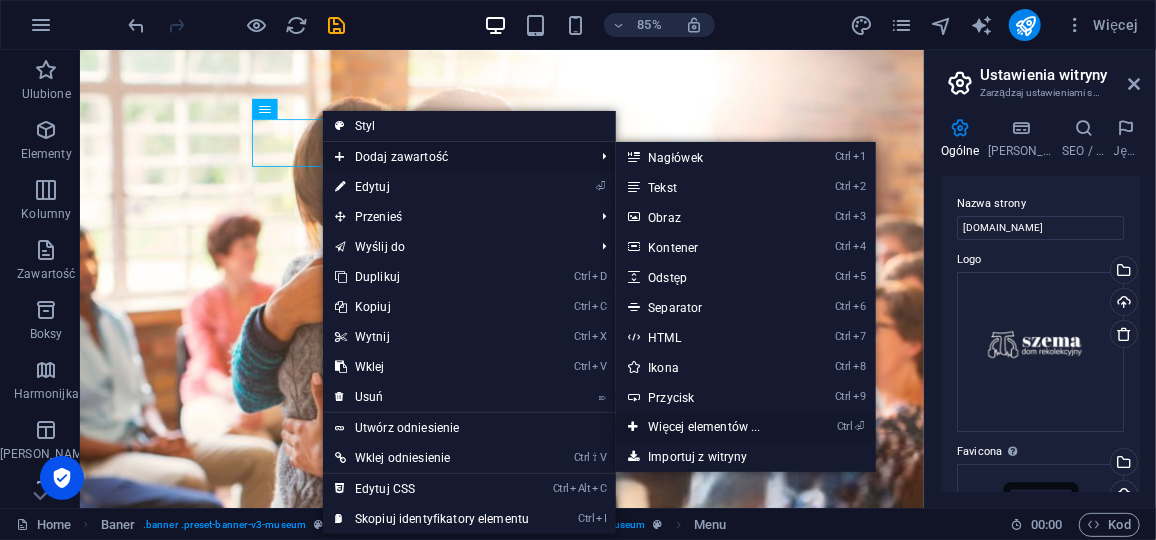 click on "Ctrl ⏎  Więcej elementów ..." at bounding box center [708, 427] 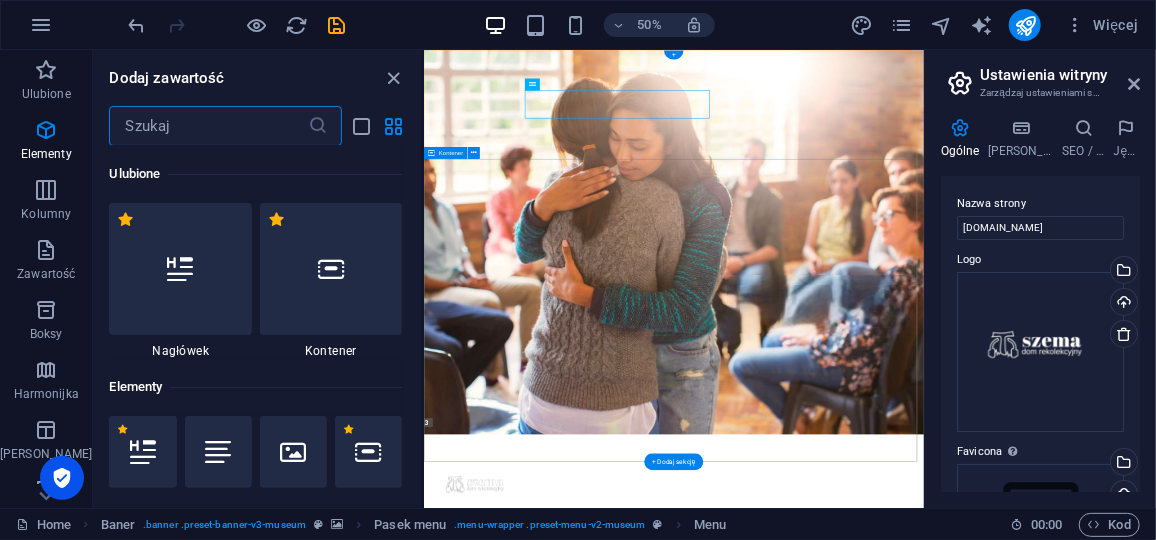 scroll, scrollTop: 212, scrollLeft: 0, axis: vertical 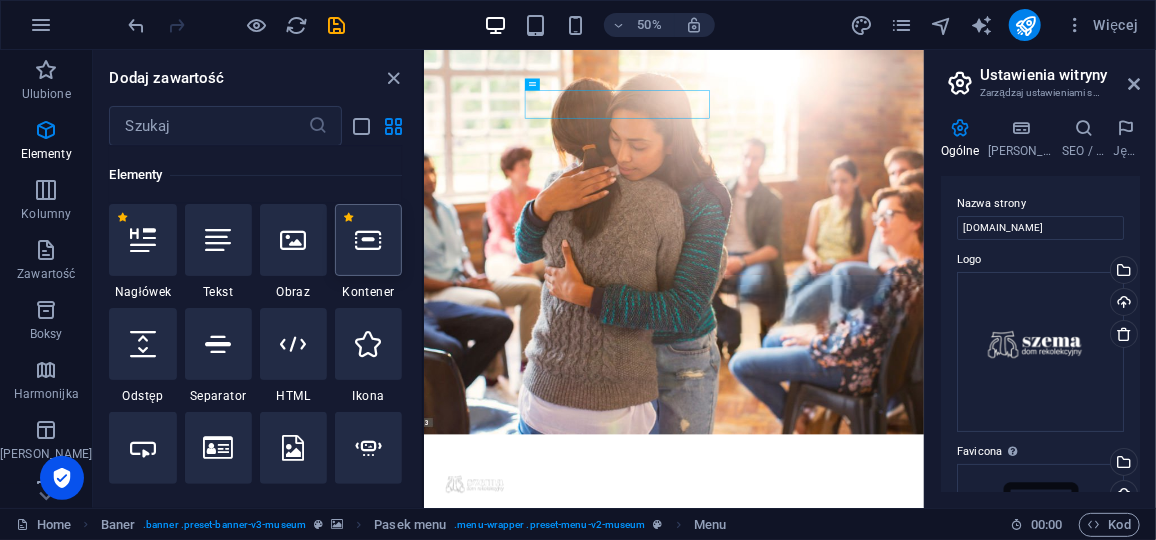 click at bounding box center [368, 240] 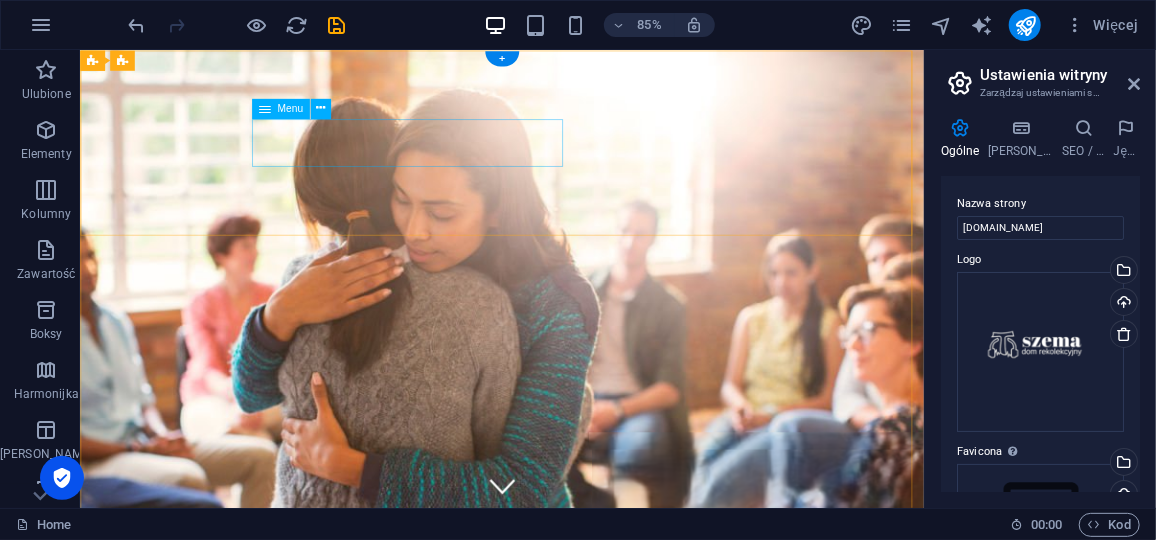 click on "O nas" at bounding box center [575, 1048] 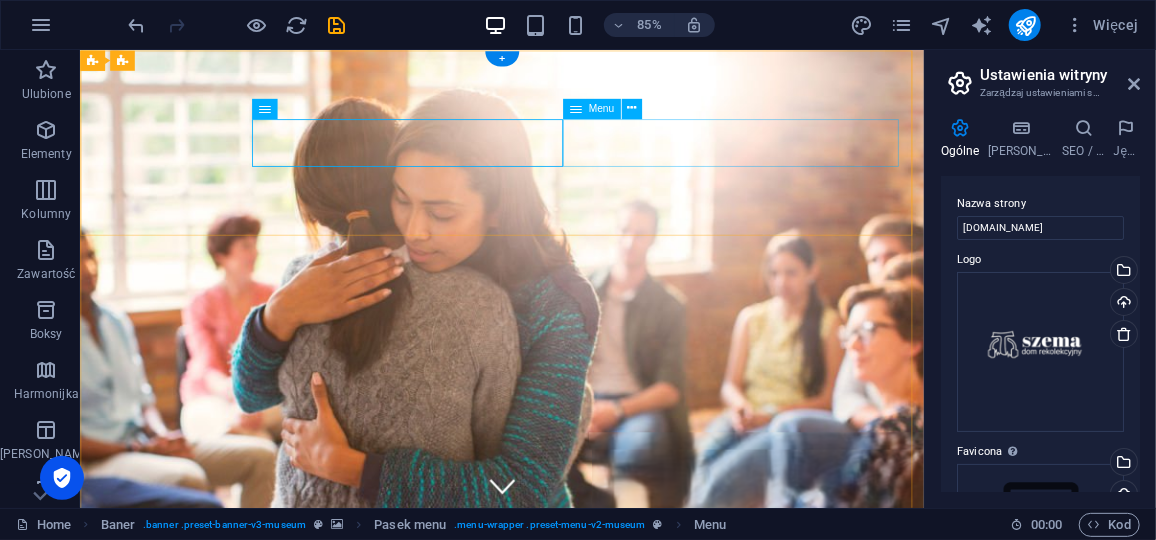 click on "Kontakt" at bounding box center (575, 1104) 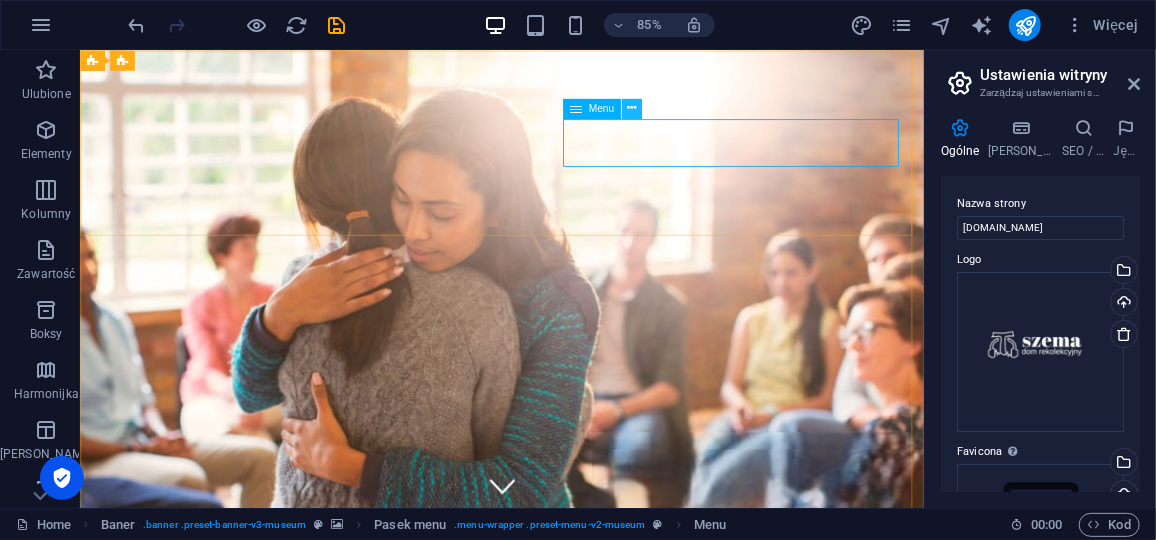 click at bounding box center (632, 108) 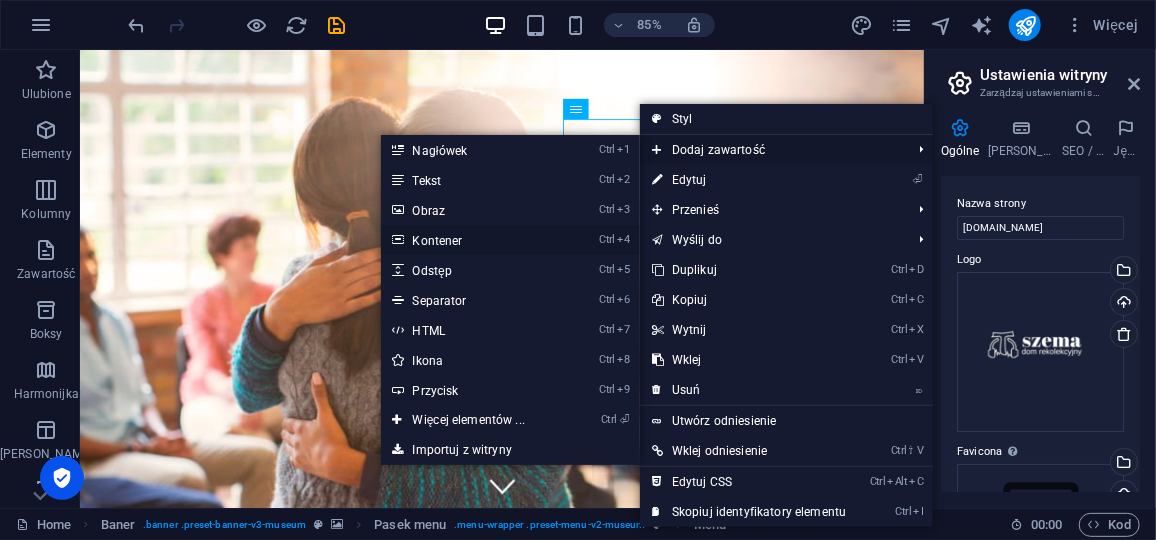 click on "Ctrl 4  Kontener" at bounding box center [473, 240] 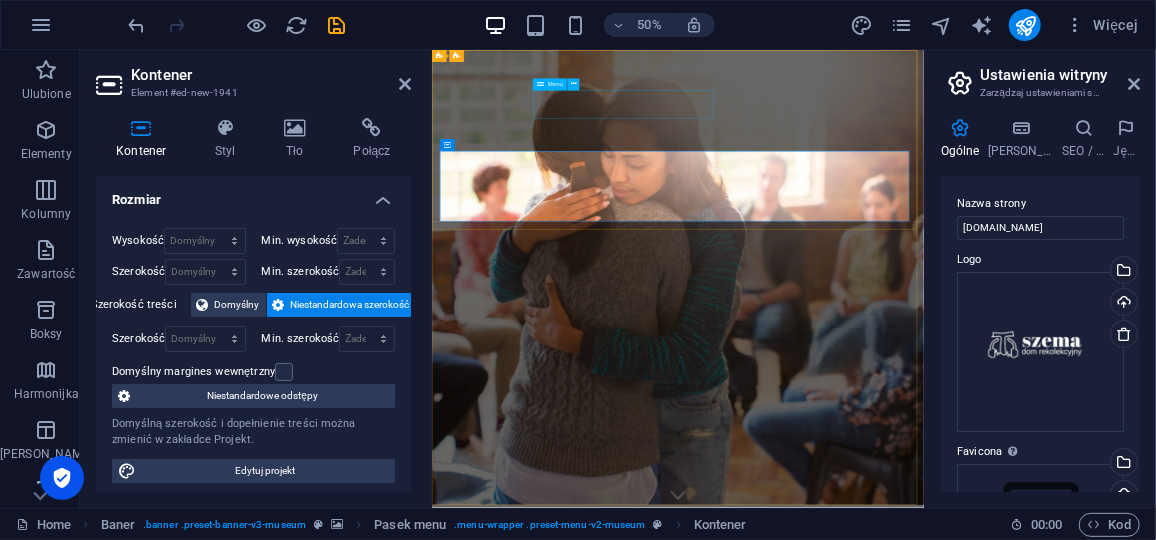 click on "O nas" at bounding box center (923, 1189) 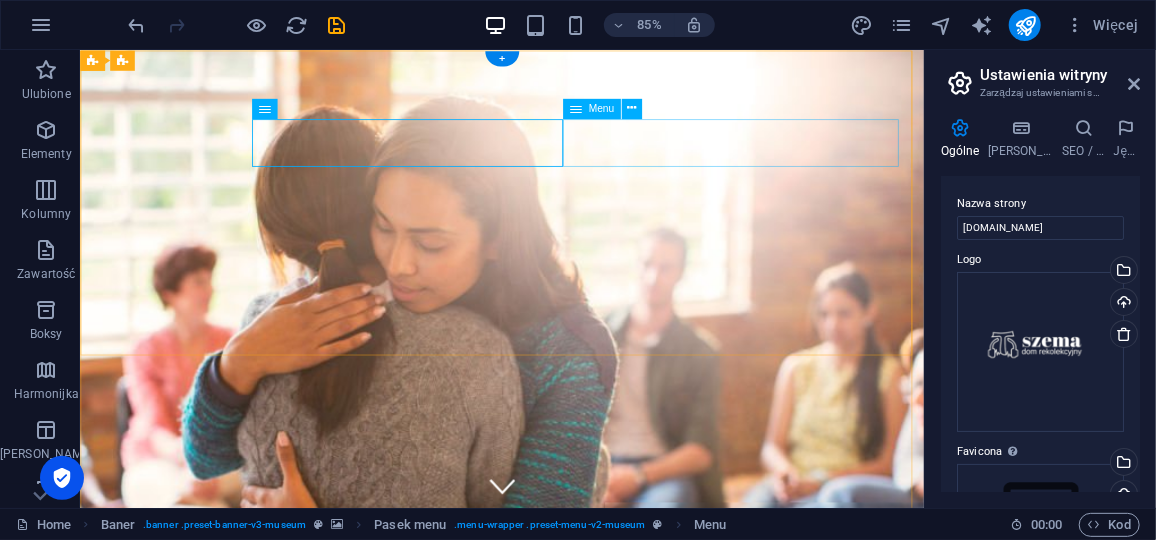 click on "Kontakt" at bounding box center [575, 1245] 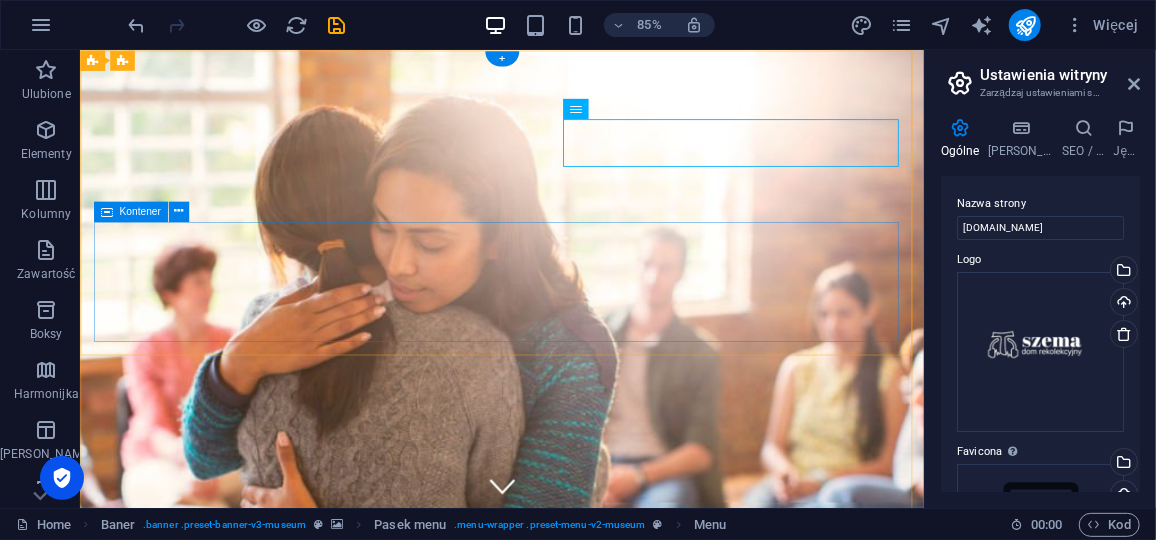 click on "Upuść treść tutaj lub  Dodaj elementy  Wklej schowek" at bounding box center [575, 1344] 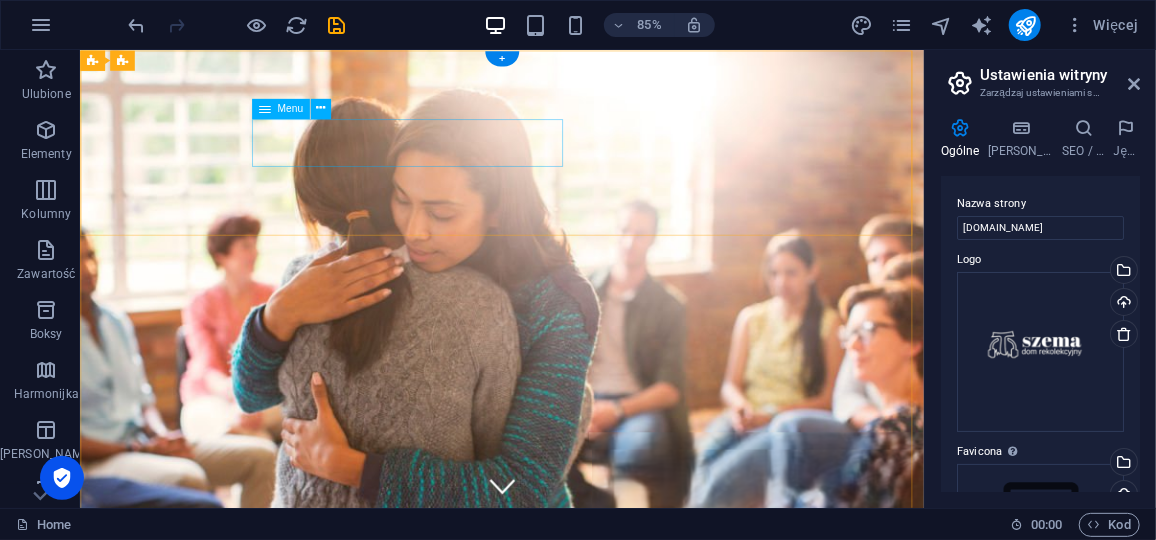 click on "O nas" at bounding box center [575, 1048] 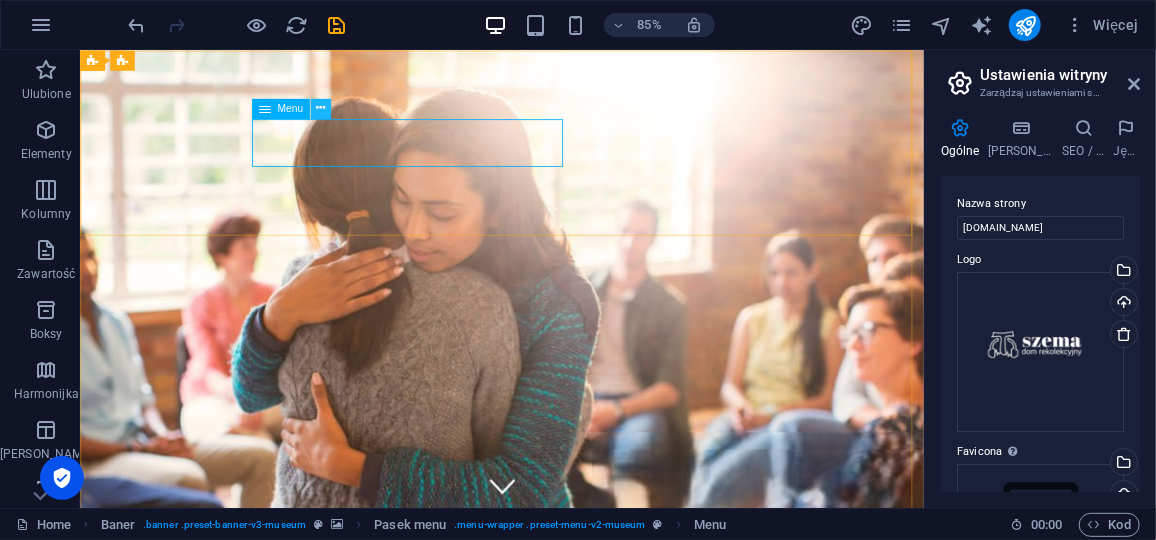 click at bounding box center [320, 109] 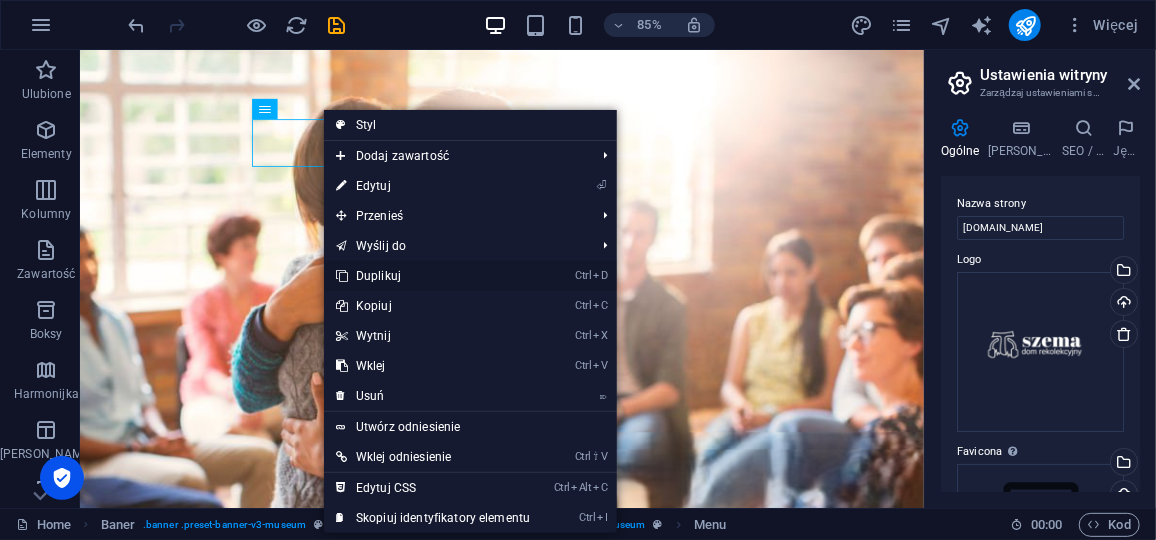 click on "Ctrl D  Duplikuj" at bounding box center [433, 276] 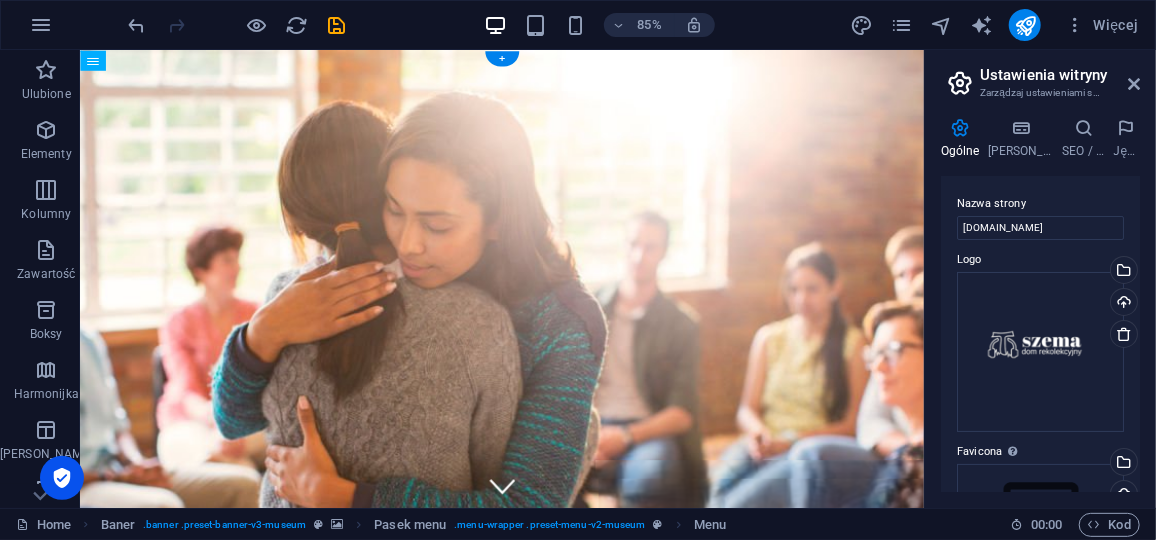 drag, startPoint x: 426, startPoint y: 277, endPoint x: 468, endPoint y: 158, distance: 126.1943 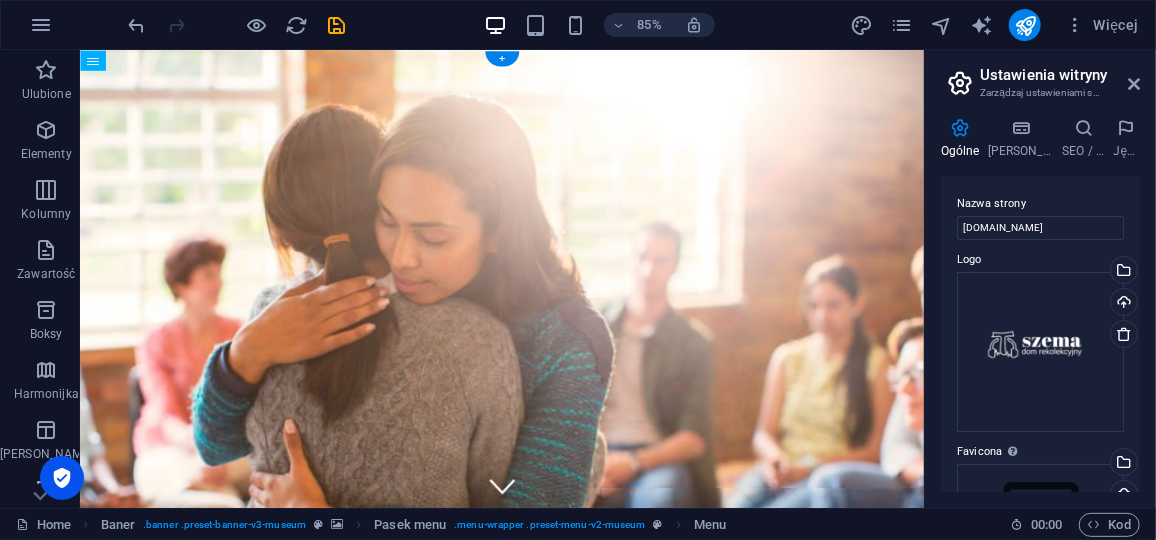 drag, startPoint x: 431, startPoint y: 278, endPoint x: 476, endPoint y: 155, distance: 130.97328 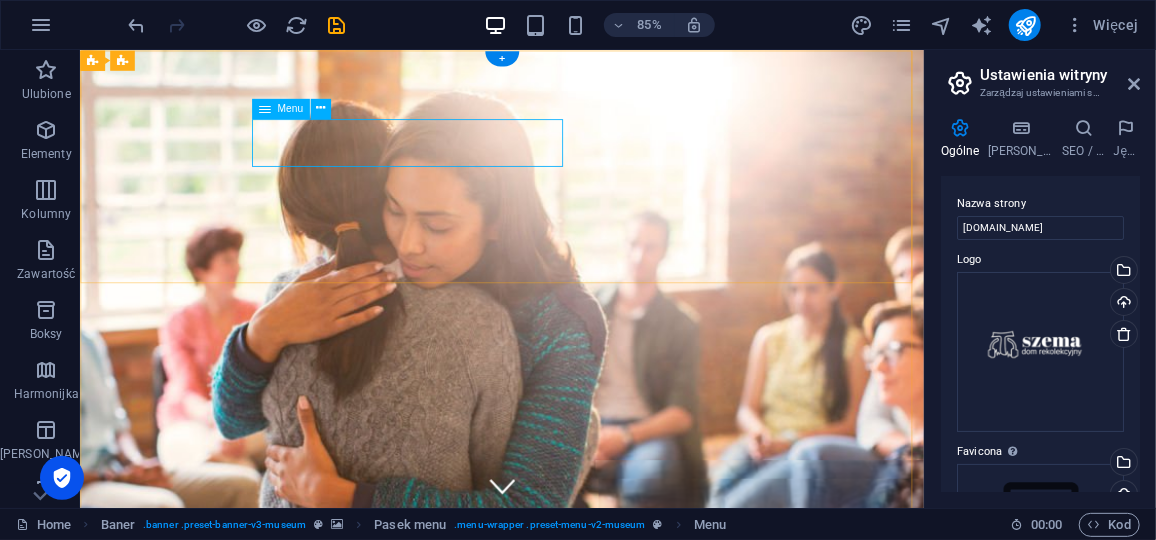 click on "O nas" at bounding box center (575, 1104) 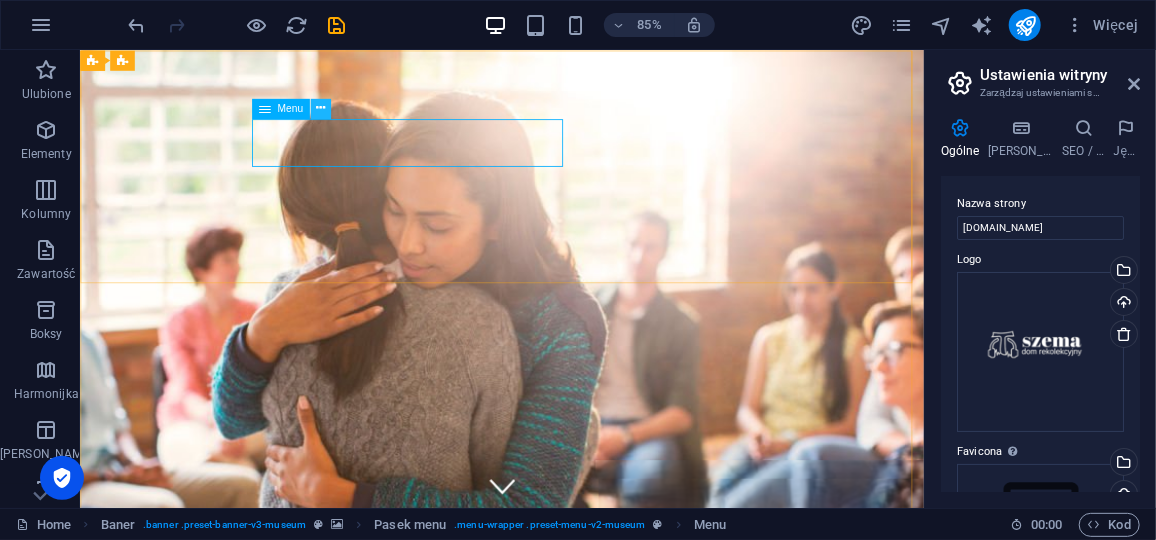 click at bounding box center (320, 109) 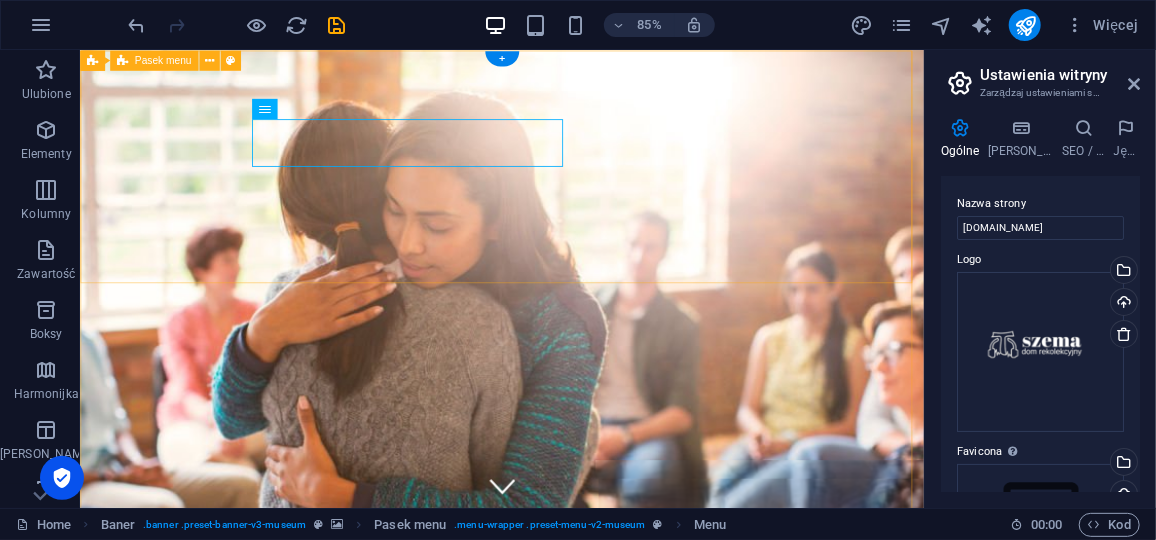 click on "O nas Kontakt O nas" at bounding box center [575, 1067] 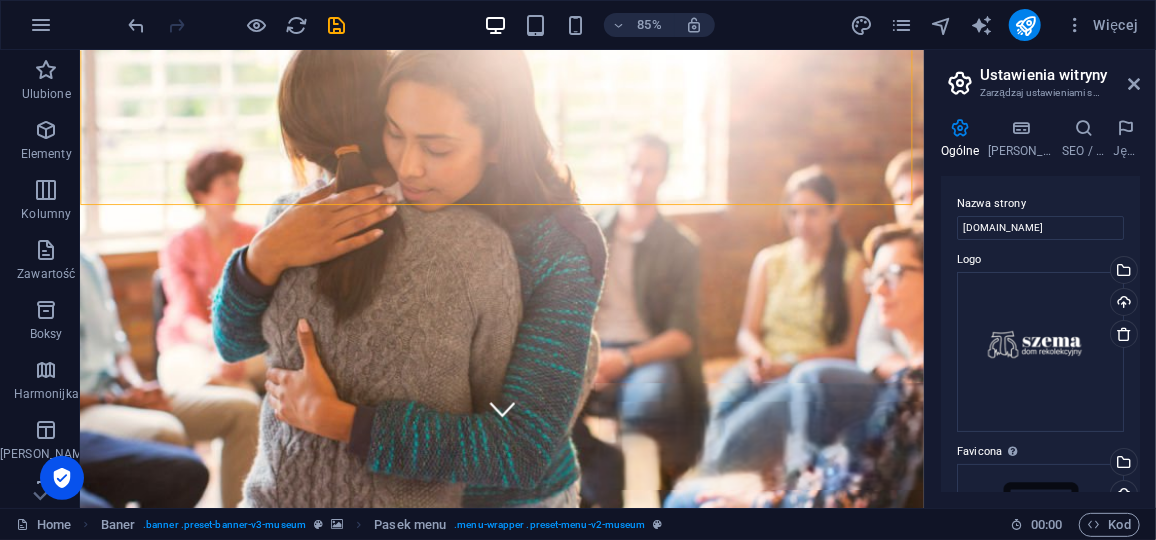 scroll, scrollTop: 0, scrollLeft: 0, axis: both 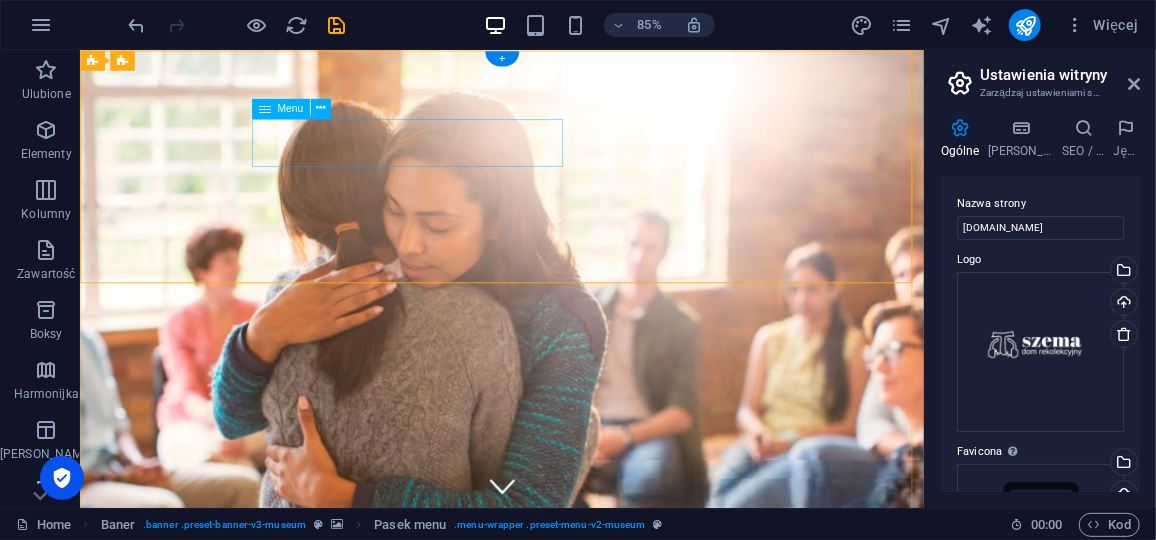 click on "O nas" at bounding box center (575, 1104) 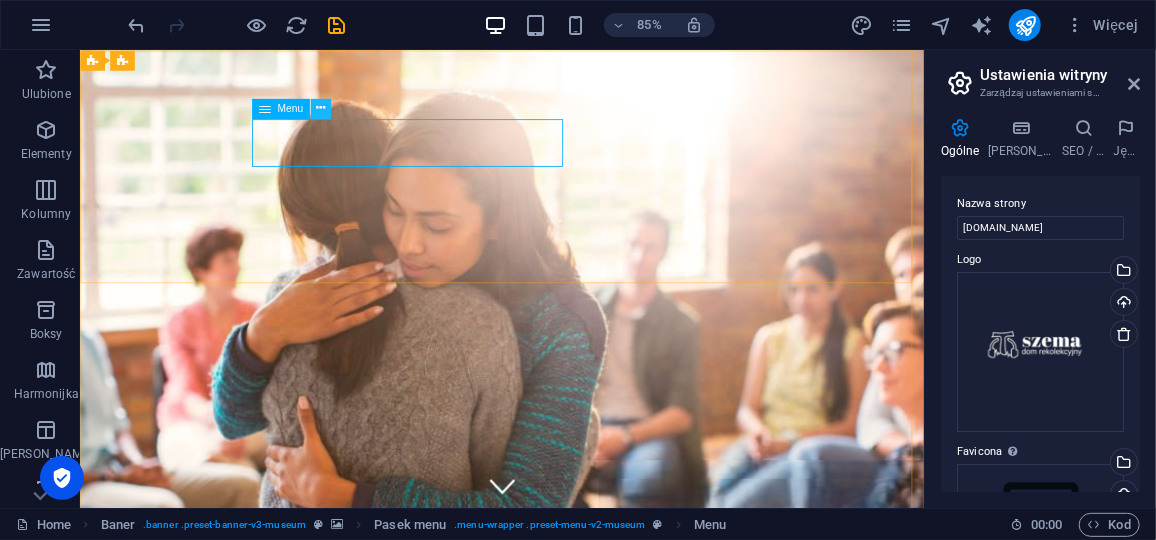 click at bounding box center (320, 109) 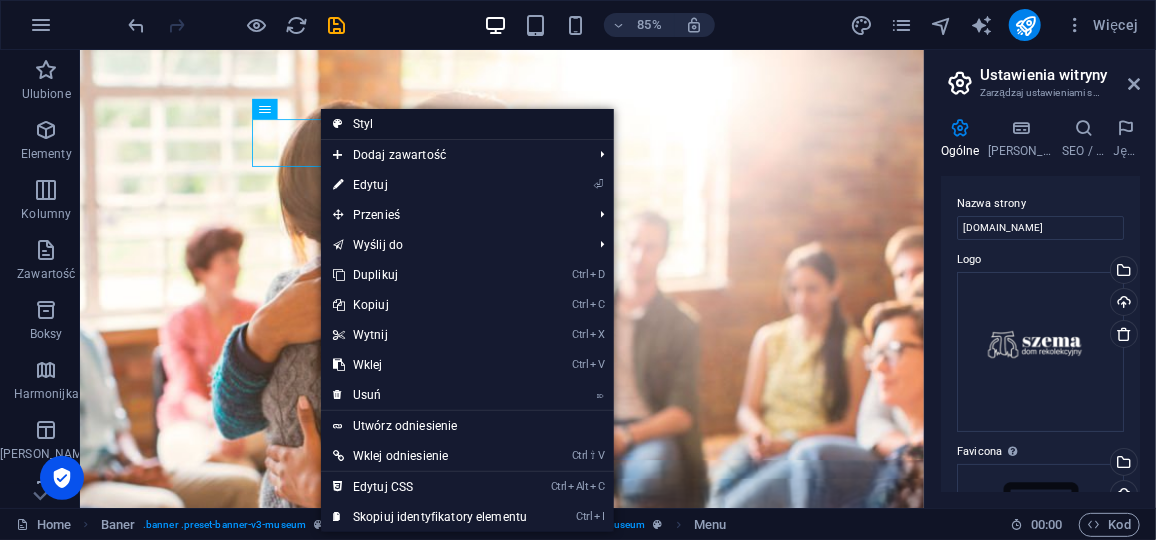 click on "Styl" at bounding box center (467, 124) 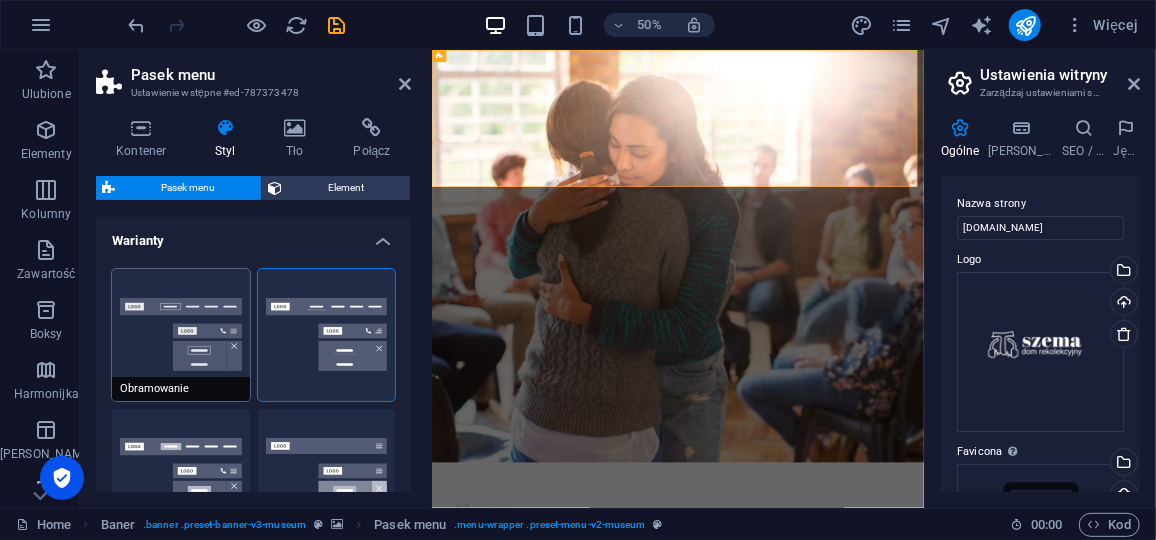 click on "Obramowanie" at bounding box center [181, 335] 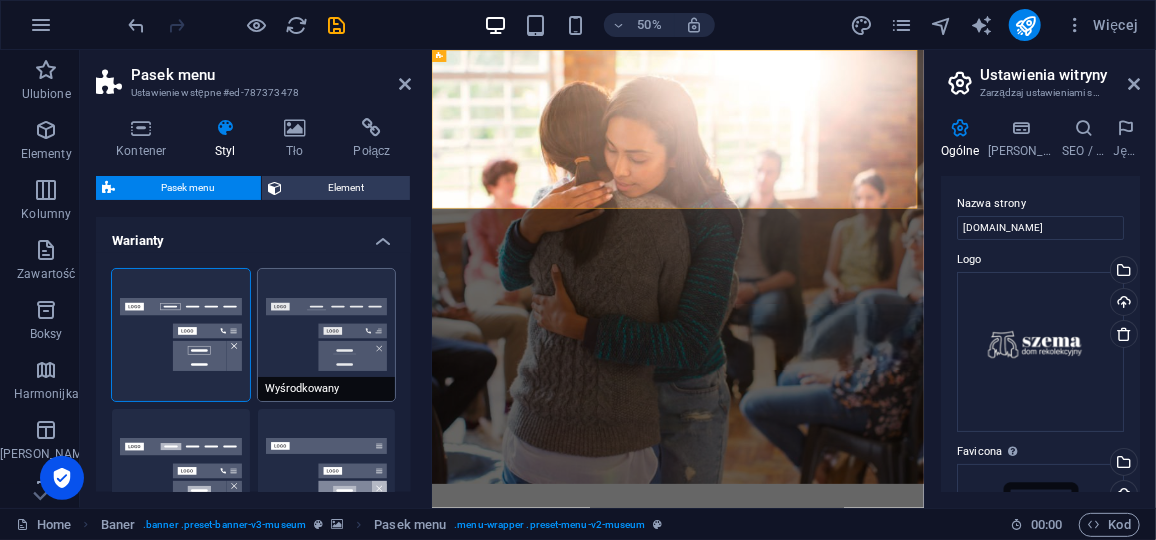 click on "Wyśrodkowany" at bounding box center [327, 335] 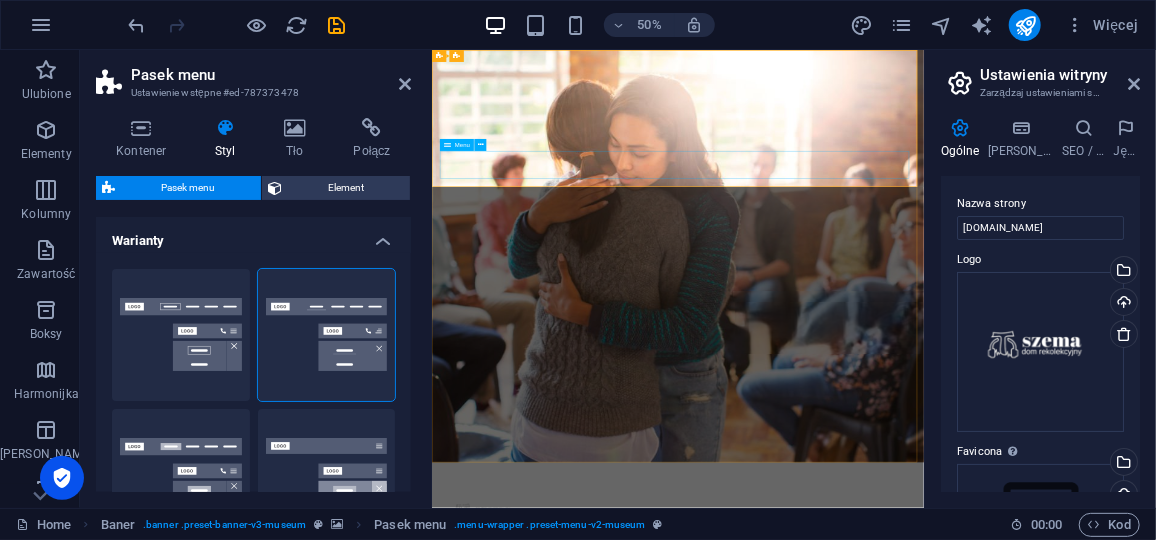 click on "O nas" at bounding box center (923, 1216) 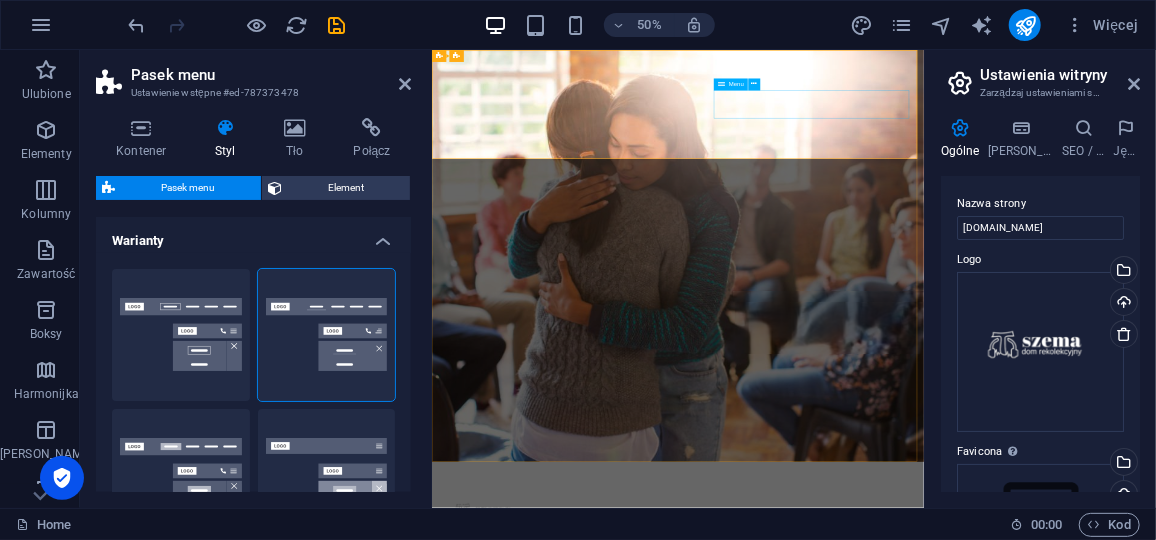 click on "Kontakt" at bounding box center [923, 1159] 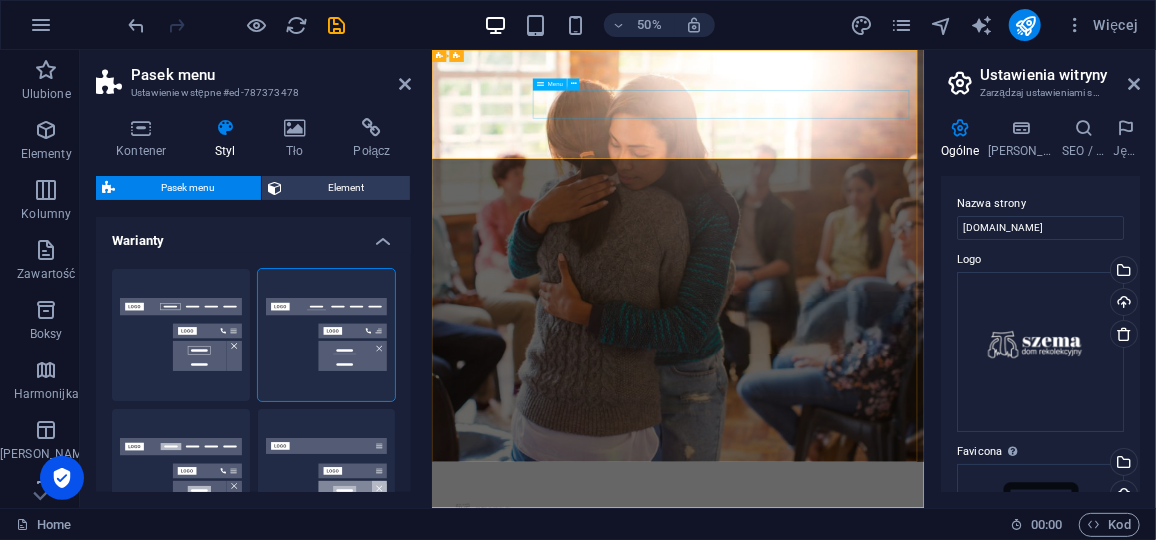 click on "O nas" at bounding box center [923, 1103] 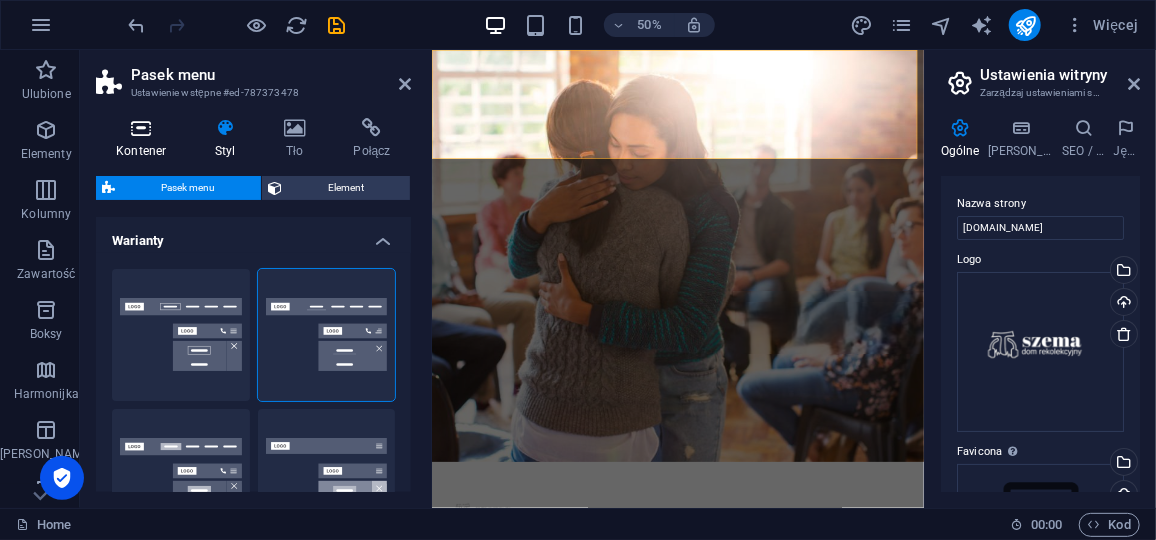 click on "Kontener" at bounding box center (145, 139) 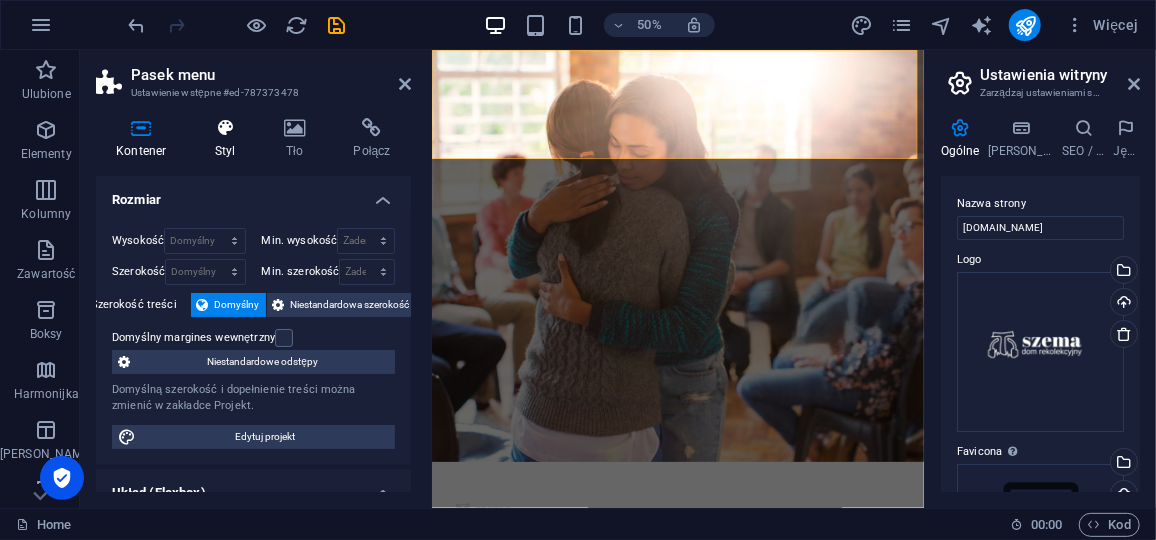 click on "Styl" at bounding box center (229, 139) 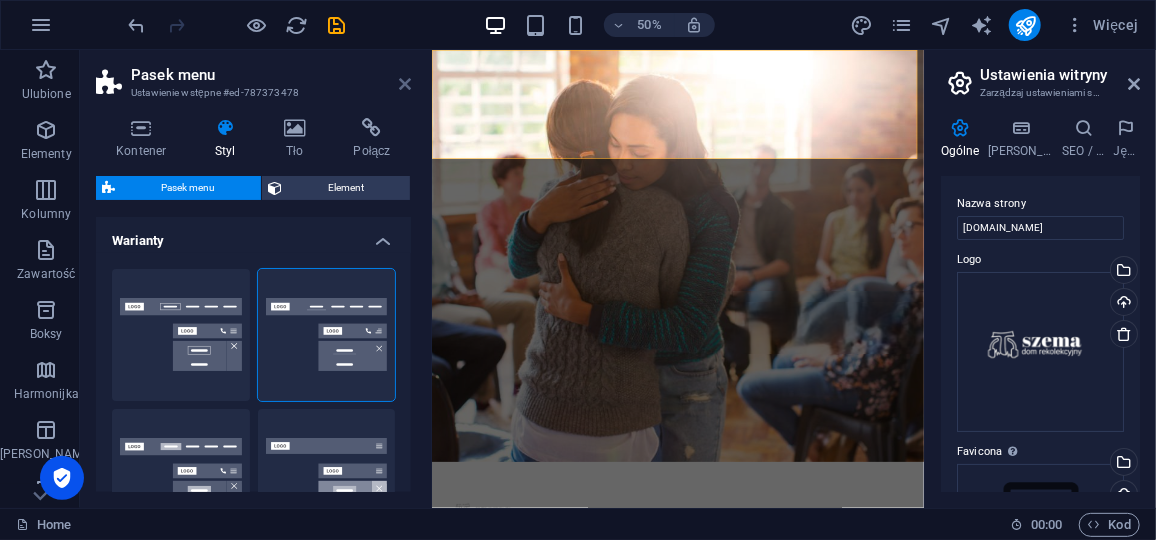 click at bounding box center [405, 84] 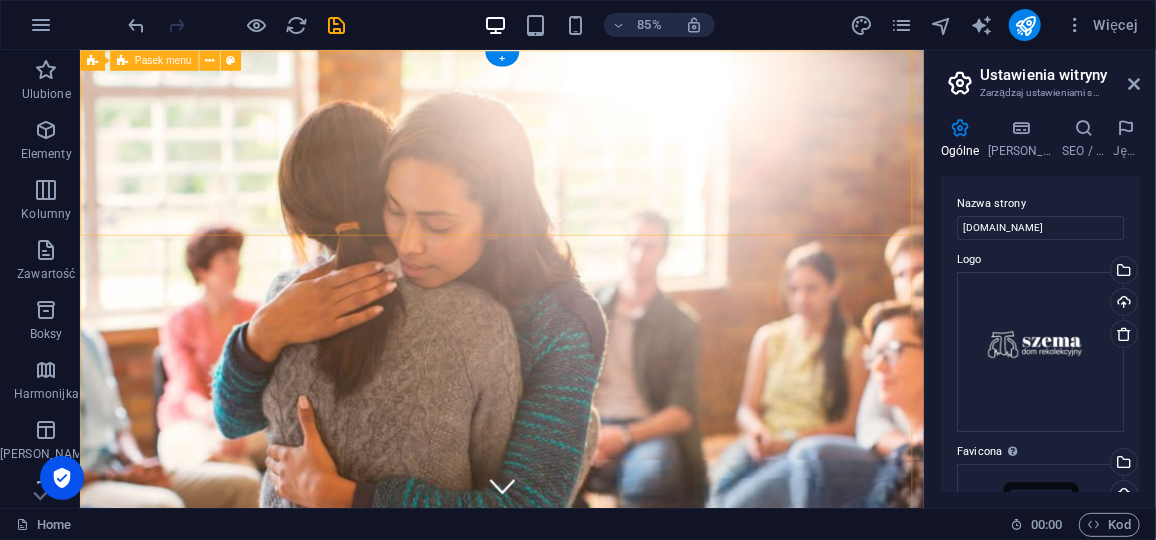 click at bounding box center [575, 982] 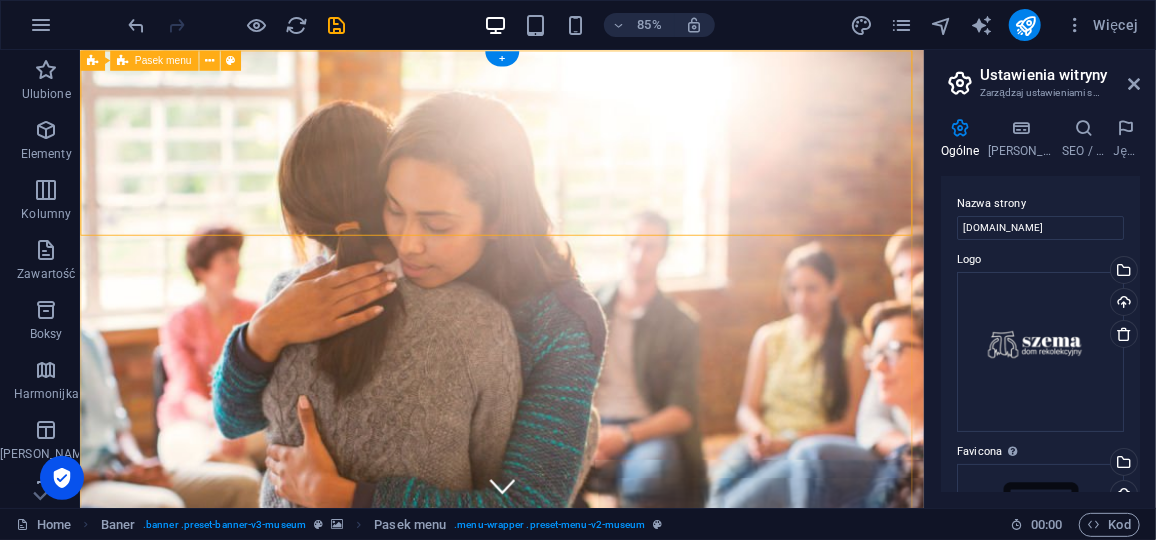 click at bounding box center (575, 982) 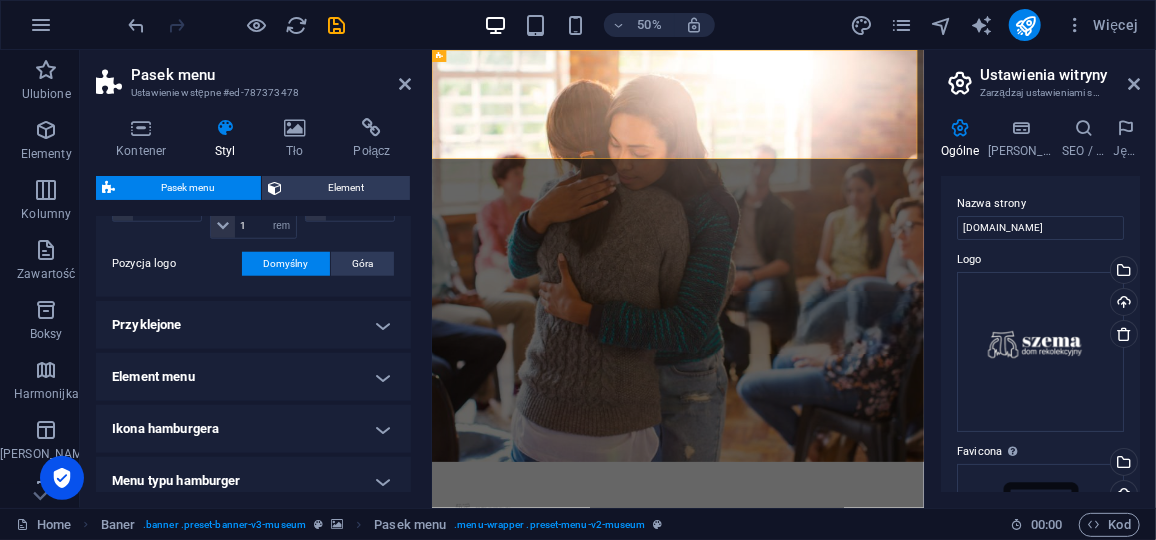 scroll, scrollTop: 892, scrollLeft: 0, axis: vertical 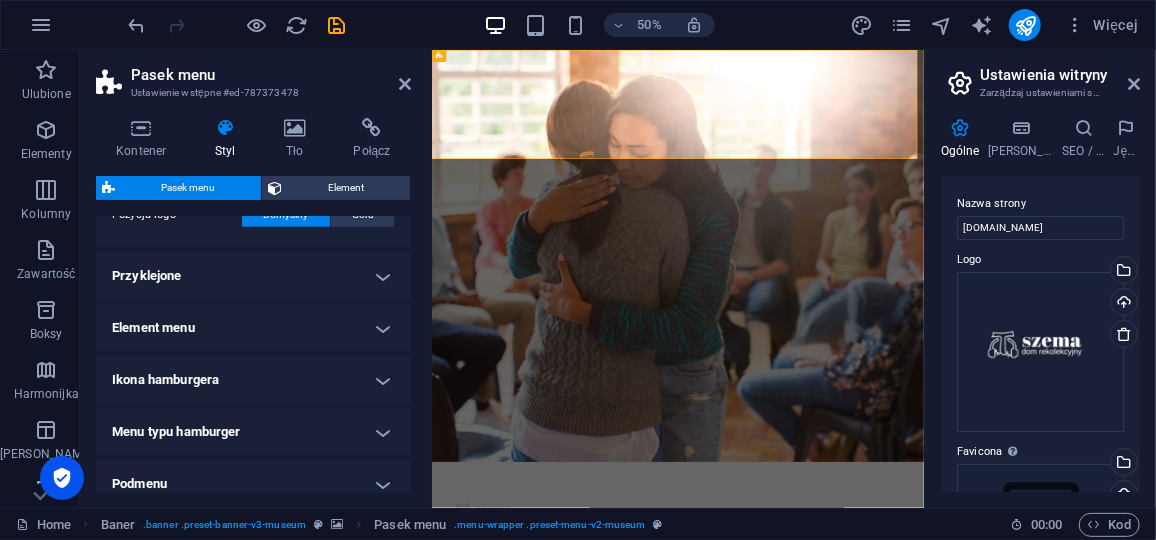 click on "Element menu" at bounding box center (253, 328) 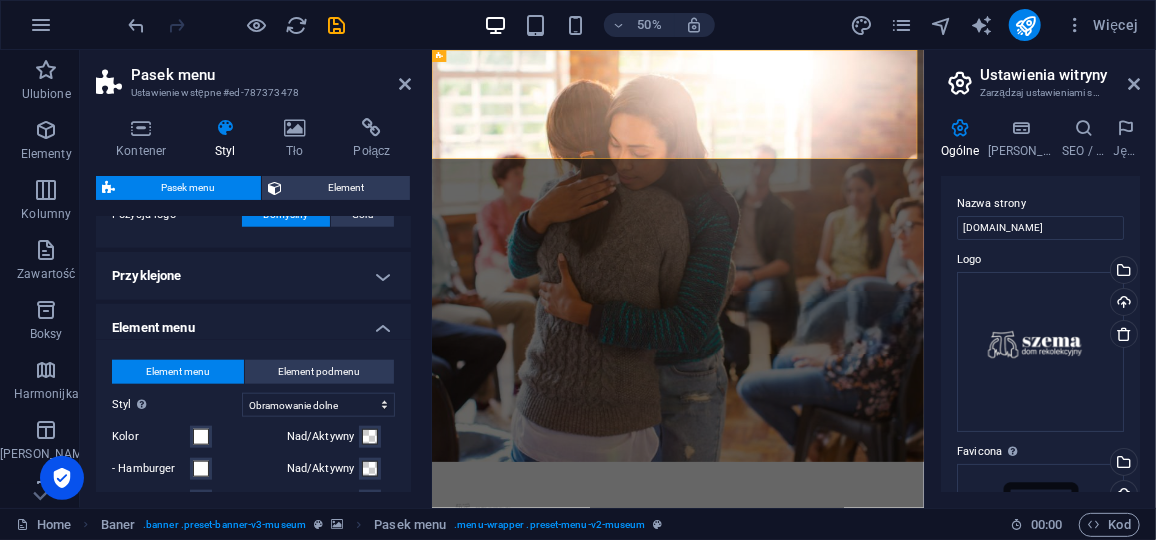 drag, startPoint x: 413, startPoint y: 372, endPoint x: 405, endPoint y: 430, distance: 58.549126 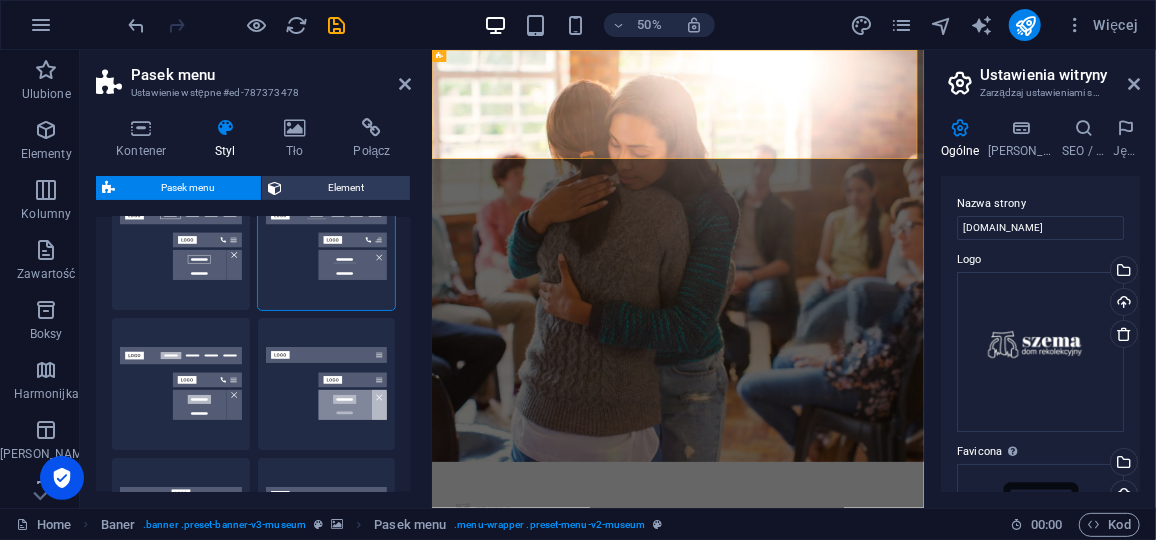 scroll, scrollTop: 0, scrollLeft: 0, axis: both 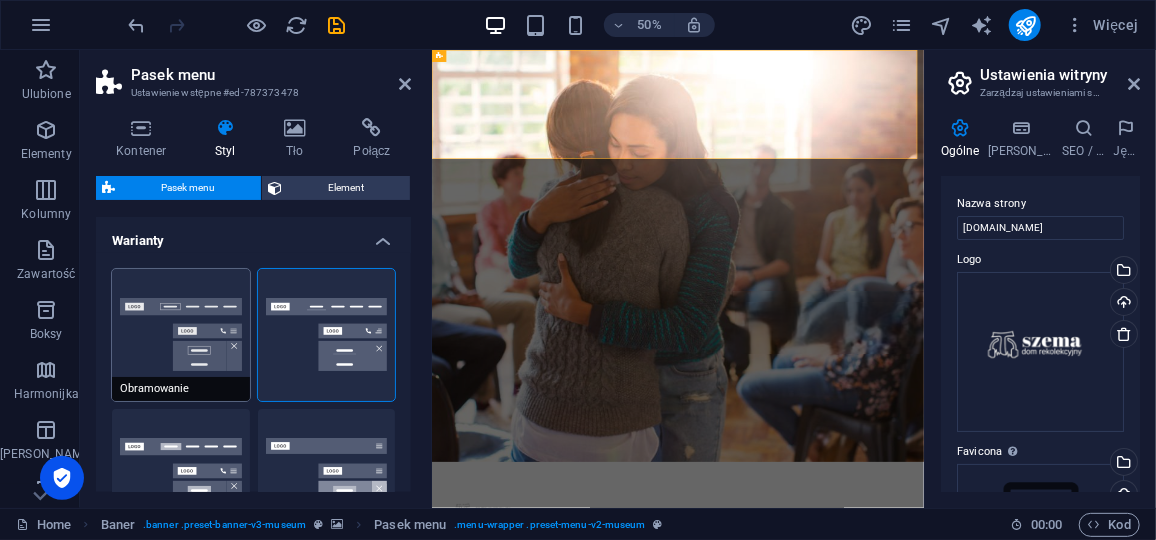 click on "Obramowanie" at bounding box center (181, 335) 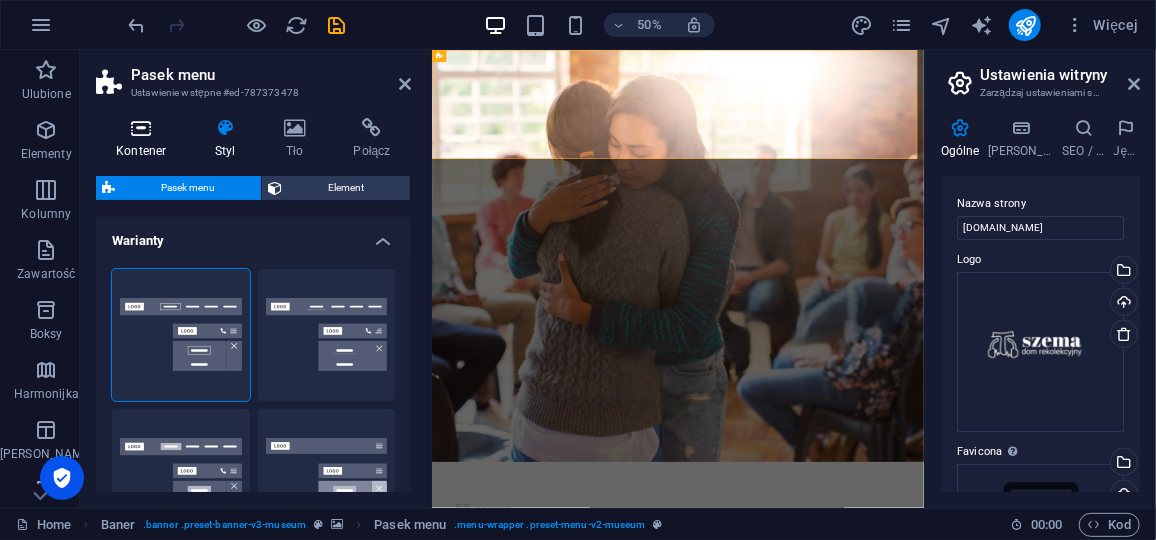 click on "Kontener" at bounding box center [145, 139] 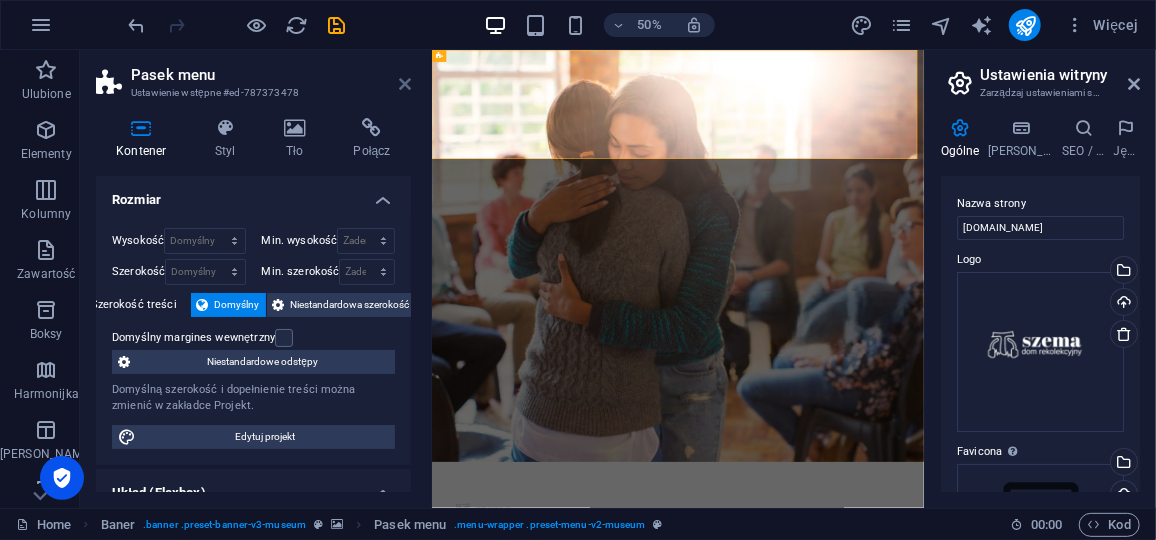 click at bounding box center (405, 84) 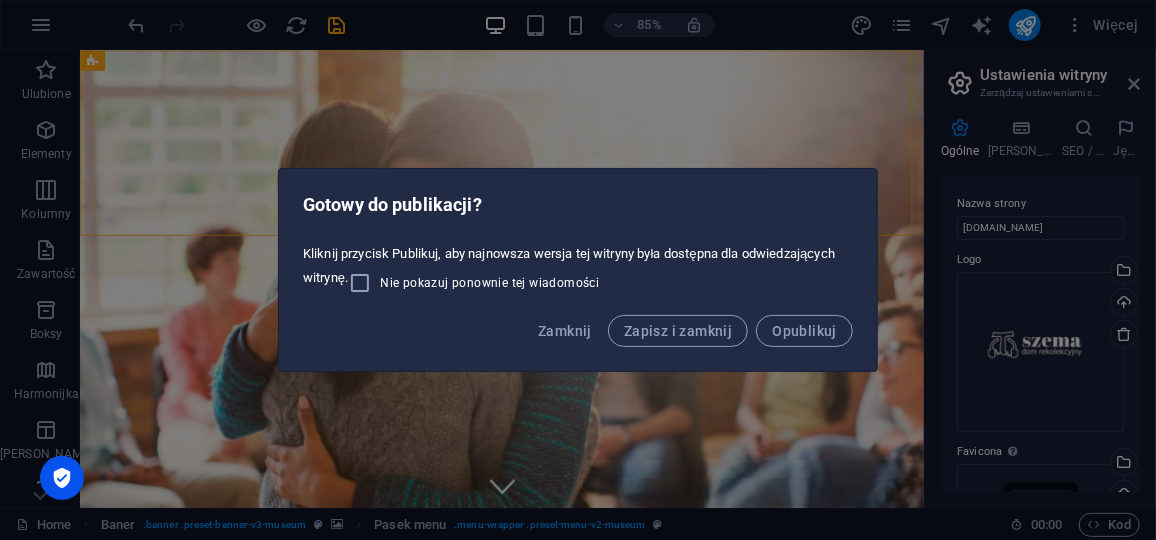click on "Gotowy do publikacji? Kliknij przycisk Publikuj, aby najnowsza wersja tej witryny była dostępna dla odwiedzających witrynę. Nie pokazuj ponownie tej wiadomości Zamknij Zapisz i zamknij Opublikuj" at bounding box center (578, 270) 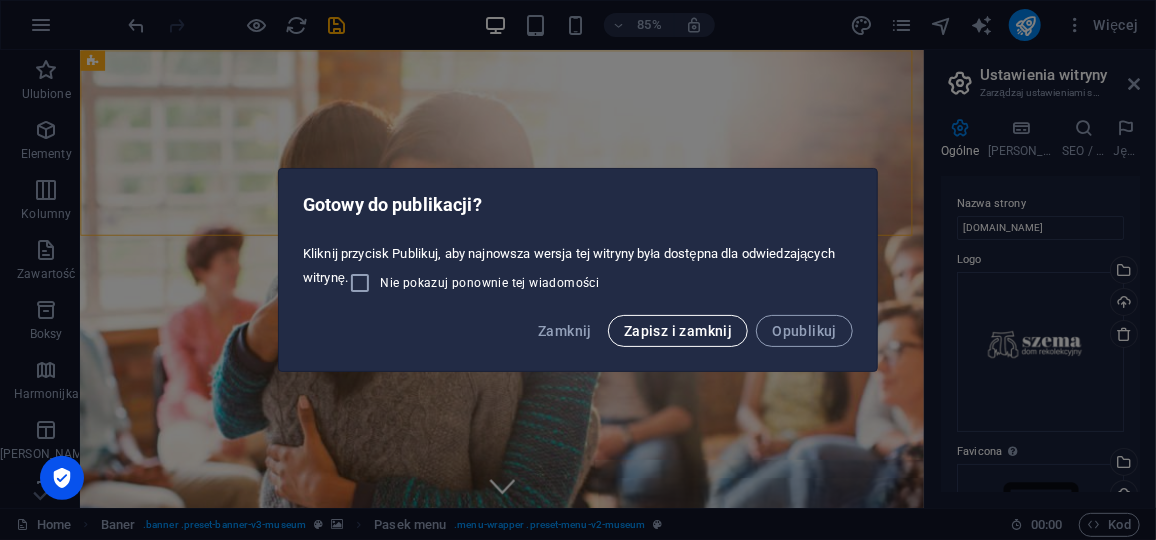click on "Zapisz i zamknij" at bounding box center [678, 331] 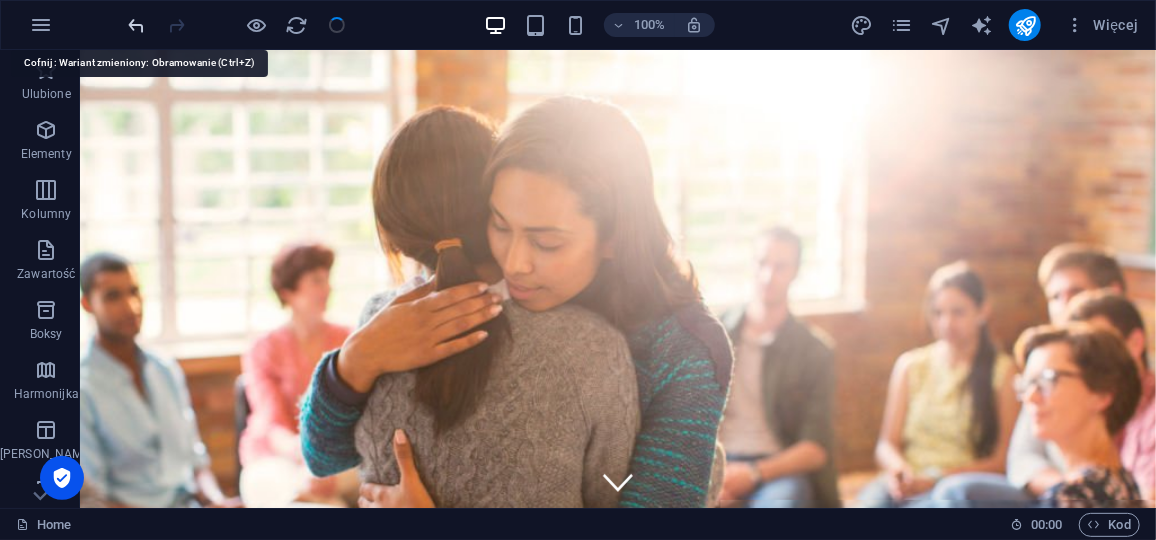 click at bounding box center [137, 25] 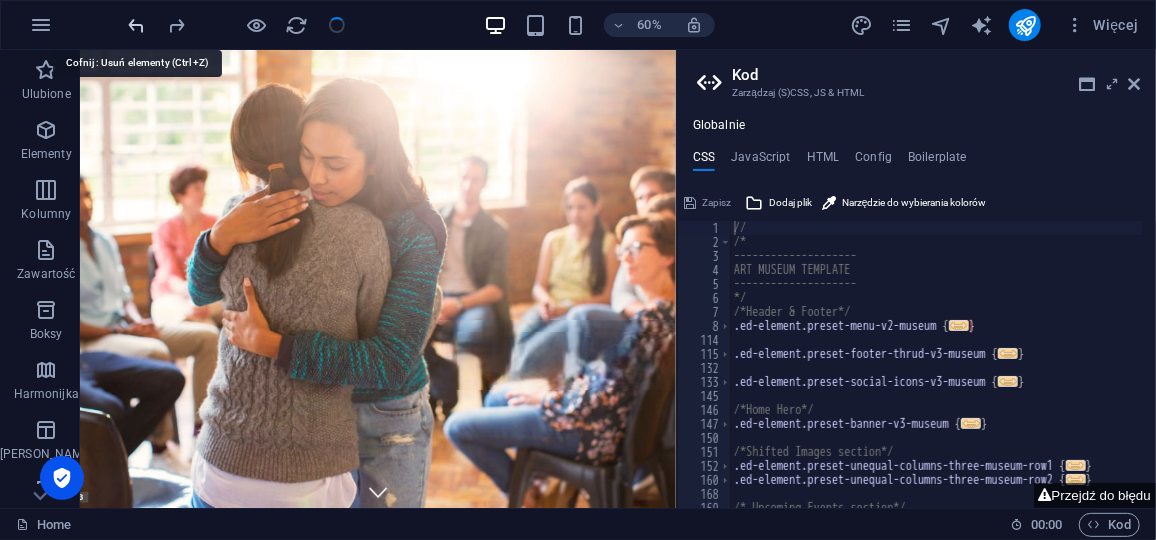 click at bounding box center (137, 25) 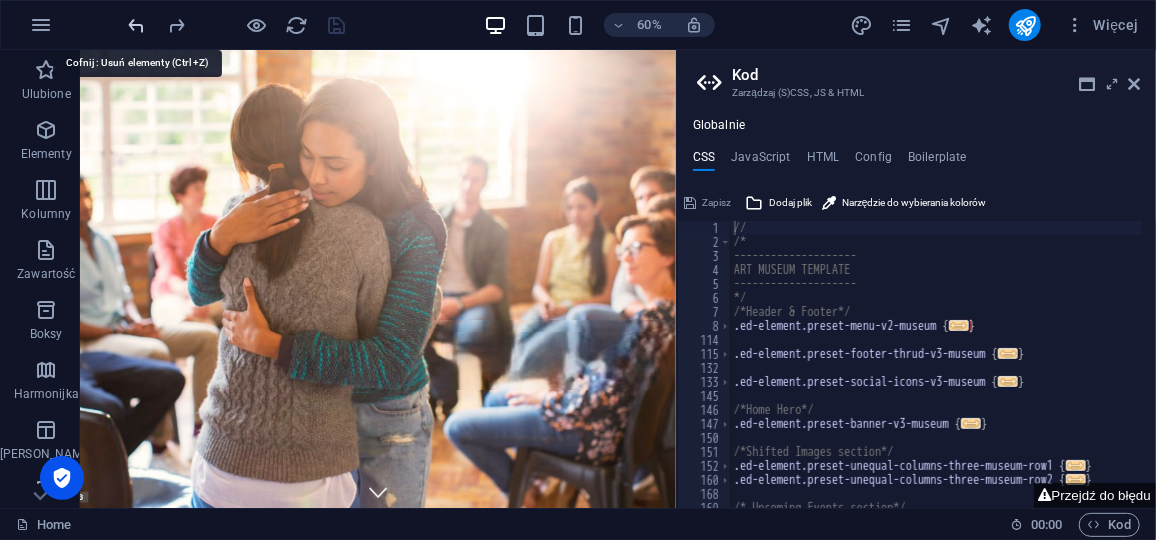 click at bounding box center [137, 25] 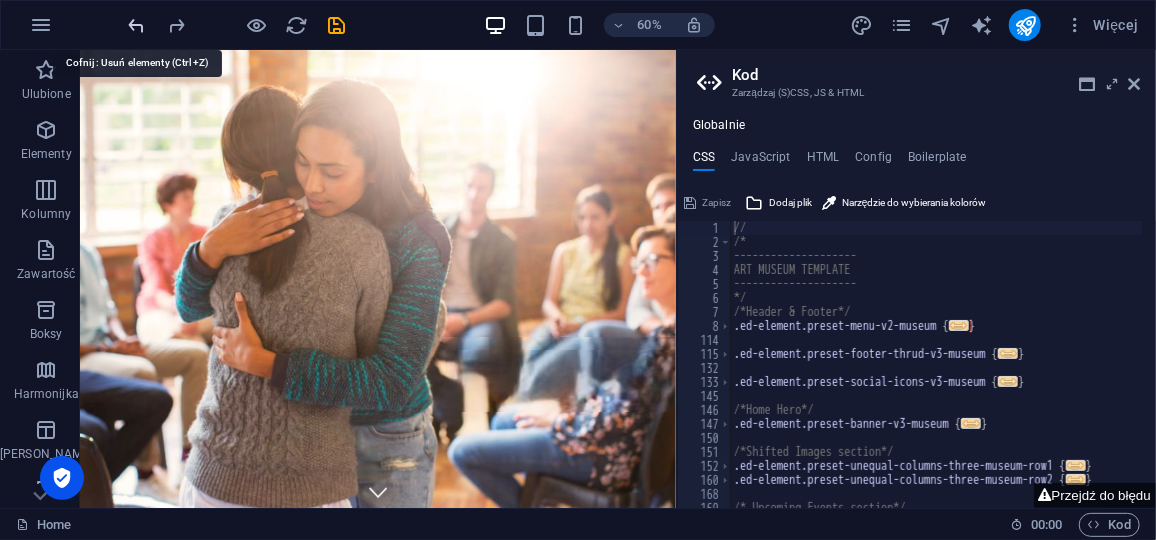 click at bounding box center (137, 25) 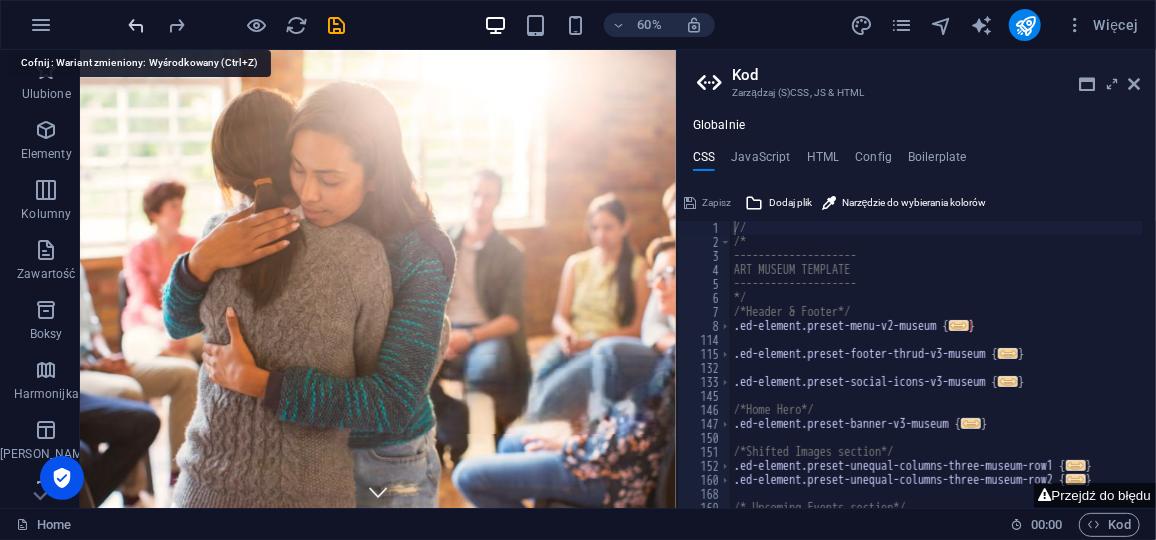 click at bounding box center [137, 25] 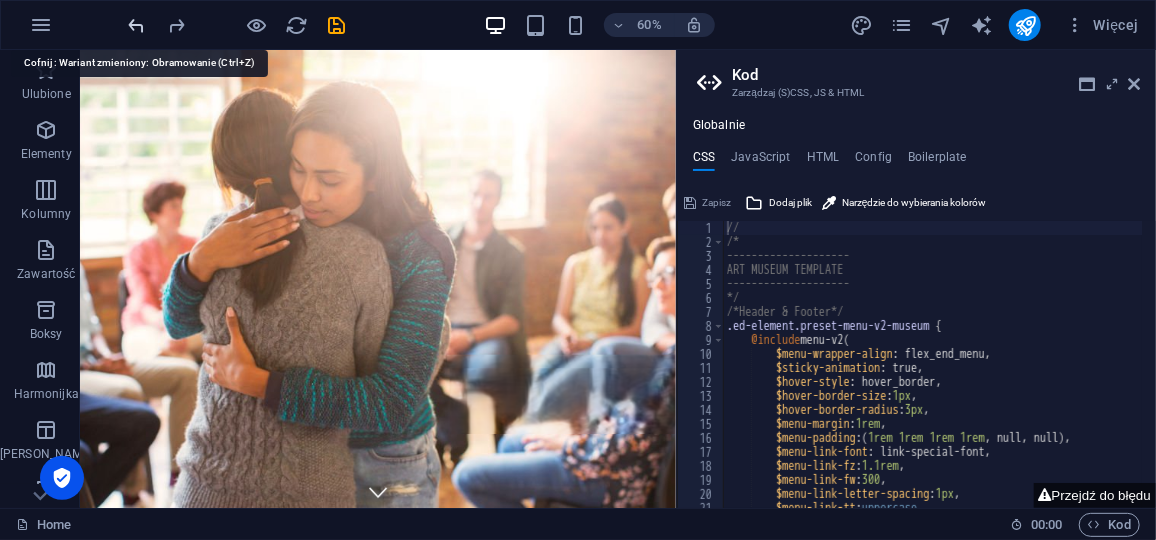 click at bounding box center (137, 25) 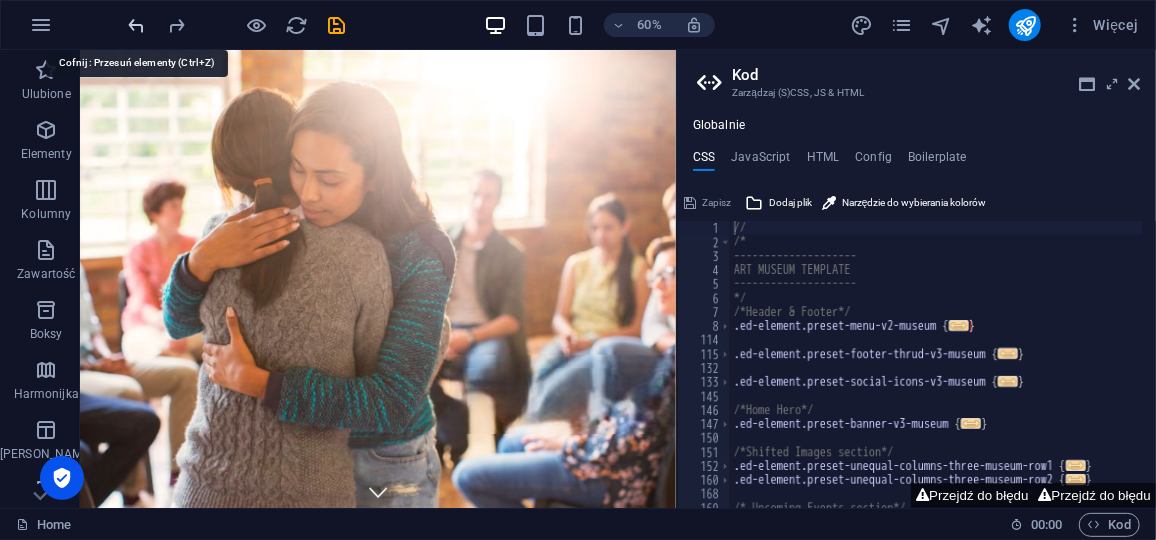 click at bounding box center (137, 25) 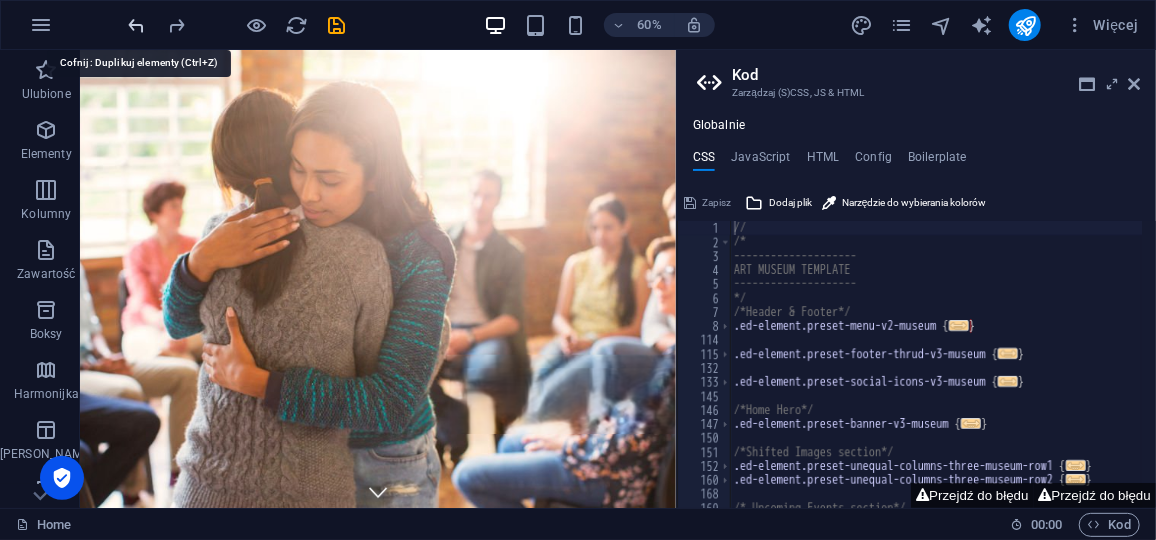click at bounding box center [137, 25] 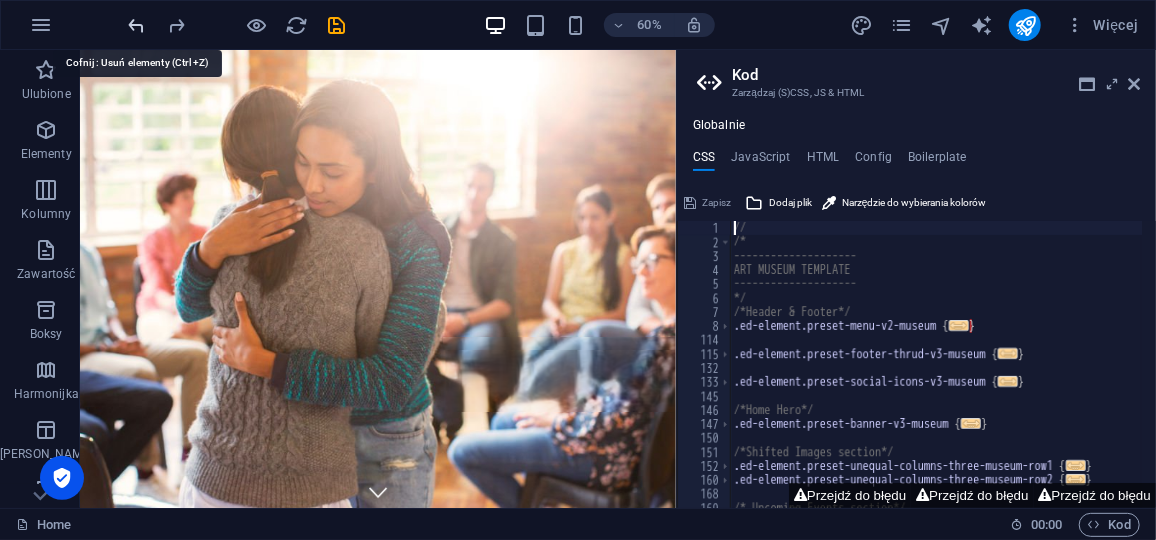 click at bounding box center [137, 25] 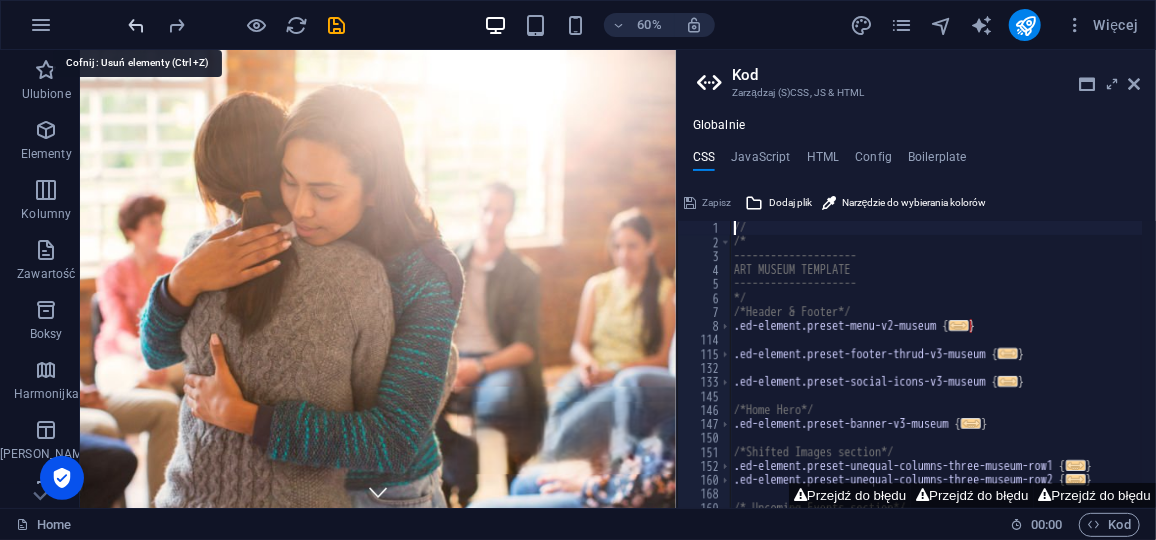 click at bounding box center (137, 25) 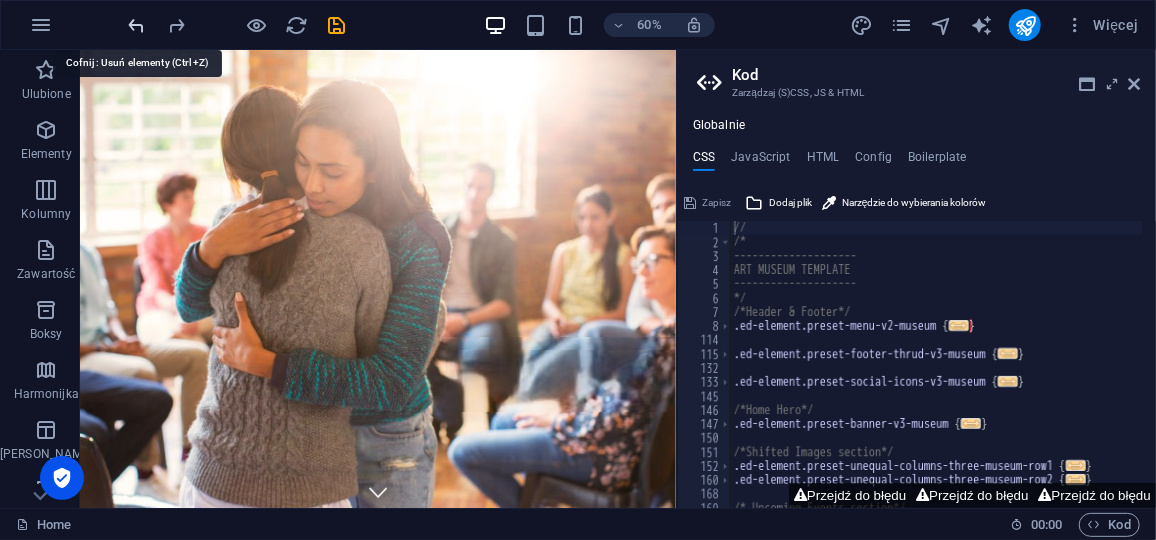 click at bounding box center [137, 25] 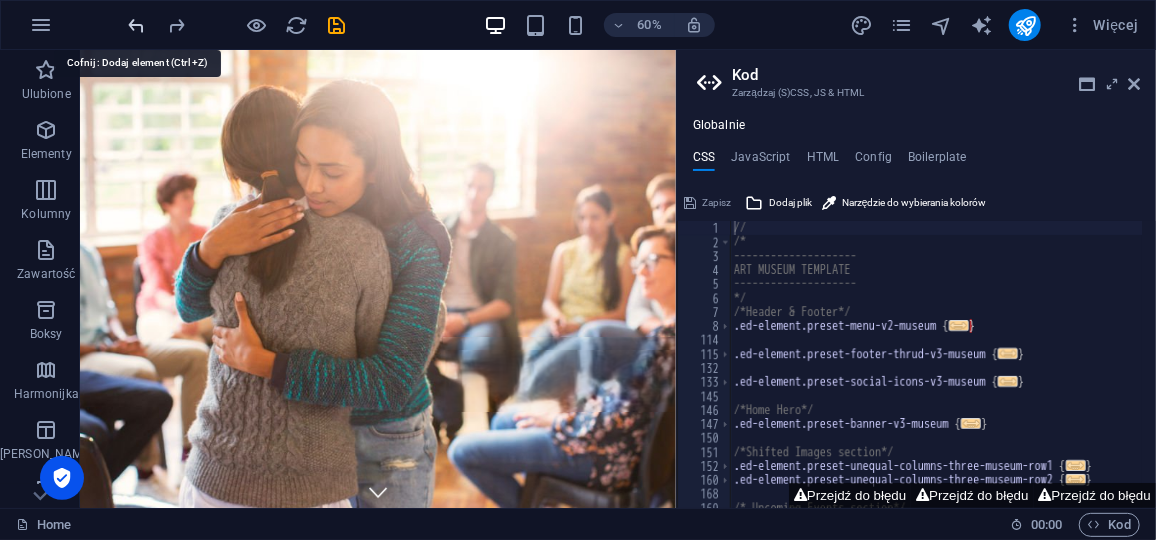 click at bounding box center [137, 25] 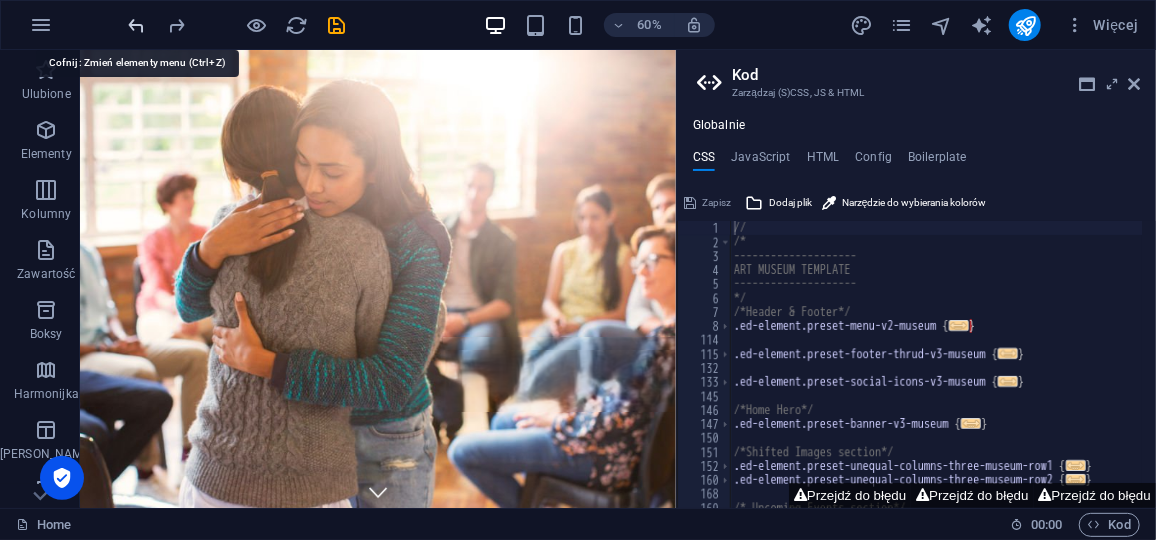 click at bounding box center (137, 25) 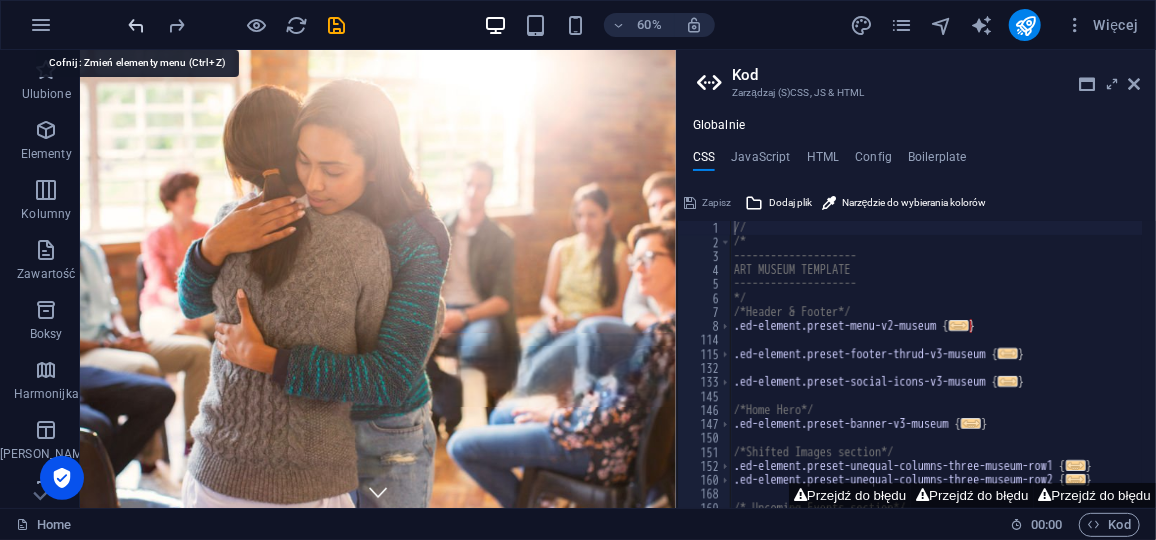 click at bounding box center [137, 25] 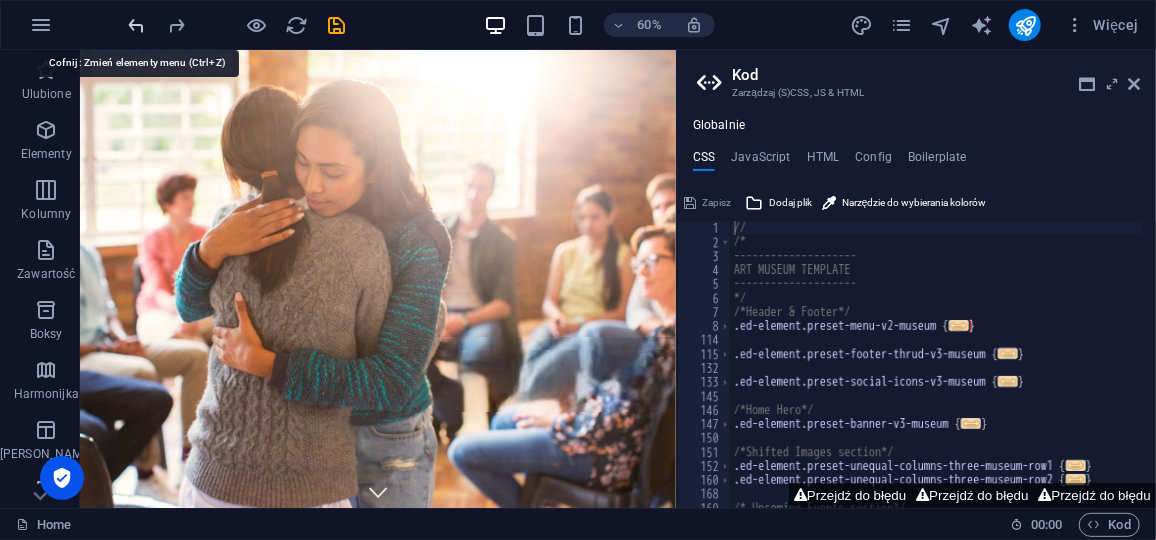 click at bounding box center [137, 25] 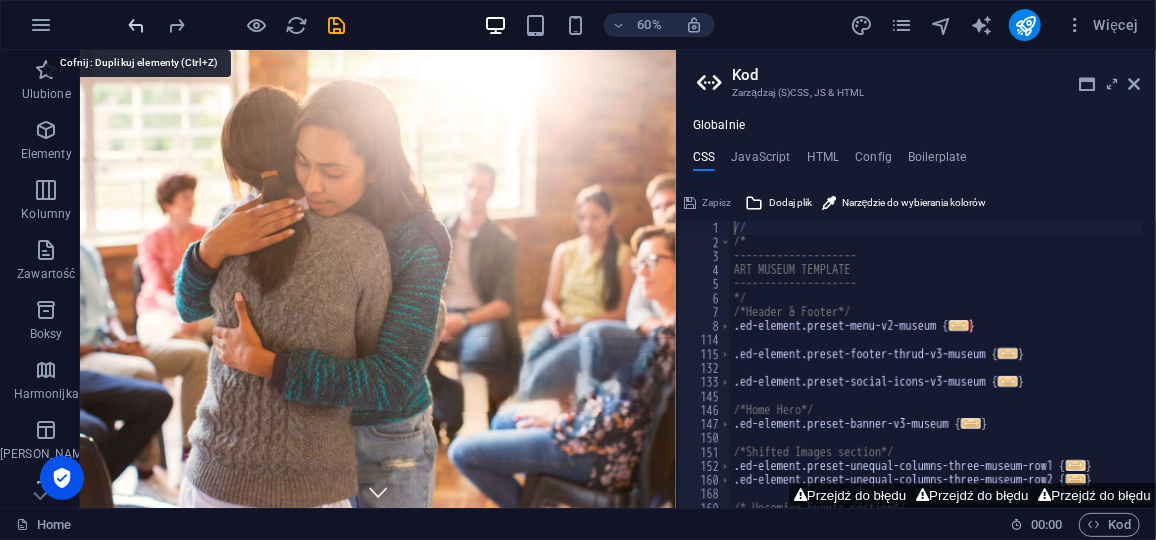 click at bounding box center (137, 25) 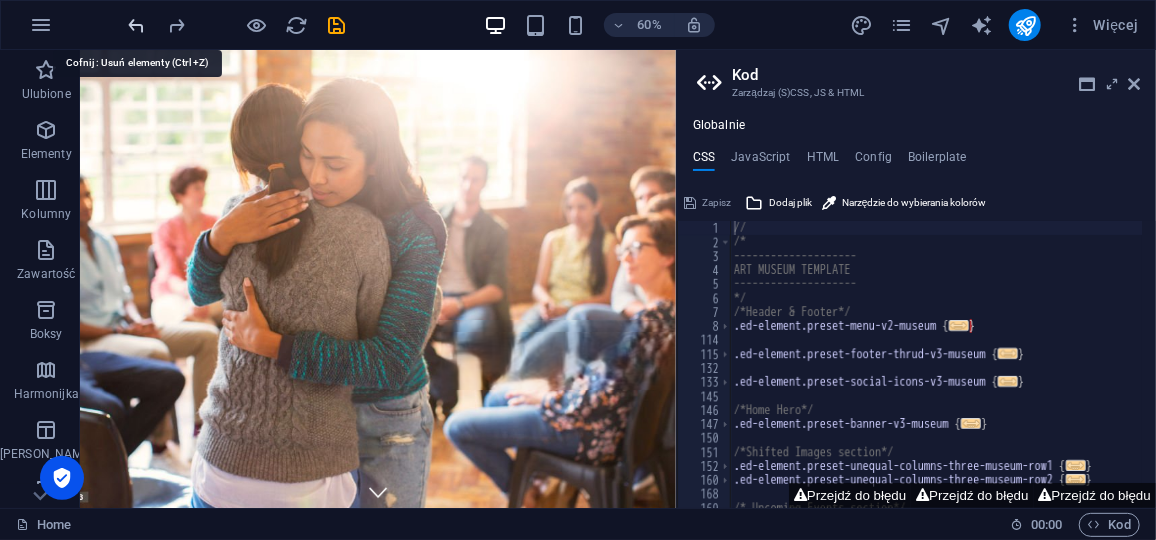 click at bounding box center (137, 25) 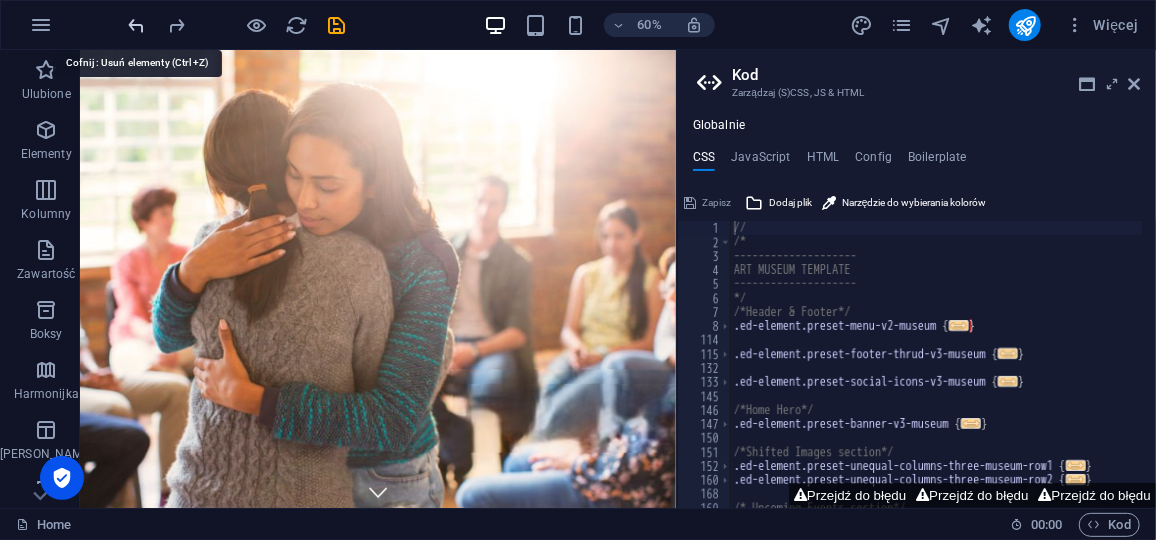click at bounding box center (137, 25) 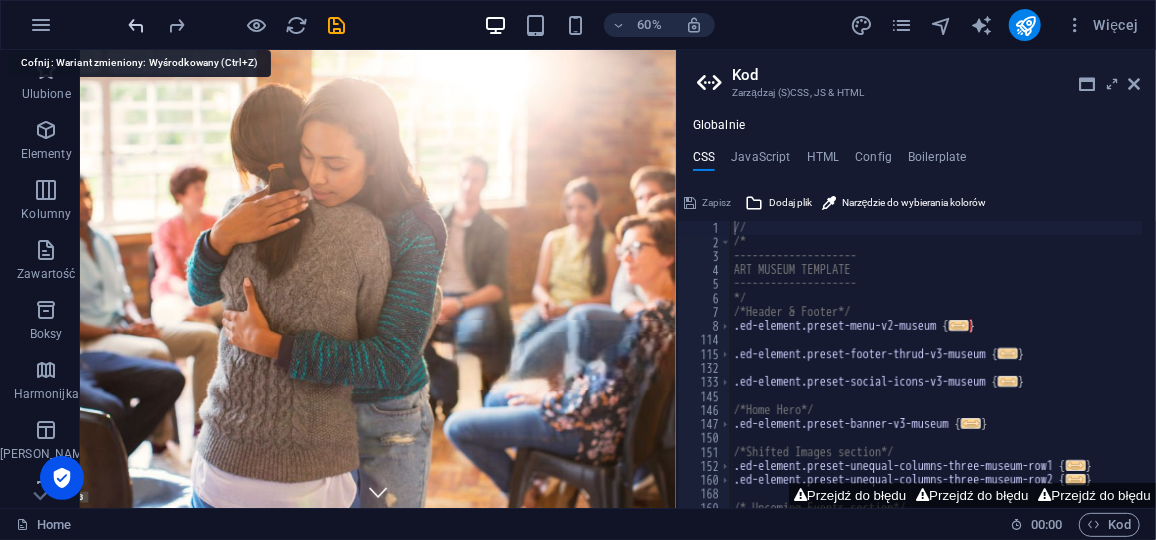 click at bounding box center [137, 25] 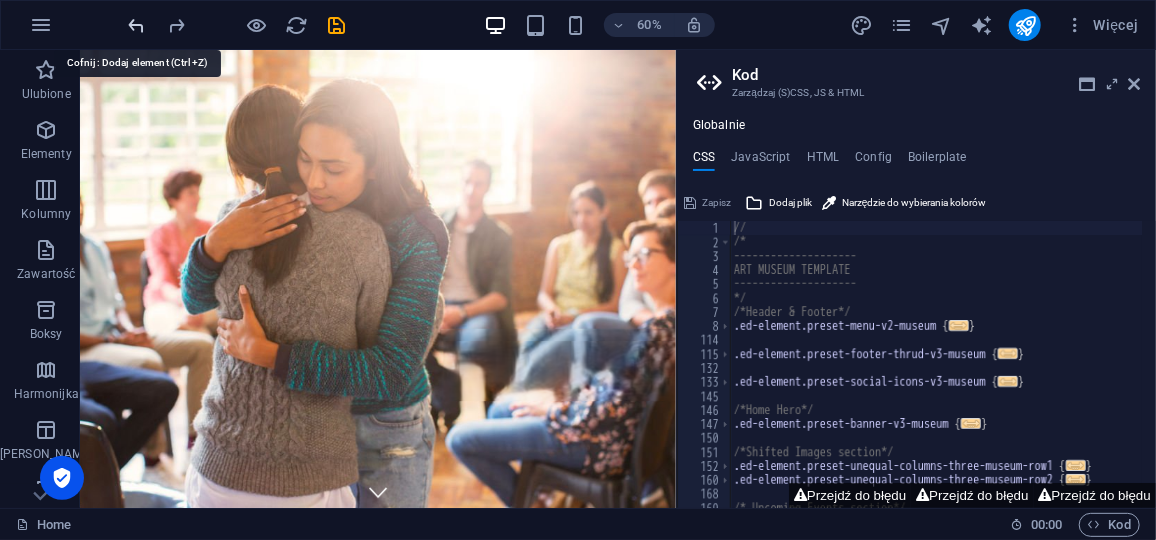 click at bounding box center (137, 25) 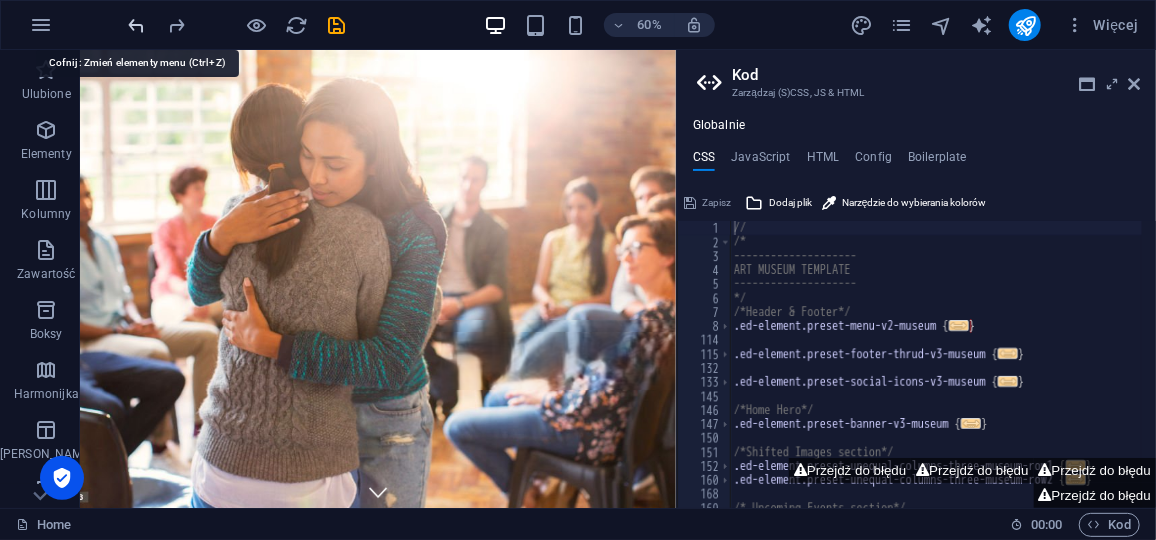 click at bounding box center [137, 25] 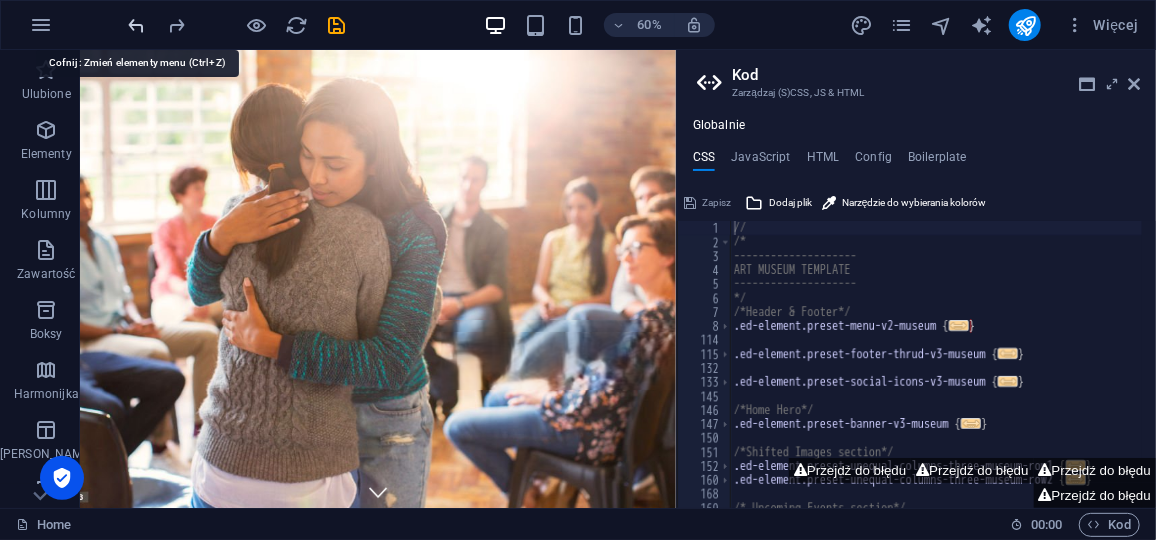 click at bounding box center (137, 25) 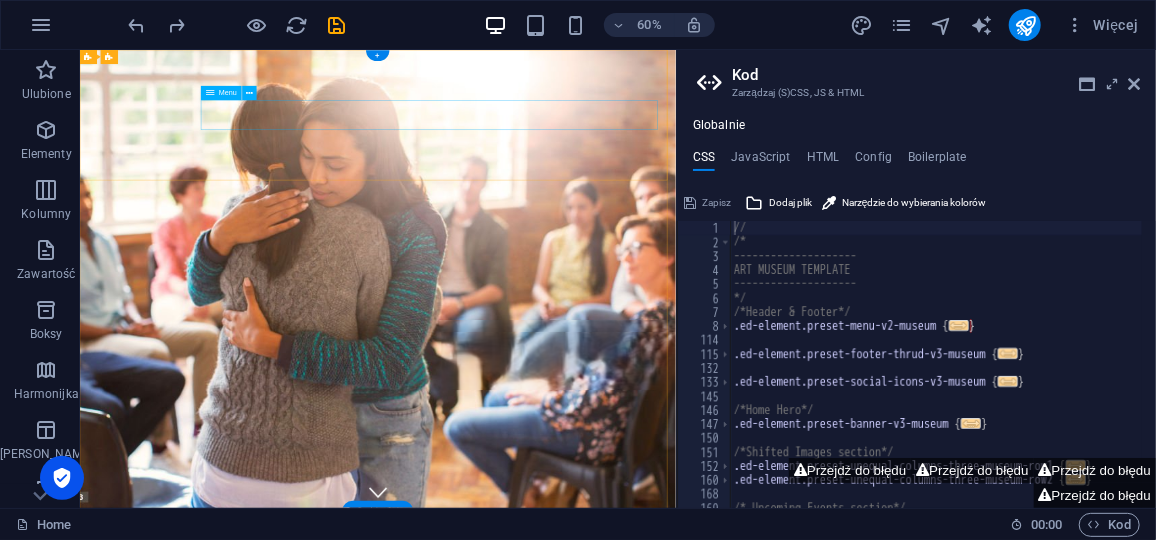 click on "O nas Exhibitions Events Contact" at bounding box center (575, 1046) 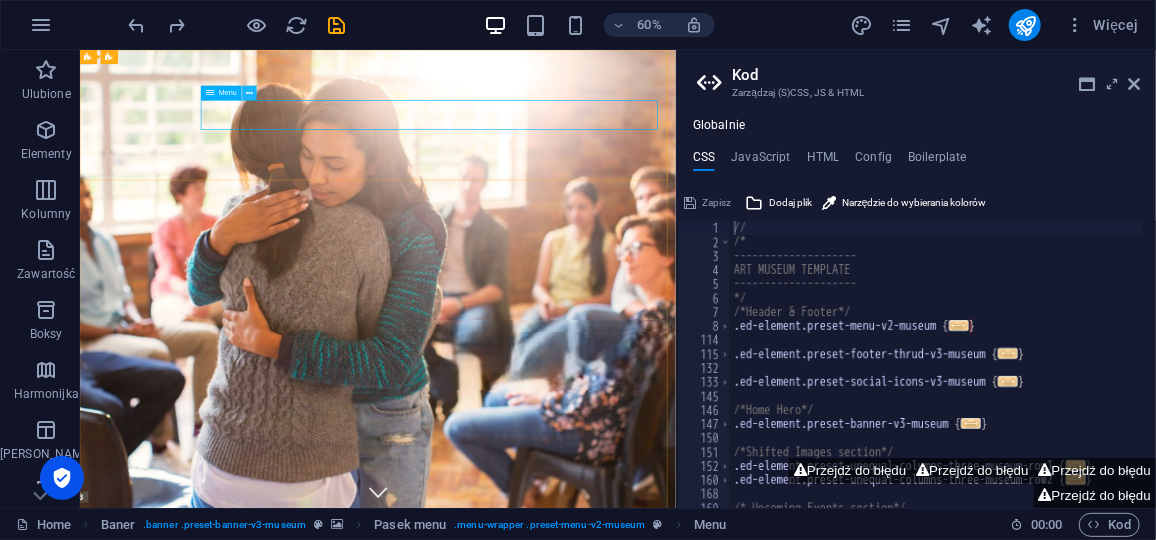 click at bounding box center (250, 93) 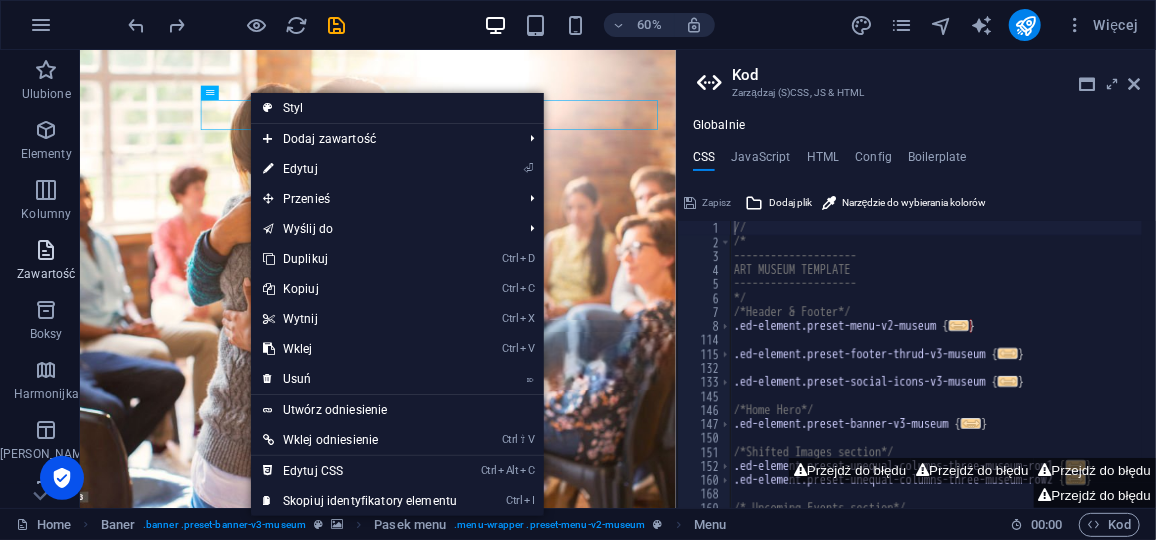 click on "Zawartość" at bounding box center (46, 274) 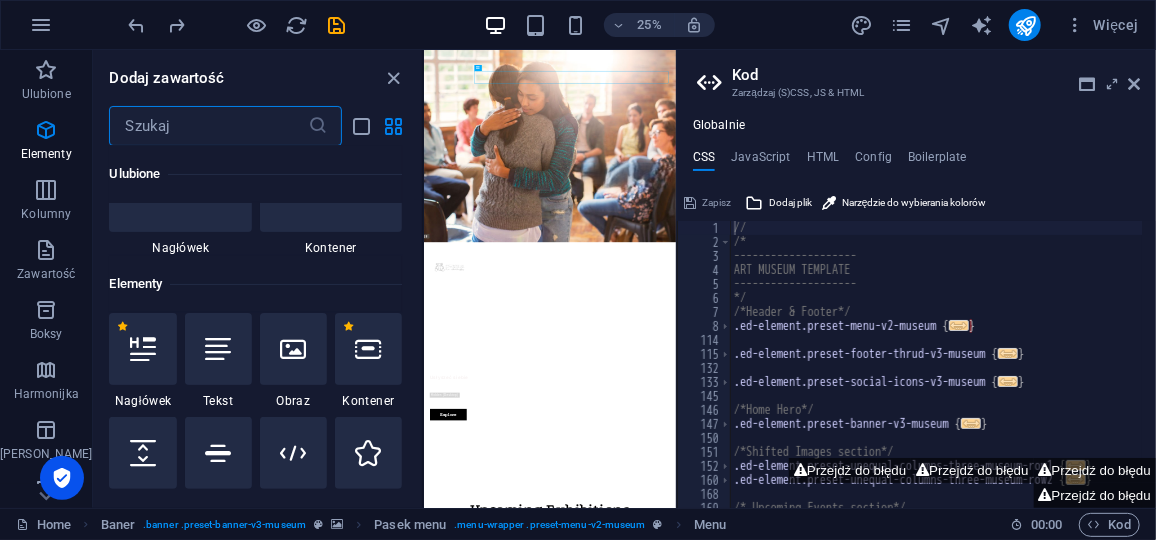 scroll, scrollTop: 0, scrollLeft: 0, axis: both 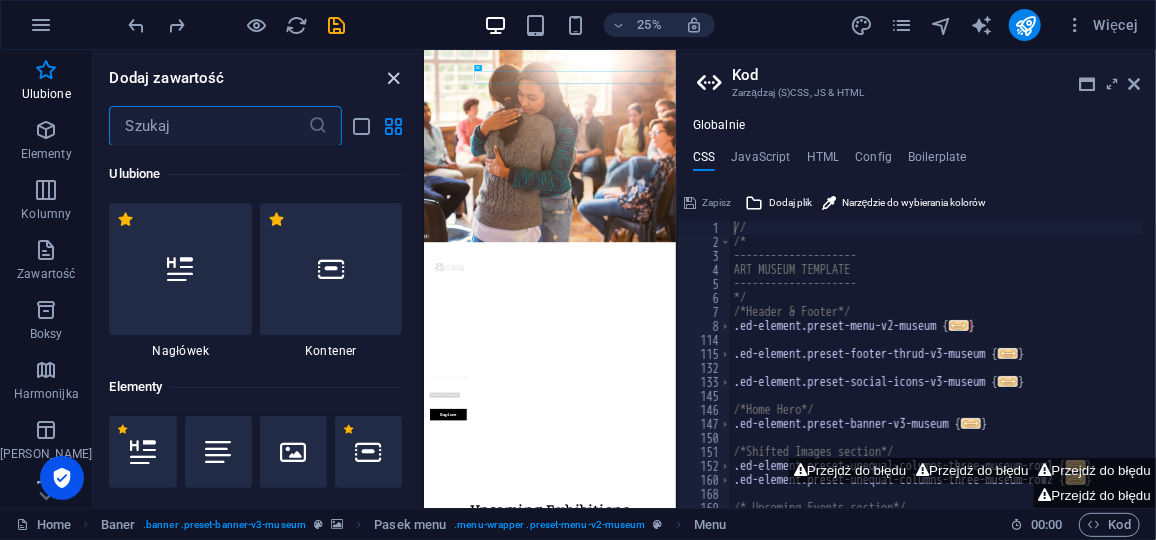 click at bounding box center (394, 78) 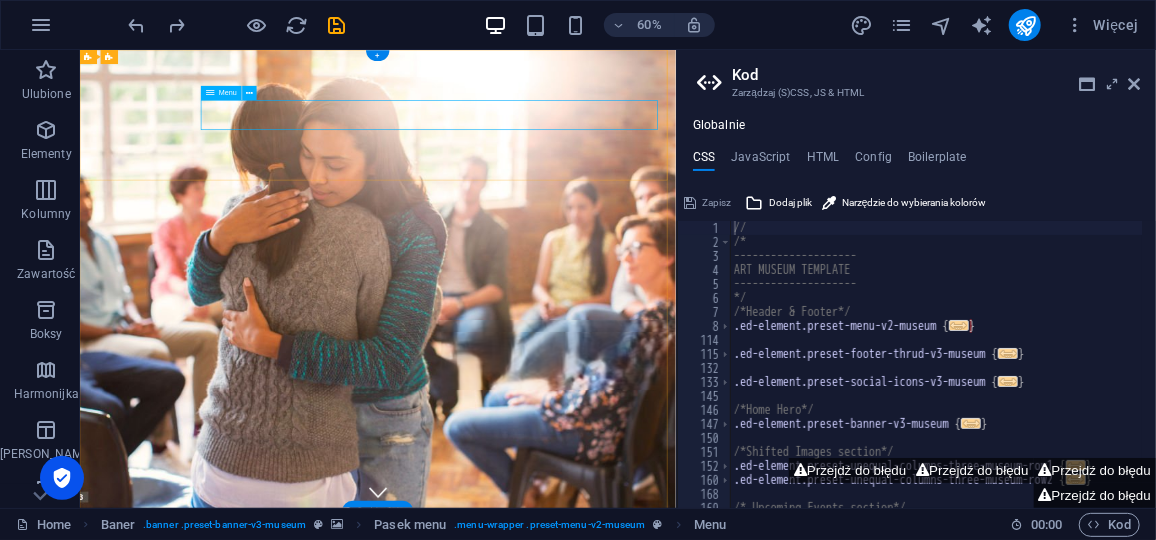 click on "O nas Exhibitions Events Contact" at bounding box center (575, 1046) 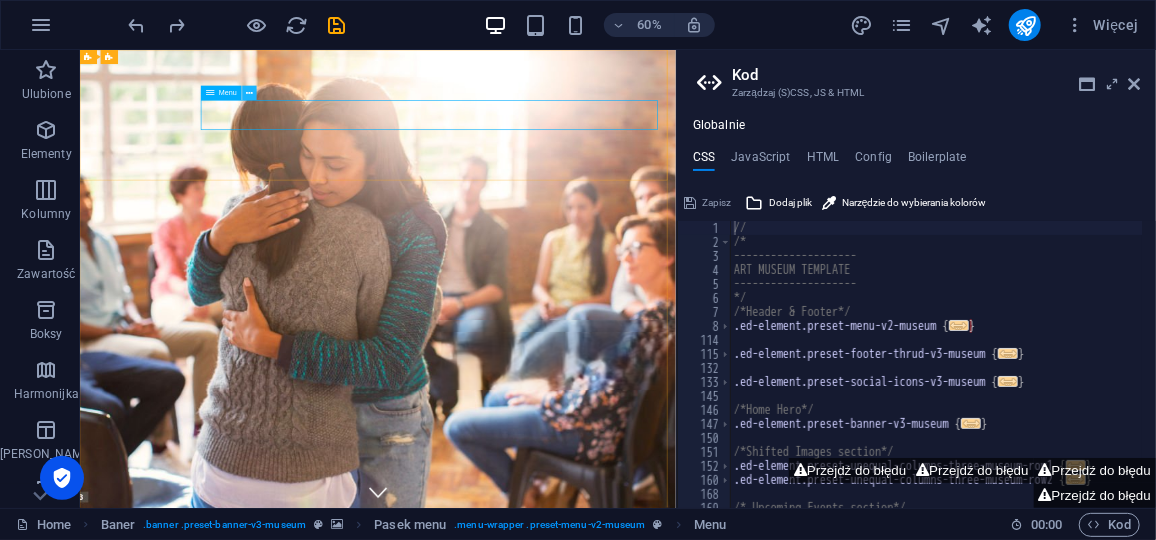 click at bounding box center [250, 93] 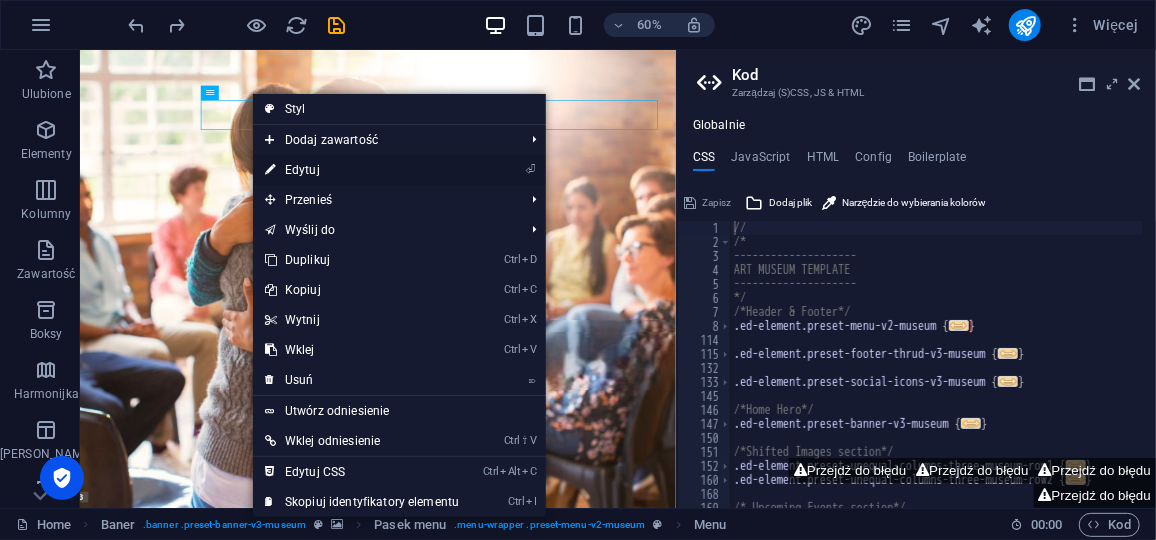 click on "⏎  Edytuj" at bounding box center (362, 170) 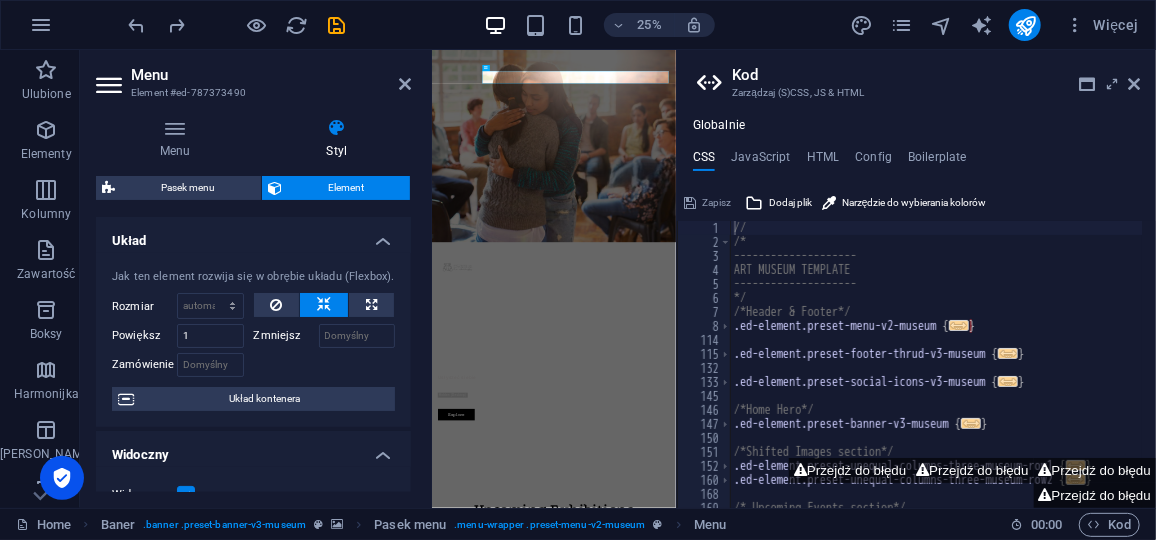 drag, startPoint x: 411, startPoint y: 254, endPoint x: 409, endPoint y: 318, distance: 64.03124 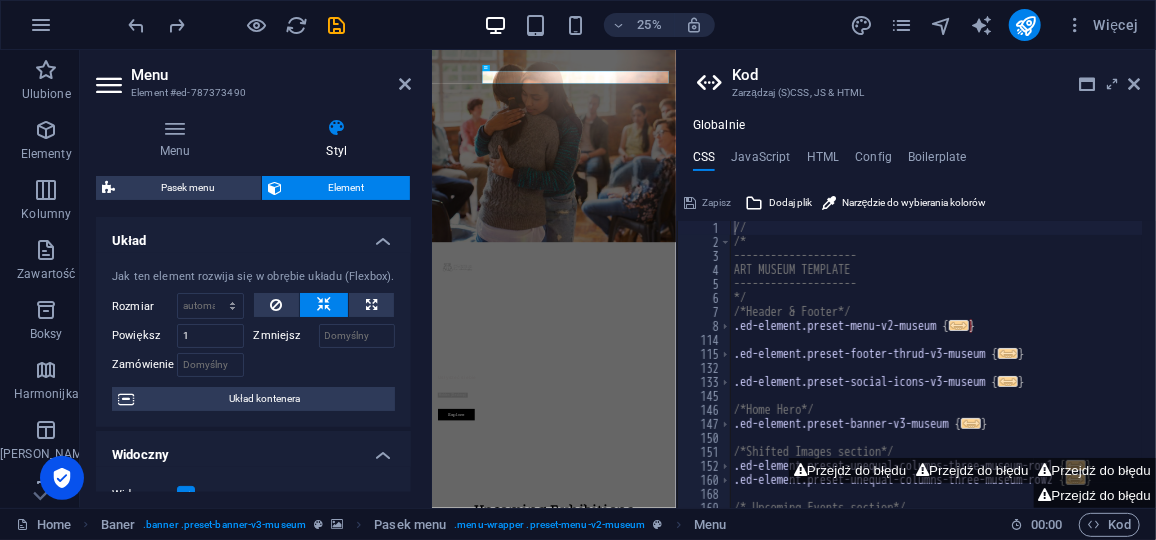 click on "Menu Styl Menu Automatycznie Spersonalizowany Utwórz niestandardowe elementy menu dla tego menu. Zalecane dla witryn jednostronicowych. Zarządzaj stronami Elementy menu 1 Żaden Strona Zewnętrzny Element Numer telefonu E-mail Strona Home About Us Exhibitions Events Contact Privacy Legal Notice Element
URL Numer telefonu E-mail Tekst linku Cel łącza Nowa karta Ta sama karta Nakładka Tytuł Dodatkowy opis linku nie powinien być taki sam jak treść linku. Tytuł jest najczęściej wyświetlany jako tekst podpowiedzi po najechaniu myszką nad element. Jeśli nie jesteś pewien, pozostaw puste. Relacja Ustawia  powiązanie tego łącza z celem łącza . Na przykład wartość „nofollow” instruuje wyszukiwarki, aby nie podążały za linkiem. Można pozostawić puste. alternate author bookmark external help license next nofollow noreferrer noopener prev search tag Projektowanie przycisku Żaden Domyślny Nadrzędny Podrzędny 2 Żaden Strona Zewnętrzny Element Numer telefonu URL" at bounding box center [253, 305] 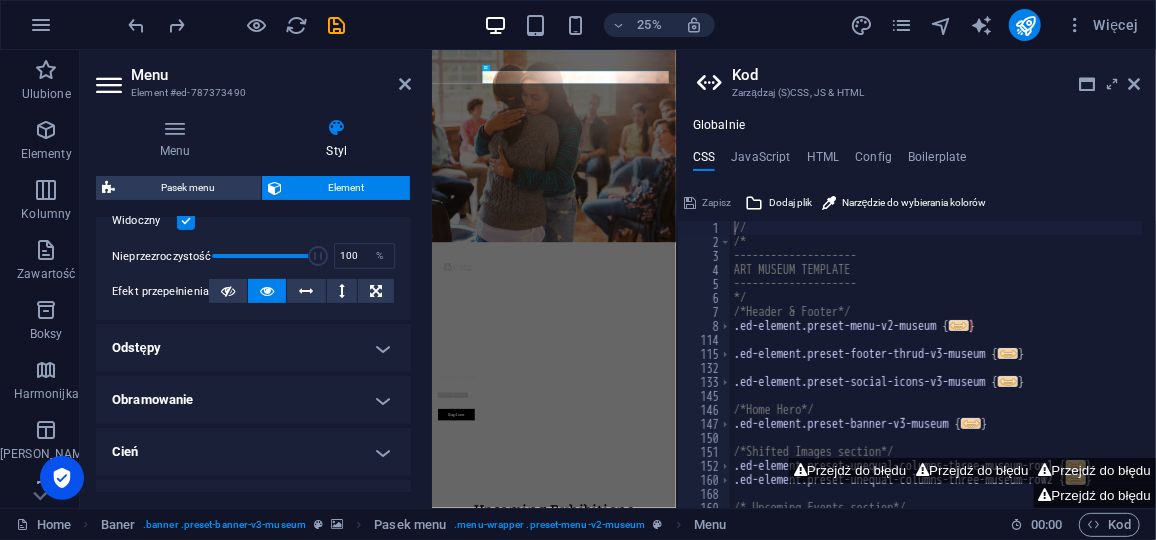 scroll, scrollTop: 0, scrollLeft: 0, axis: both 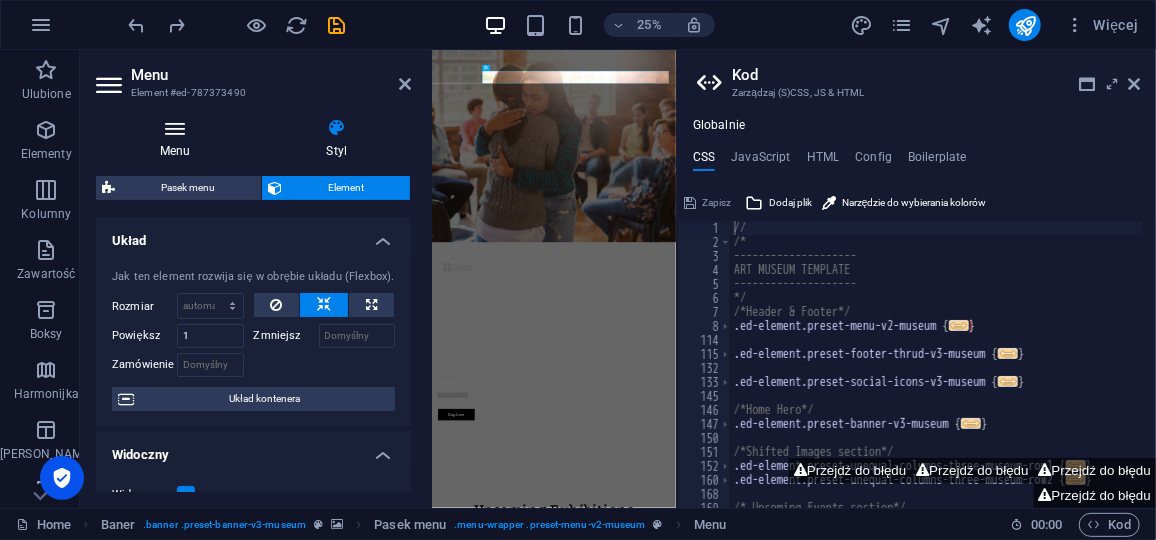 click at bounding box center [175, 128] 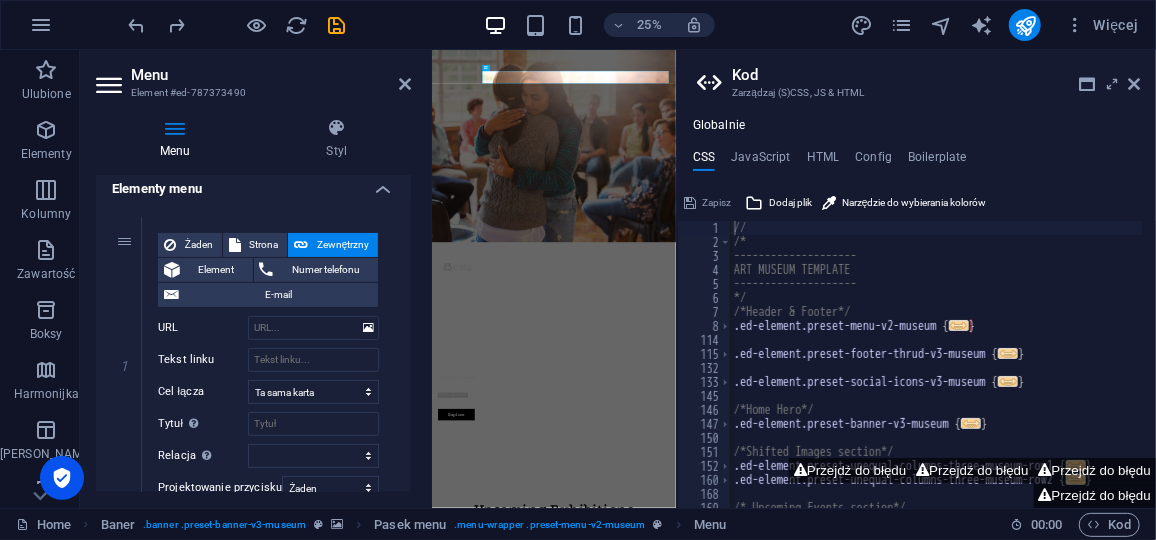 scroll, scrollTop: 105, scrollLeft: 0, axis: vertical 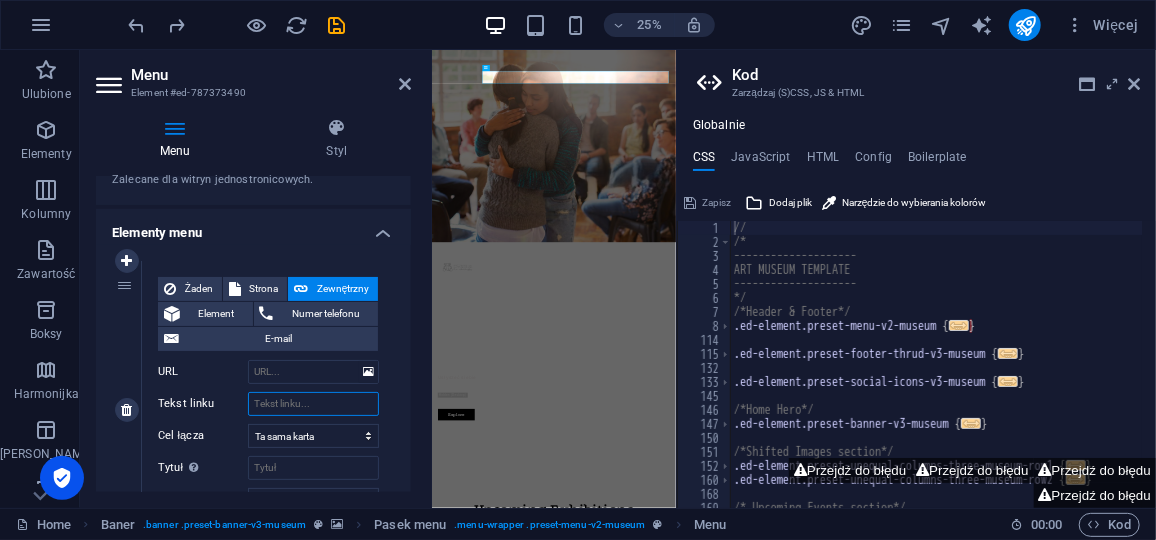 click on "Tekst linku" at bounding box center [313, 404] 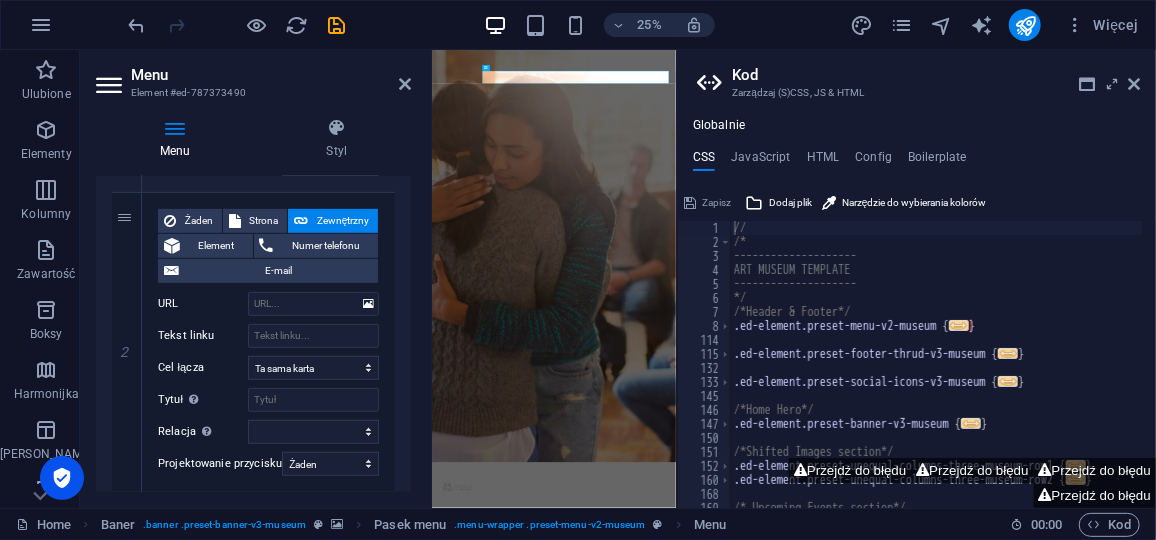 scroll, scrollTop: 481, scrollLeft: 0, axis: vertical 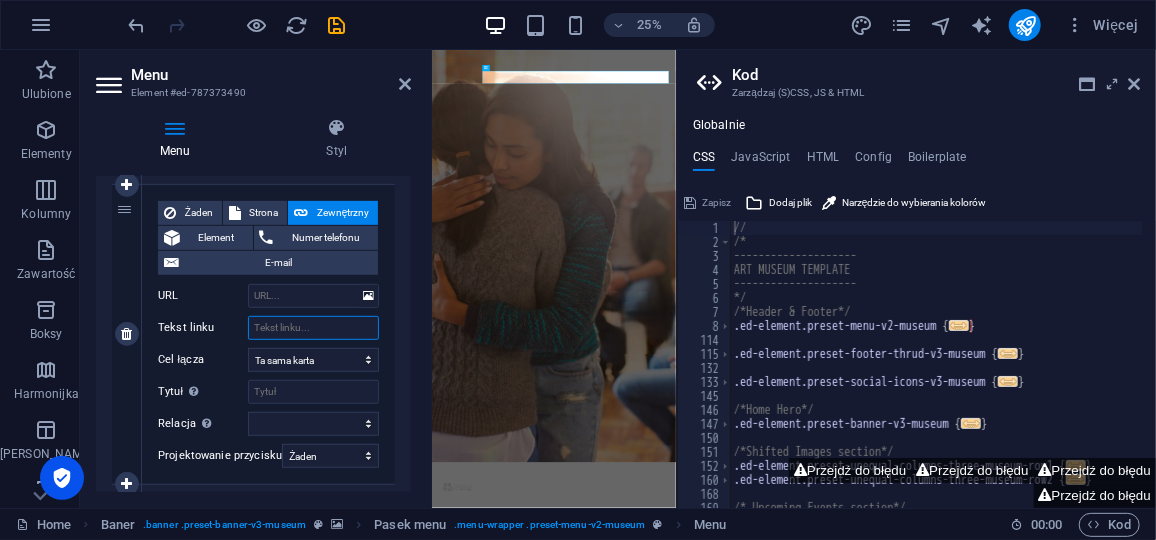click on "Tekst linku" at bounding box center [313, 328] 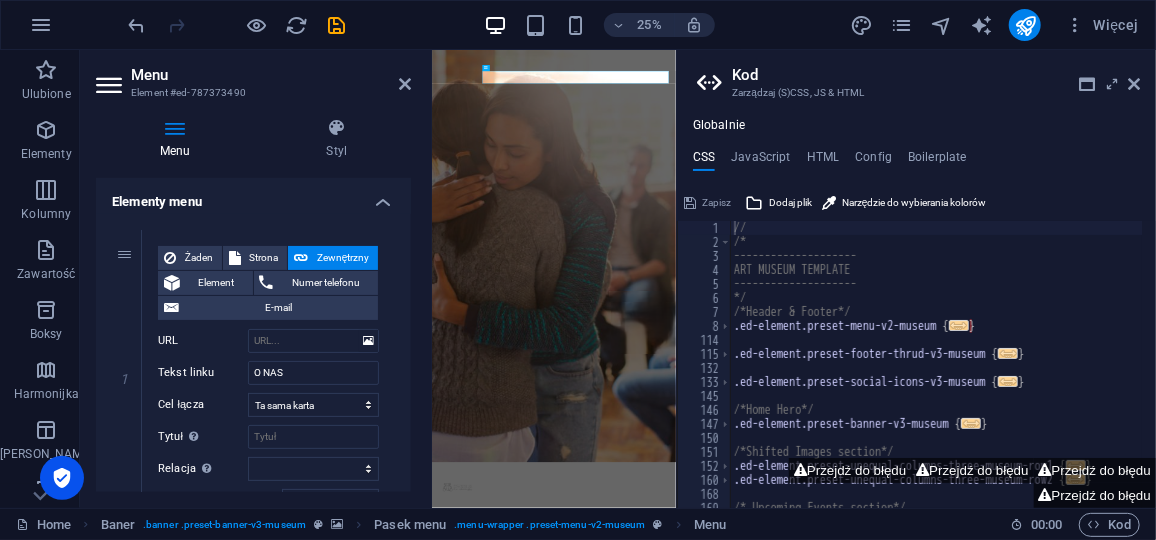 scroll, scrollTop: 113, scrollLeft: 0, axis: vertical 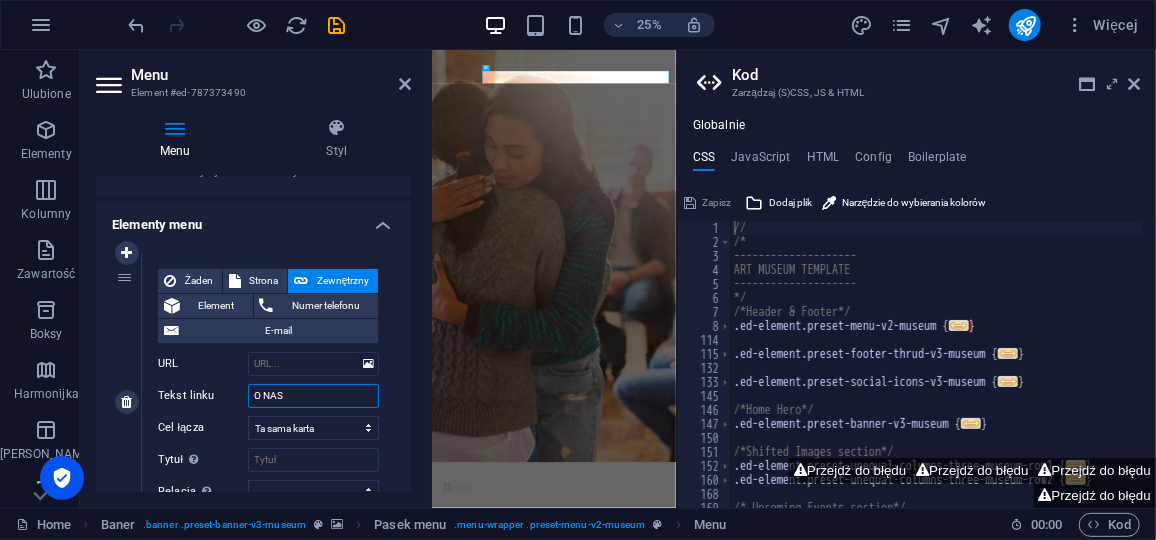 click on "O NAS" at bounding box center (313, 396) 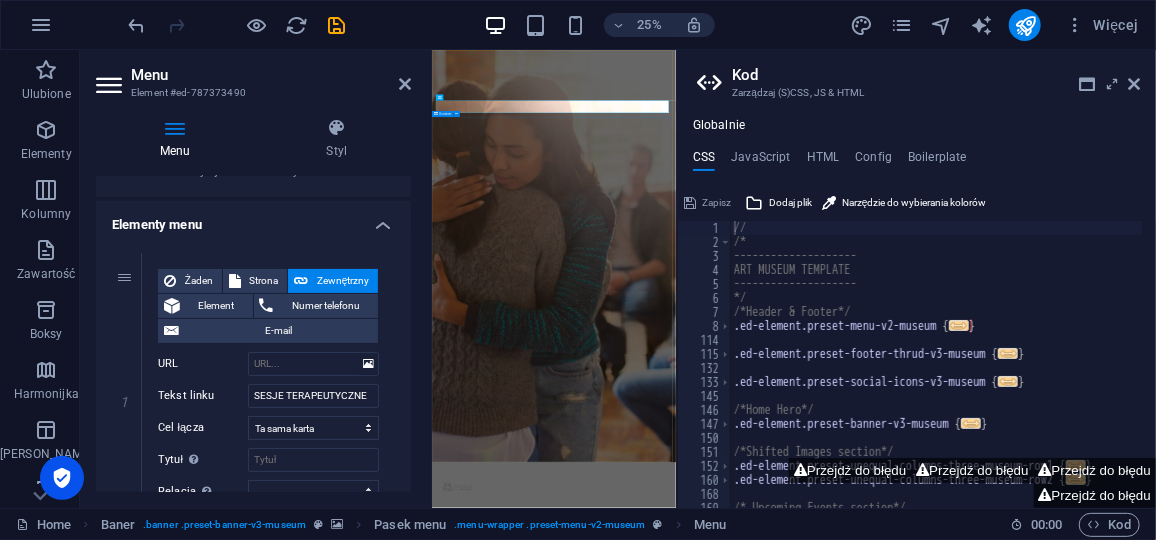 click on "Fundacja Szema Usłyszeć siebie Lorem ipsum dolor sit amet, consectetur adipiscing elit, sed do eiusmod tempor incididunt ut labore Lorem ipsum dolor sit amet, consectetur adipiscing elit, sed do eiusmod tempor incididunt ut labore Explore" at bounding box center (919, 2229) 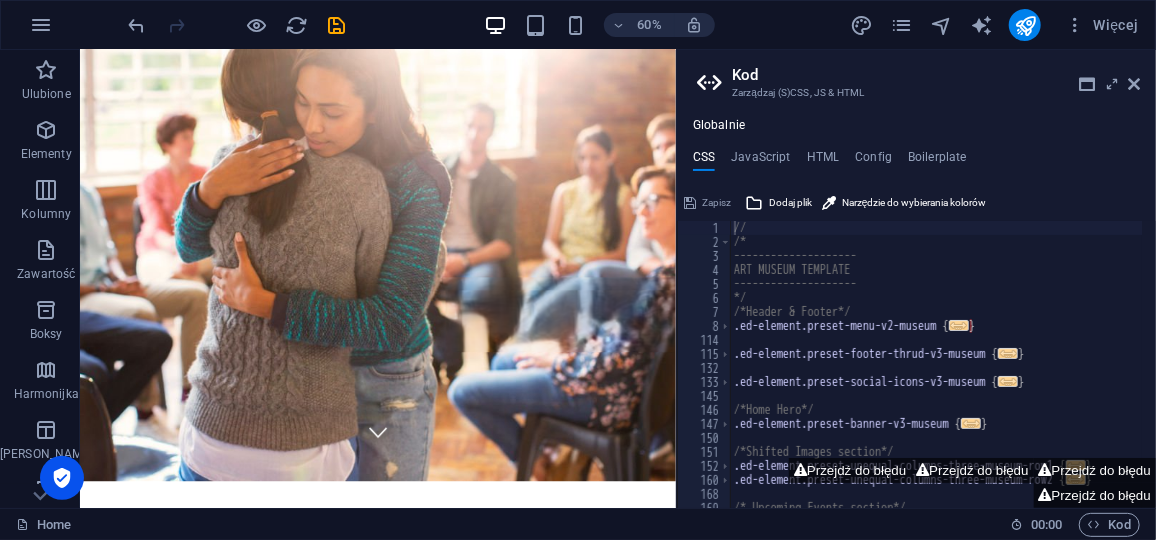 scroll, scrollTop: 0, scrollLeft: 0, axis: both 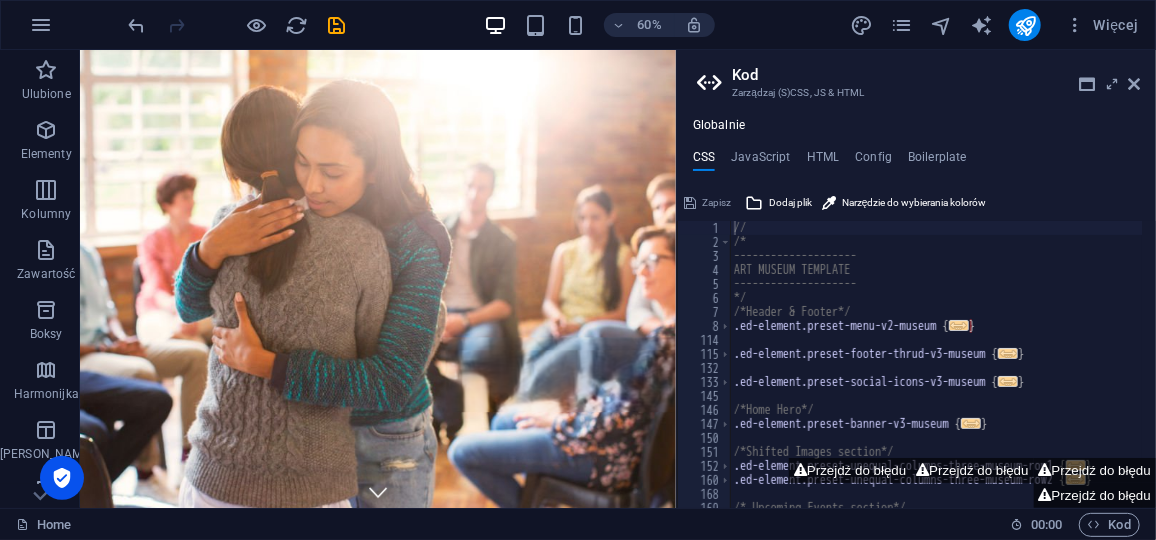 drag, startPoint x: 1067, startPoint y: 113, endPoint x: 760, endPoint y: 105, distance: 307.10422 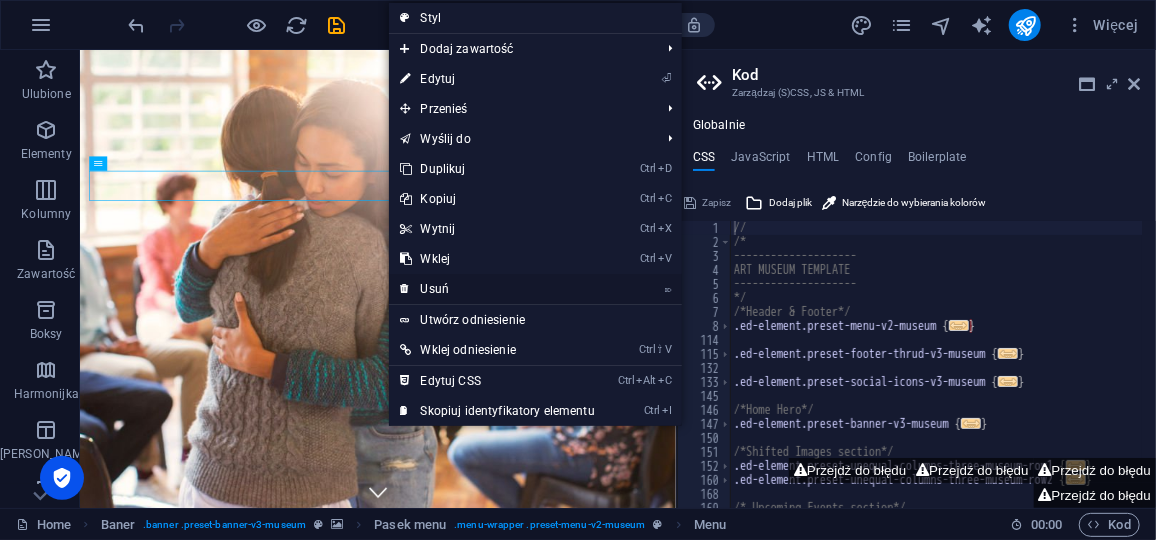 click on "⌦  Usuń" at bounding box center [498, 289] 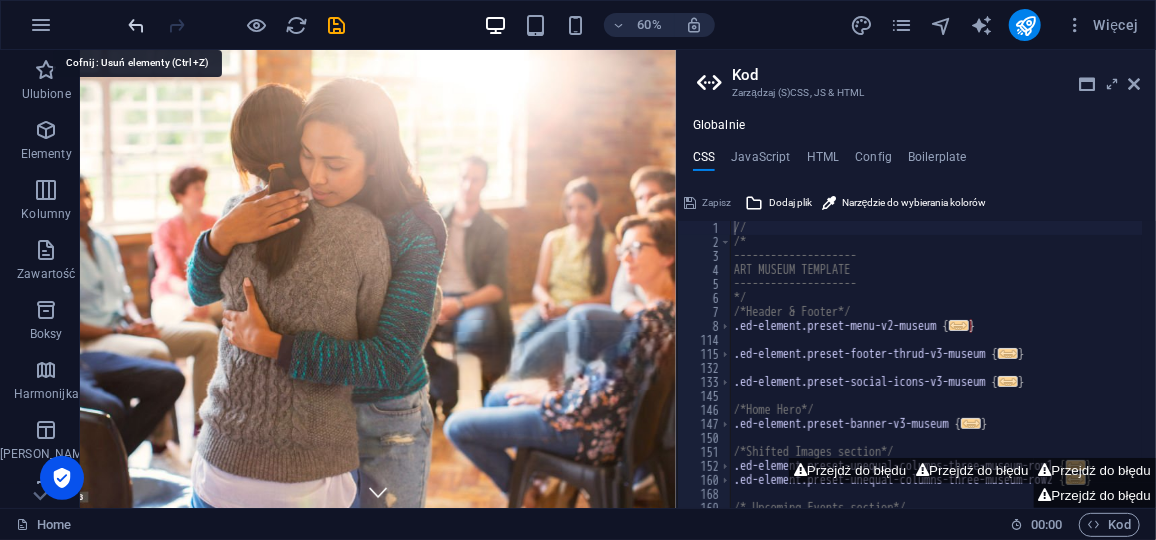 click at bounding box center [137, 25] 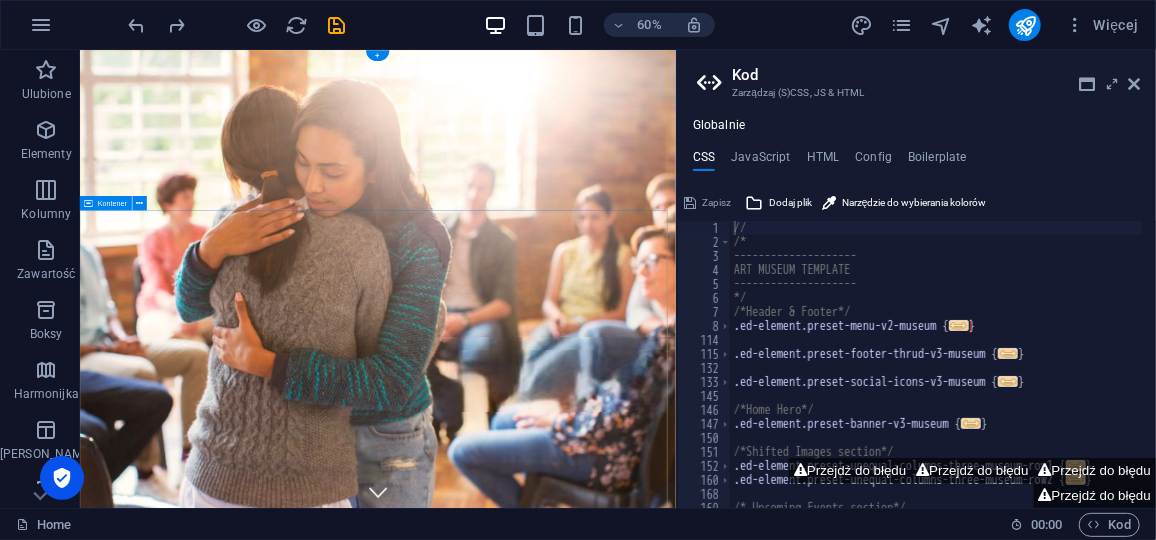 click on "Fundacja Szema Usłyszeć siebie Lorem ipsum dolor sit amet, consectetur adipiscing elit, sed do eiusmod tempor incididunt ut labore Lorem ipsum dolor sit amet, consectetur adipiscing elit, sed do eiusmod tempor incididunt ut labore Explore" at bounding box center (575, 1399) 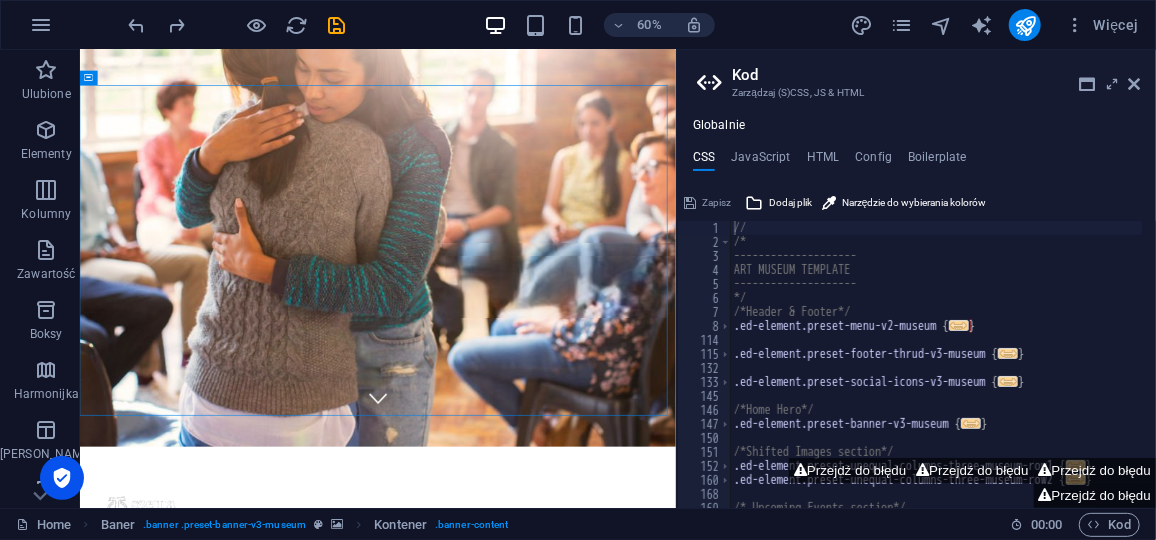 scroll, scrollTop: 63, scrollLeft: 0, axis: vertical 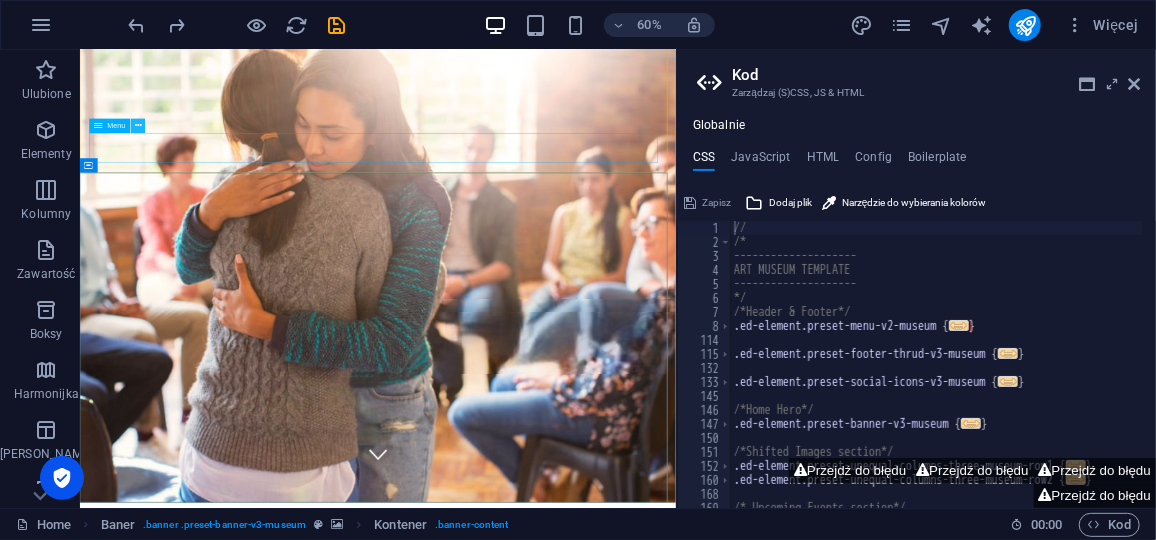 click at bounding box center [138, 126] 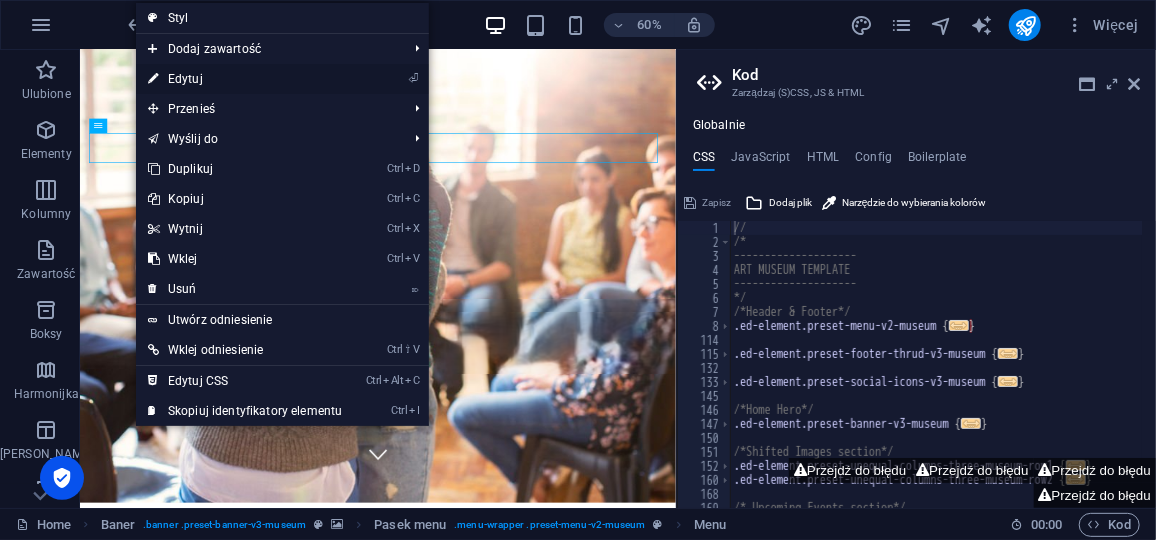 click on "⏎  Edytuj" at bounding box center [245, 79] 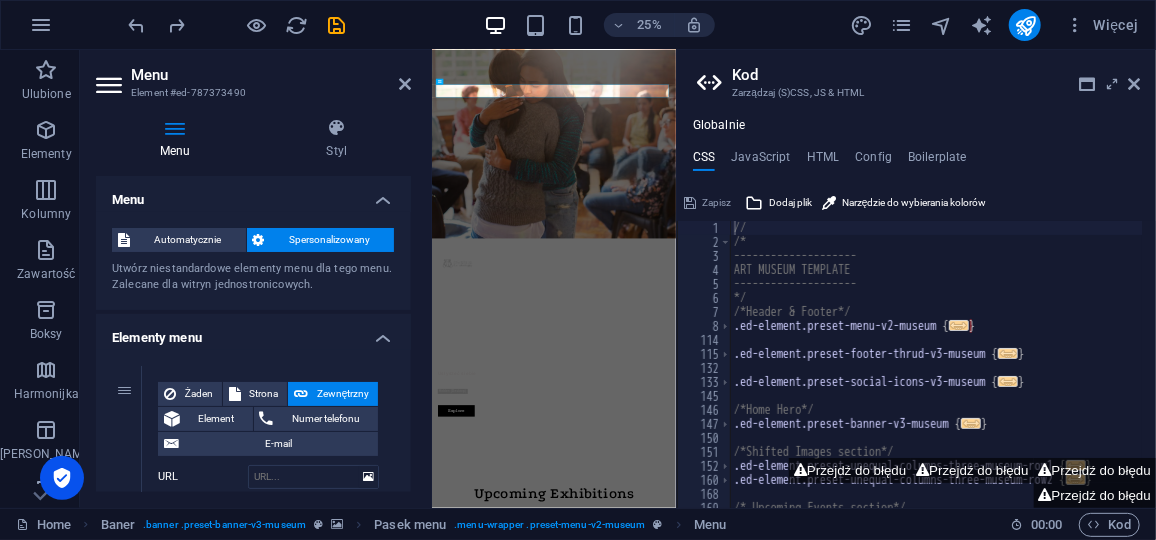drag, startPoint x: 407, startPoint y: 198, endPoint x: 410, endPoint y: 264, distance: 66.068146 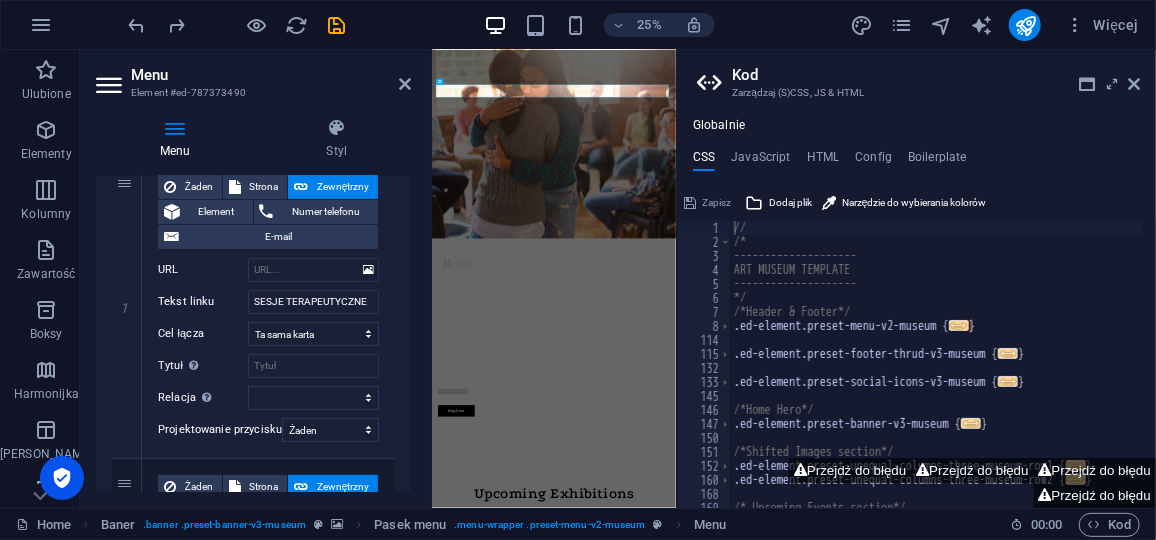 scroll, scrollTop: 203, scrollLeft: 0, axis: vertical 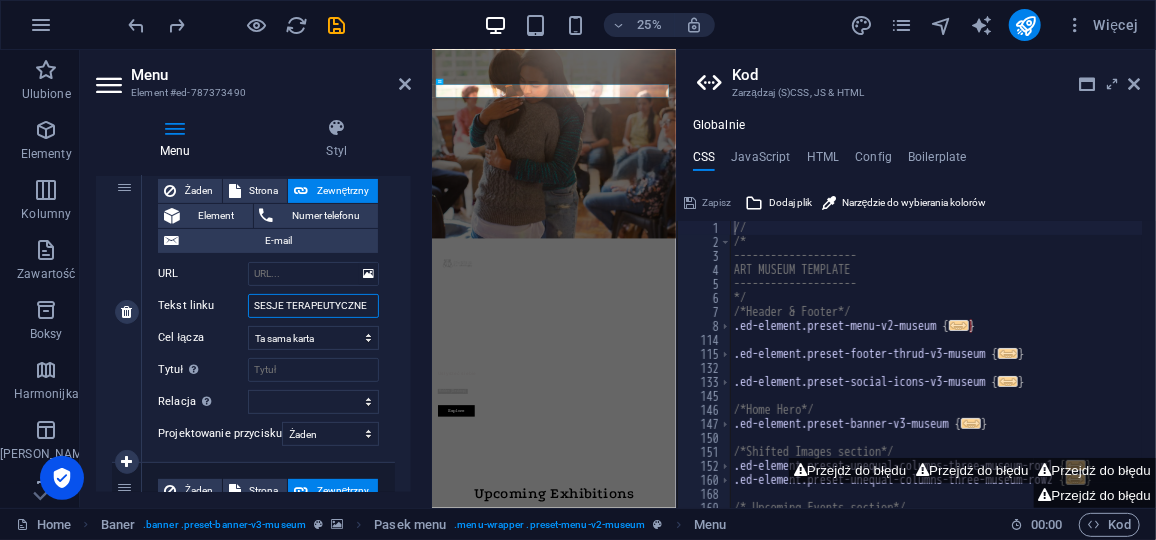 click on "SESJE TERAPEUTYCZNE" at bounding box center (313, 306) 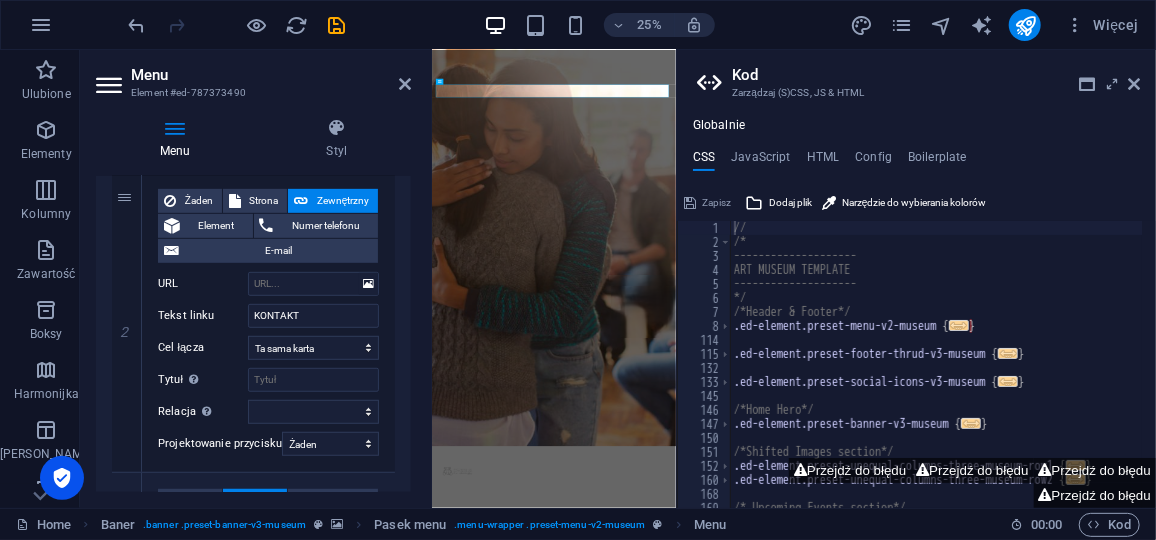 scroll, scrollTop: 501, scrollLeft: 0, axis: vertical 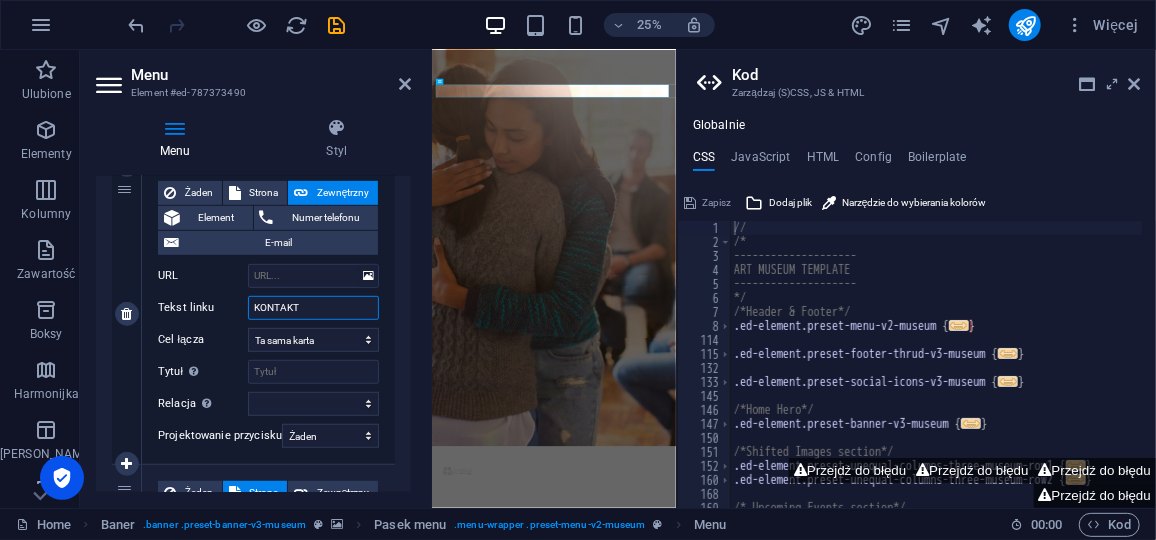 click on "KONTAKT" at bounding box center (313, 308) 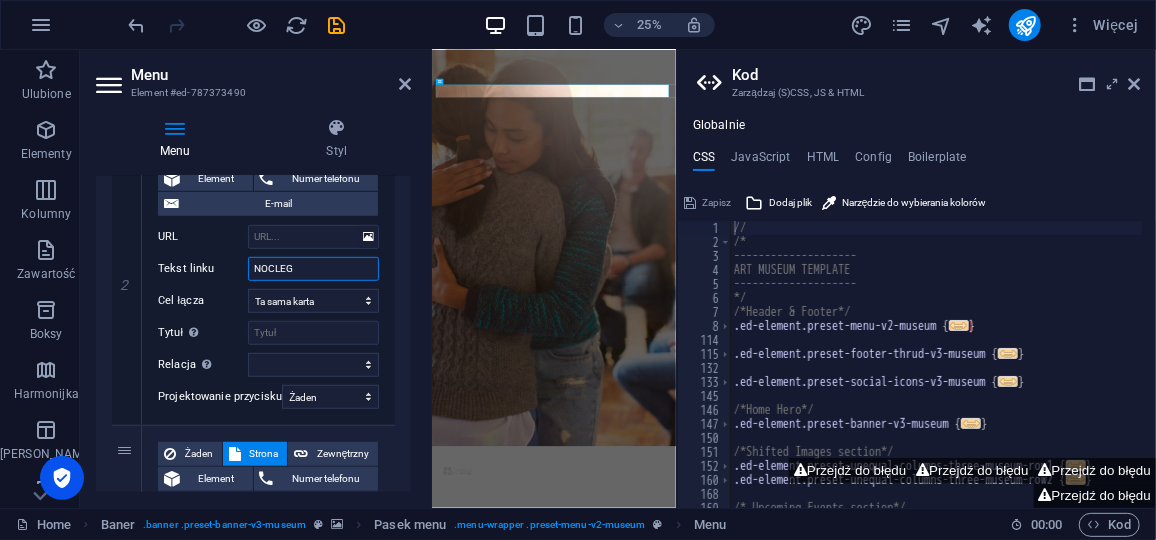 scroll, scrollTop: 512, scrollLeft: 0, axis: vertical 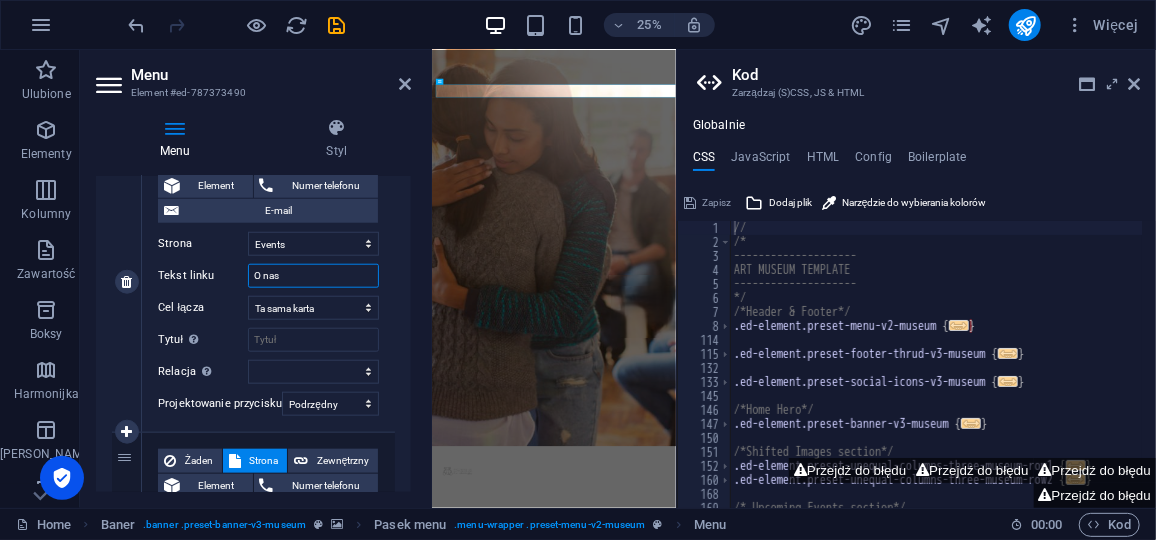 click on "O nas" at bounding box center (313, 276) 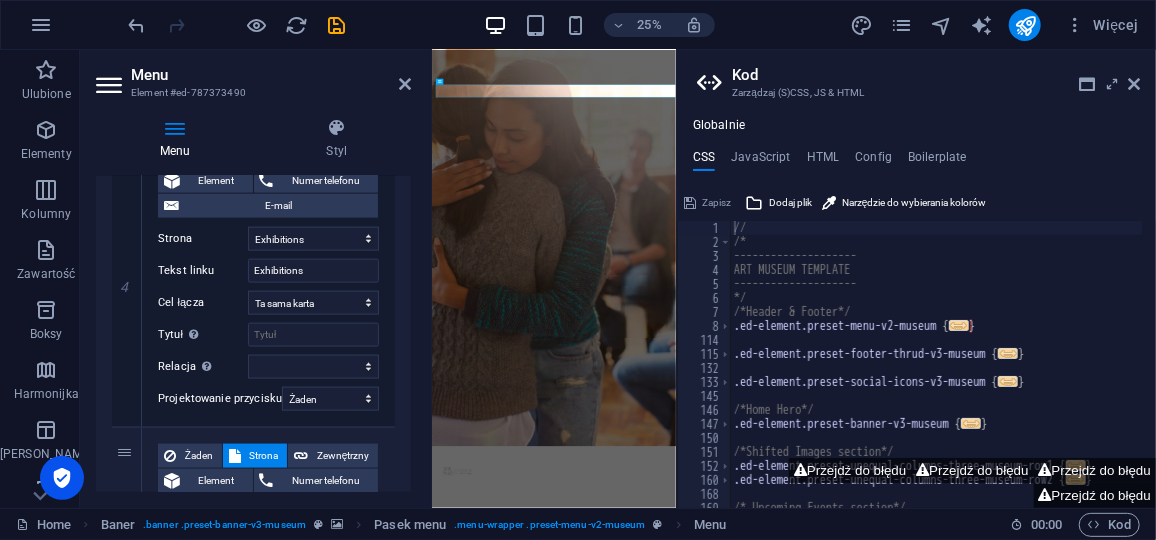 scroll, scrollTop: 1123, scrollLeft: 0, axis: vertical 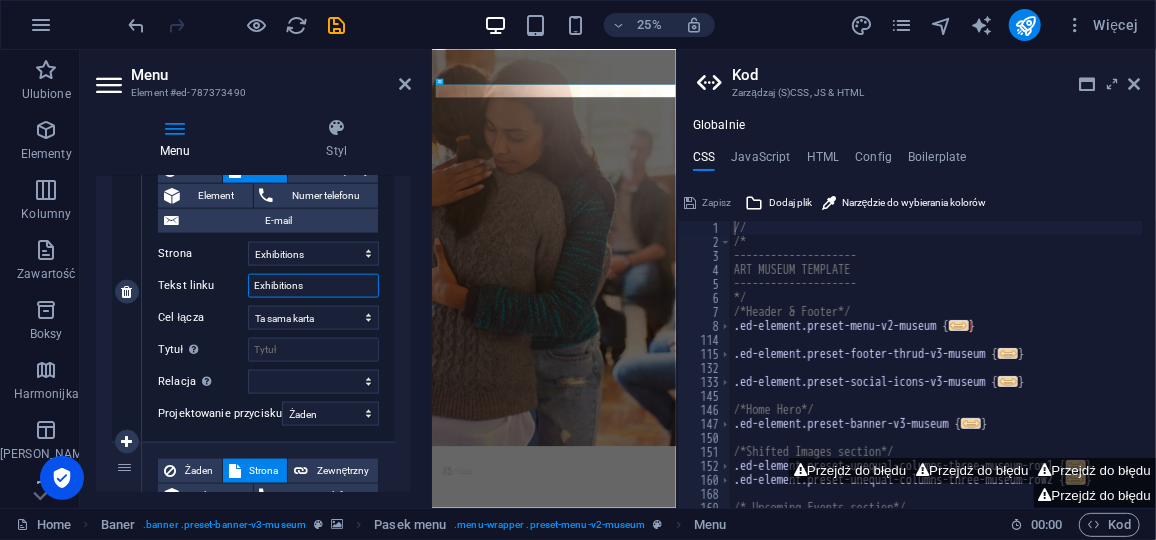 click on "Exhibitions" at bounding box center (313, 286) 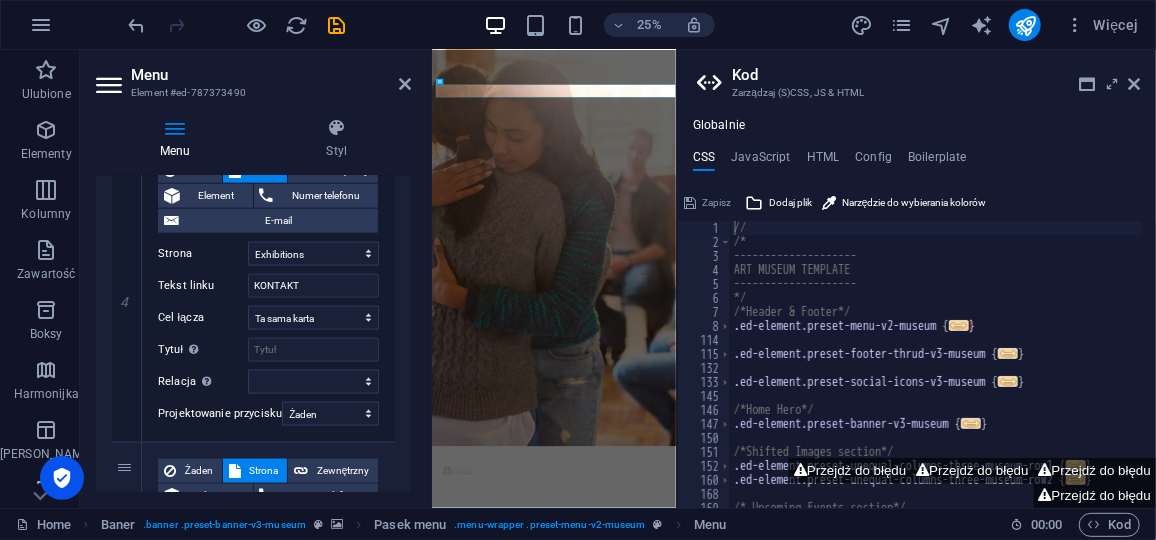 drag, startPoint x: 407, startPoint y: 361, endPoint x: 407, endPoint y: 387, distance: 26 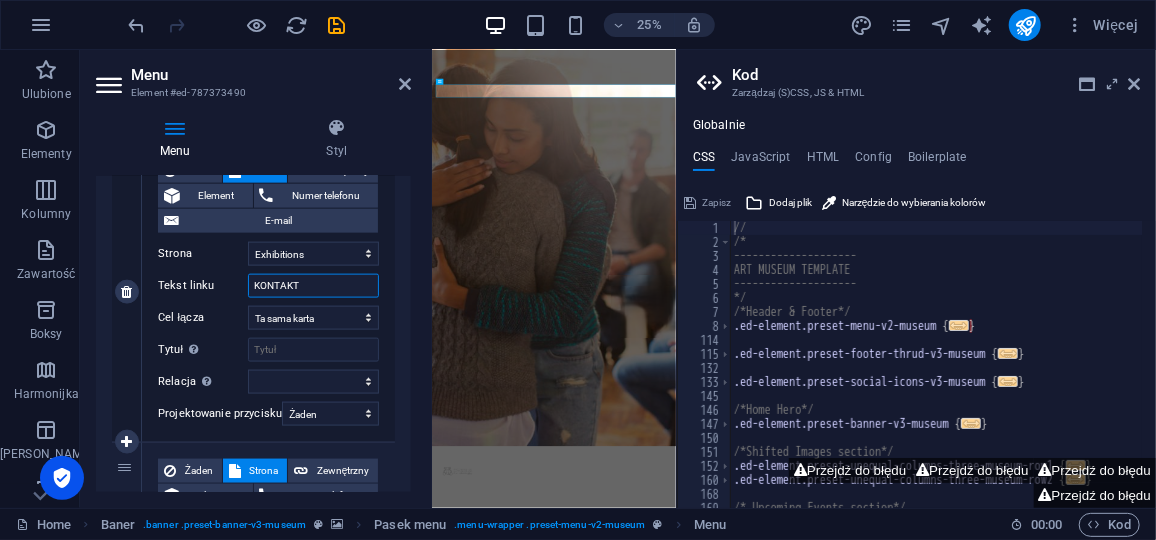 click on "KONTAKT" at bounding box center (313, 286) 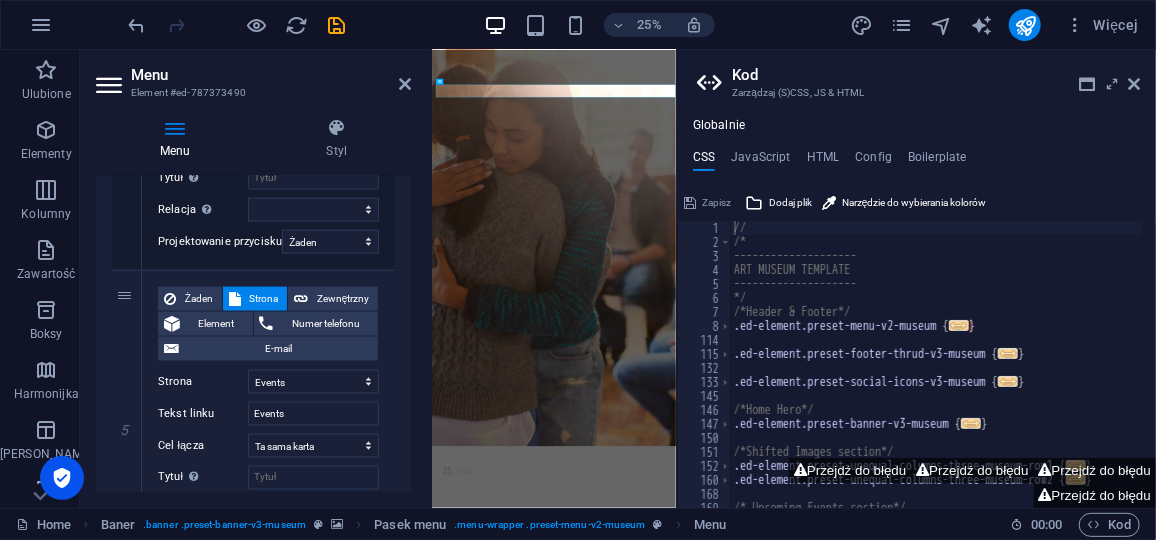 scroll, scrollTop: 1299, scrollLeft: 0, axis: vertical 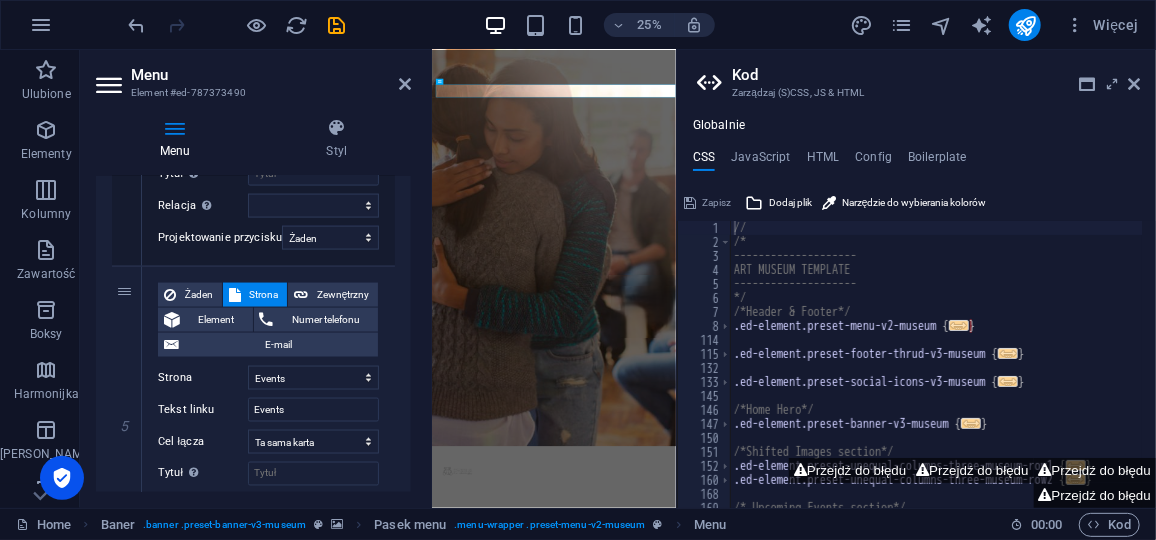 drag, startPoint x: 406, startPoint y: 392, endPoint x: 405, endPoint y: 410, distance: 18.027756 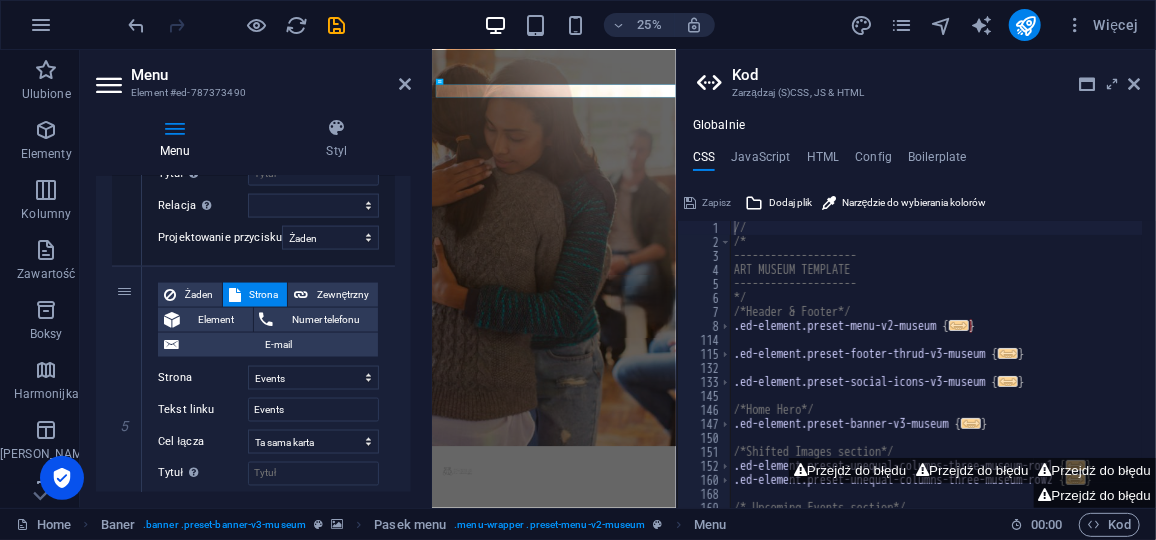 drag, startPoint x: 406, startPoint y: 399, endPoint x: 403, endPoint y: 456, distance: 57.07889 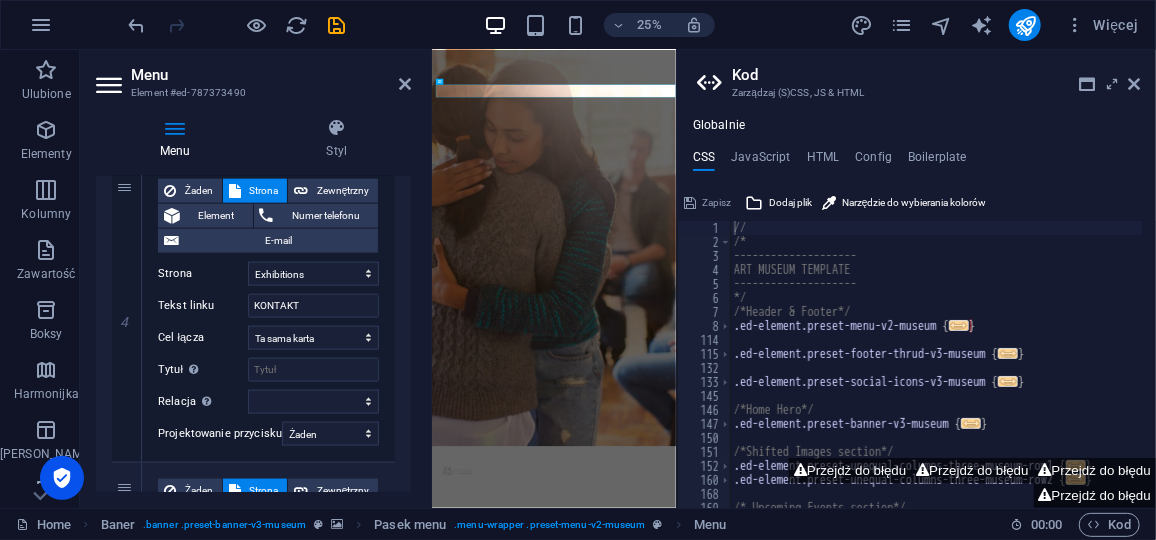 scroll, scrollTop: 1013, scrollLeft: 0, axis: vertical 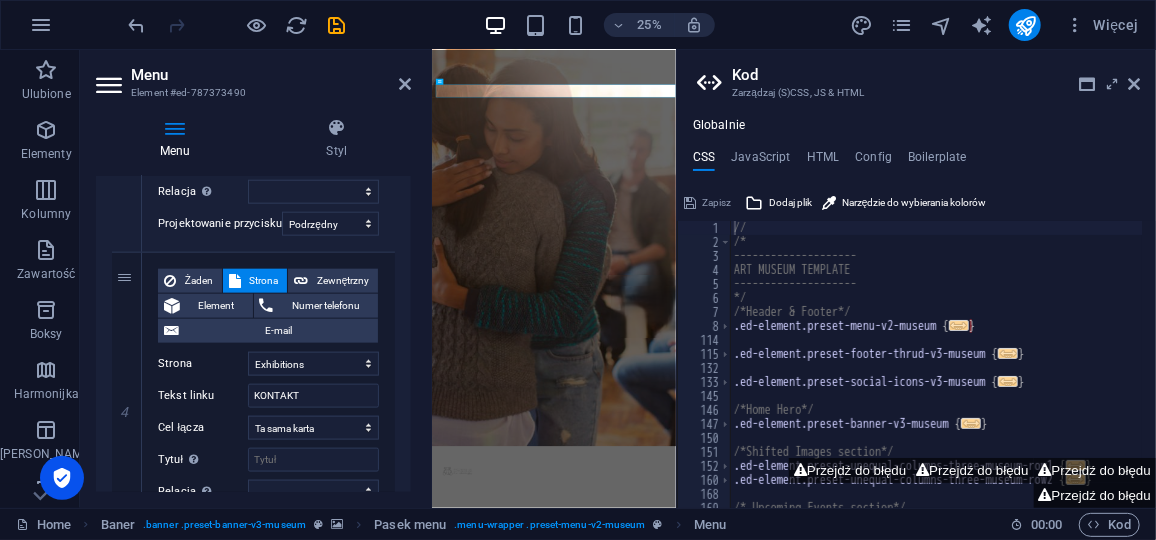 drag, startPoint x: 407, startPoint y: 352, endPoint x: 407, endPoint y: 376, distance: 24 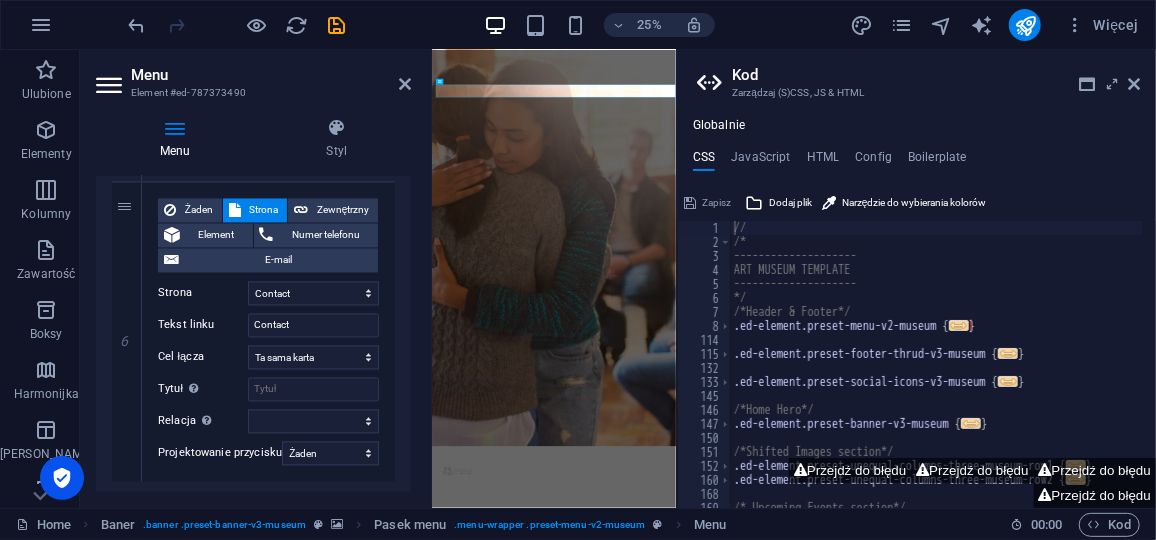 scroll, scrollTop: 1698, scrollLeft: 0, axis: vertical 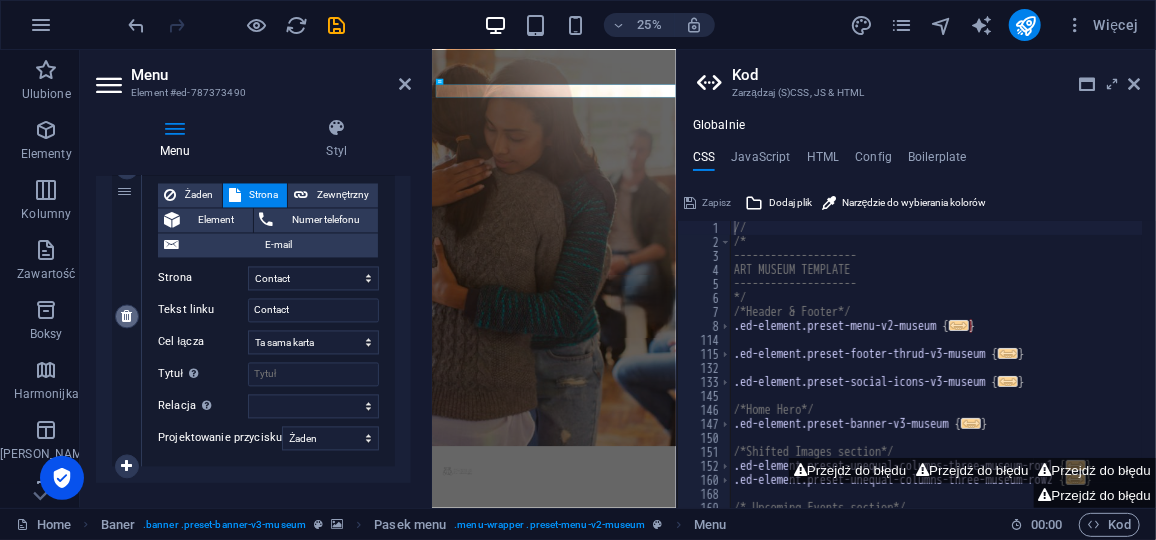 click at bounding box center (126, 317) 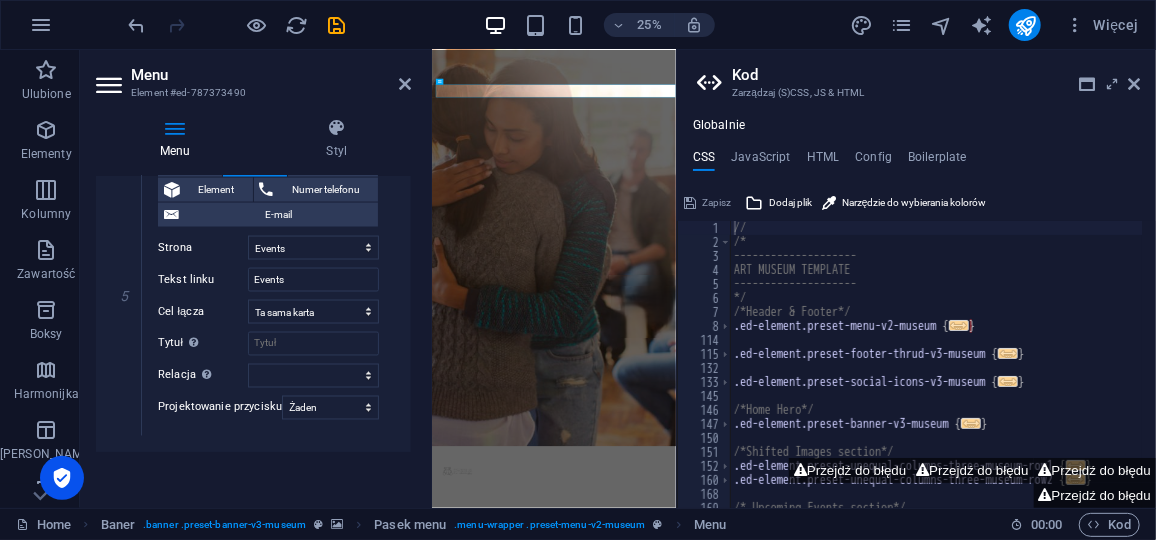 scroll, scrollTop: 1426, scrollLeft: 0, axis: vertical 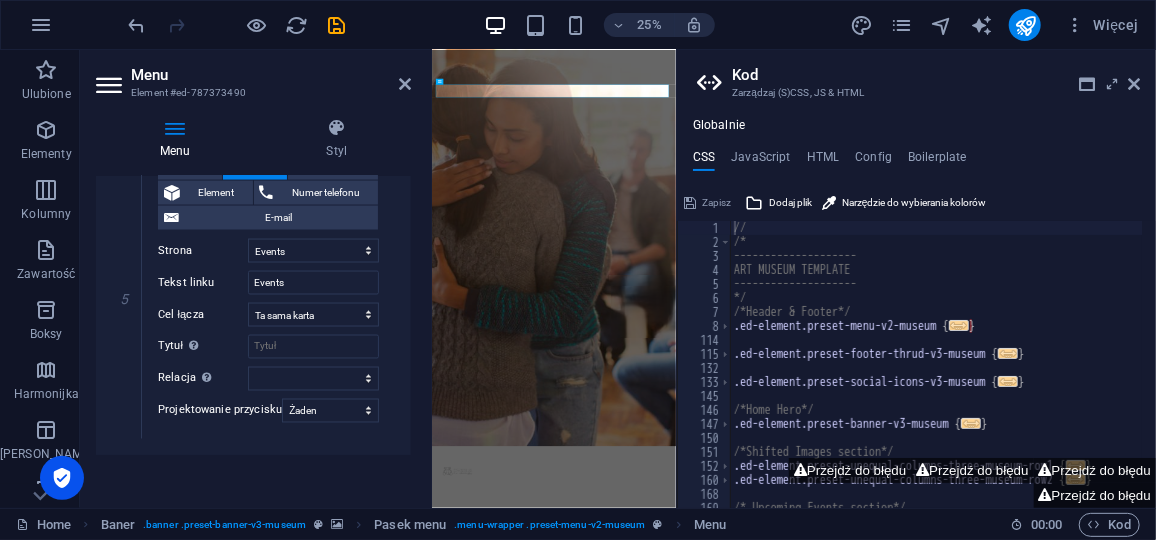 click on "Zarządzaj (S)CSS, JS & HTML" at bounding box center (916, 93) 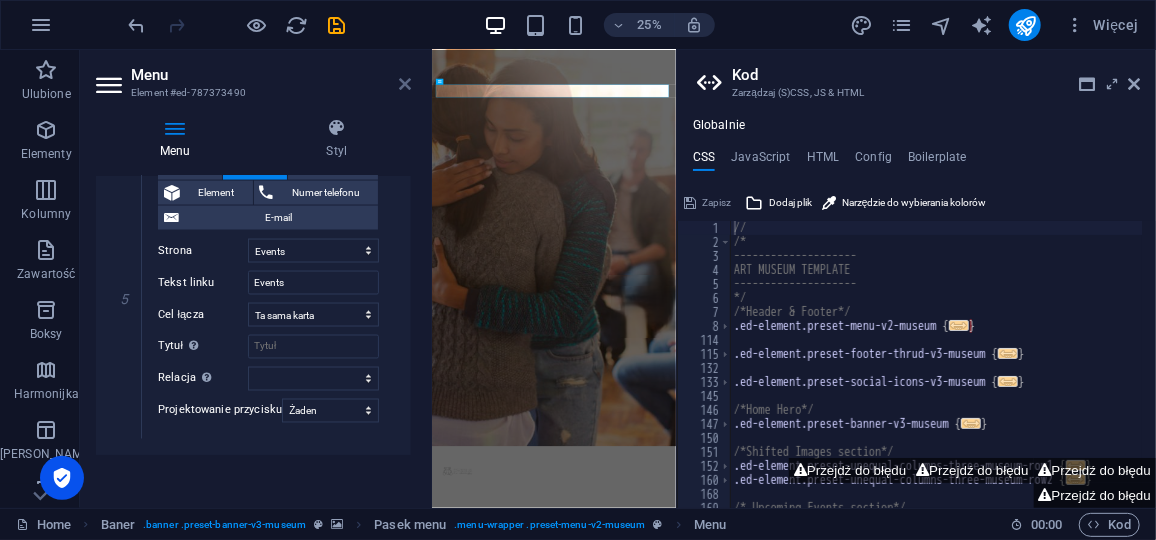 click at bounding box center [405, 84] 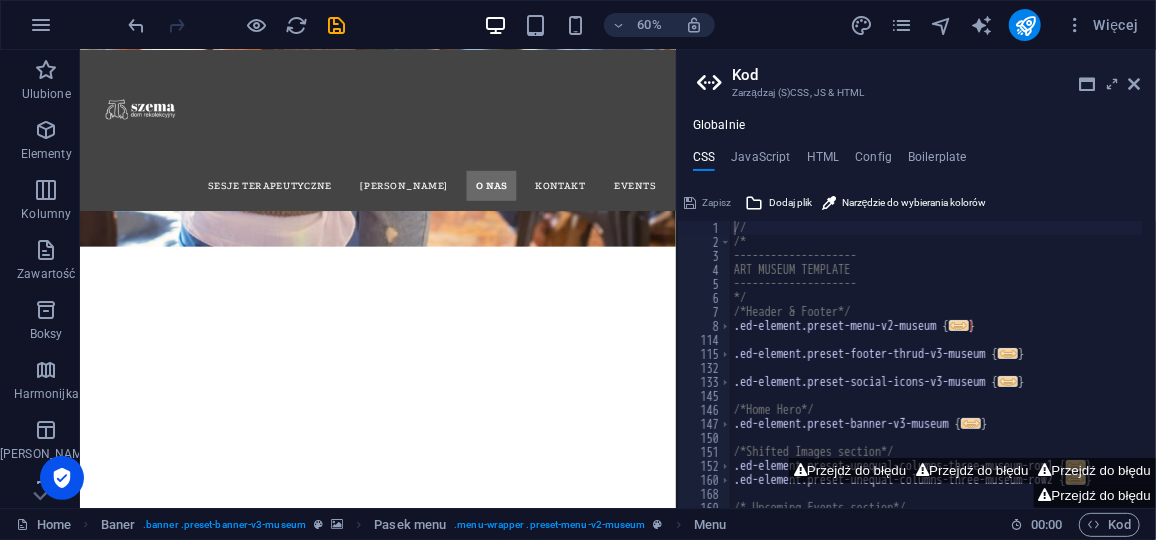 scroll, scrollTop: 0, scrollLeft: 0, axis: both 